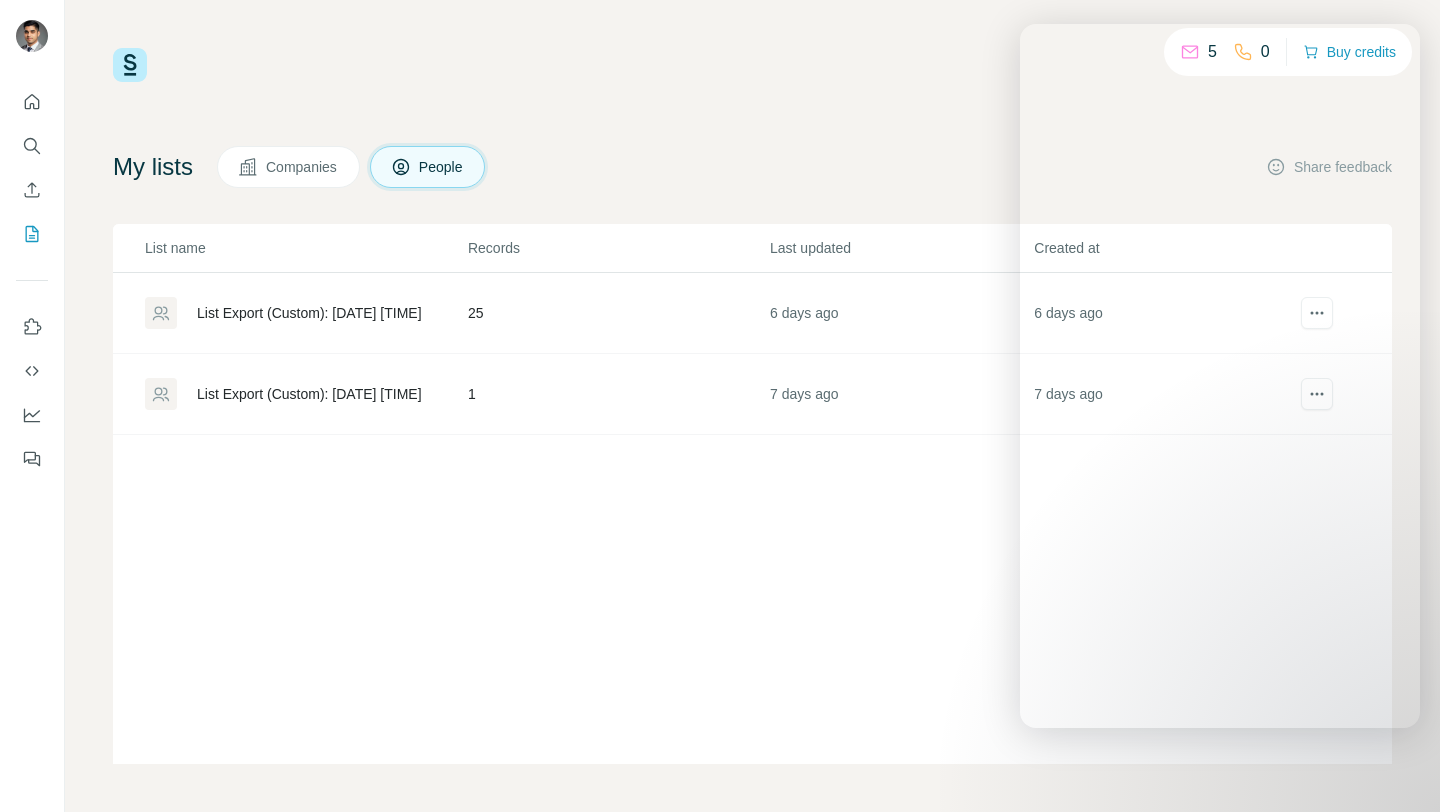 scroll, scrollTop: 0, scrollLeft: 0, axis: both 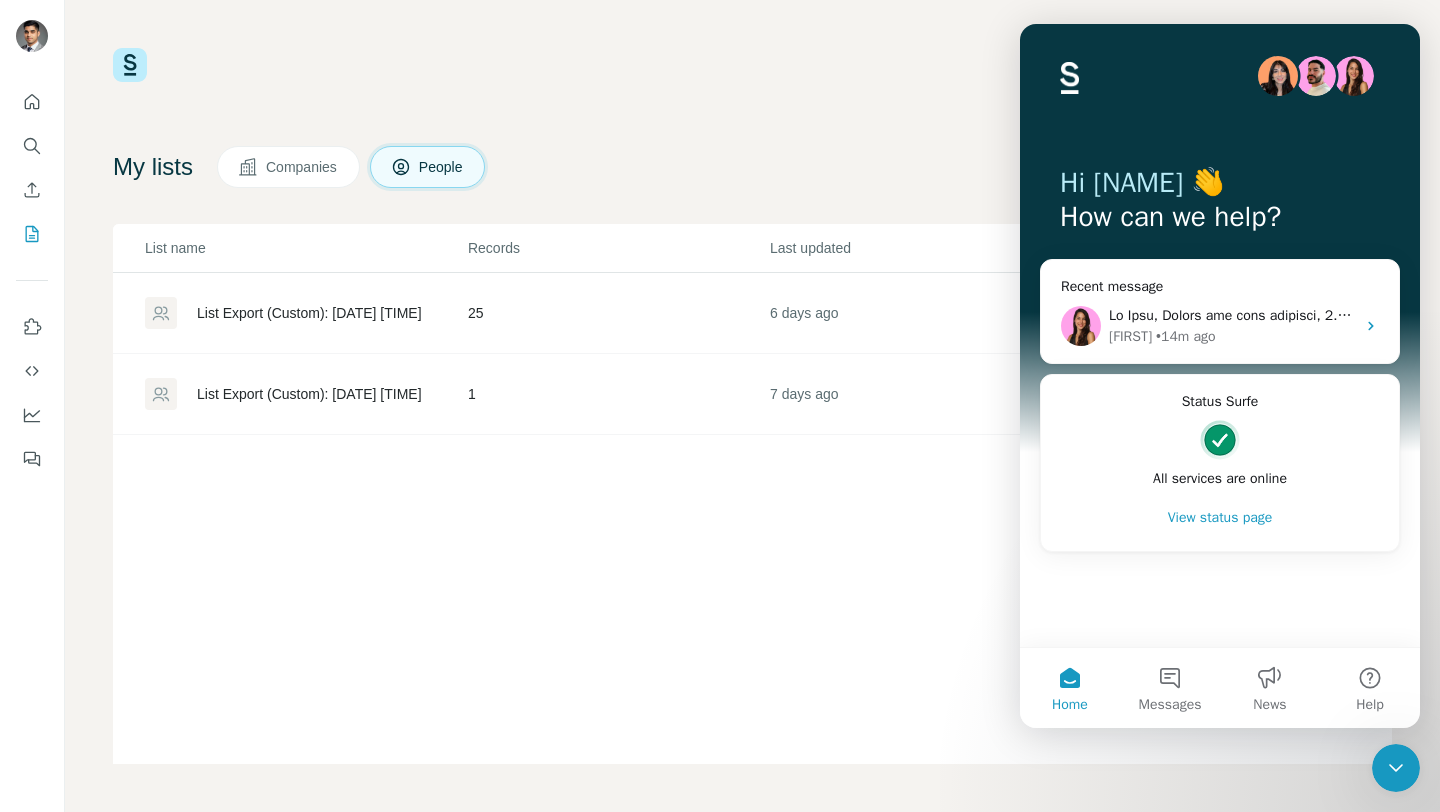 click on "List Export (Custom): [DATE] [TIME]" at bounding box center [309, 394] 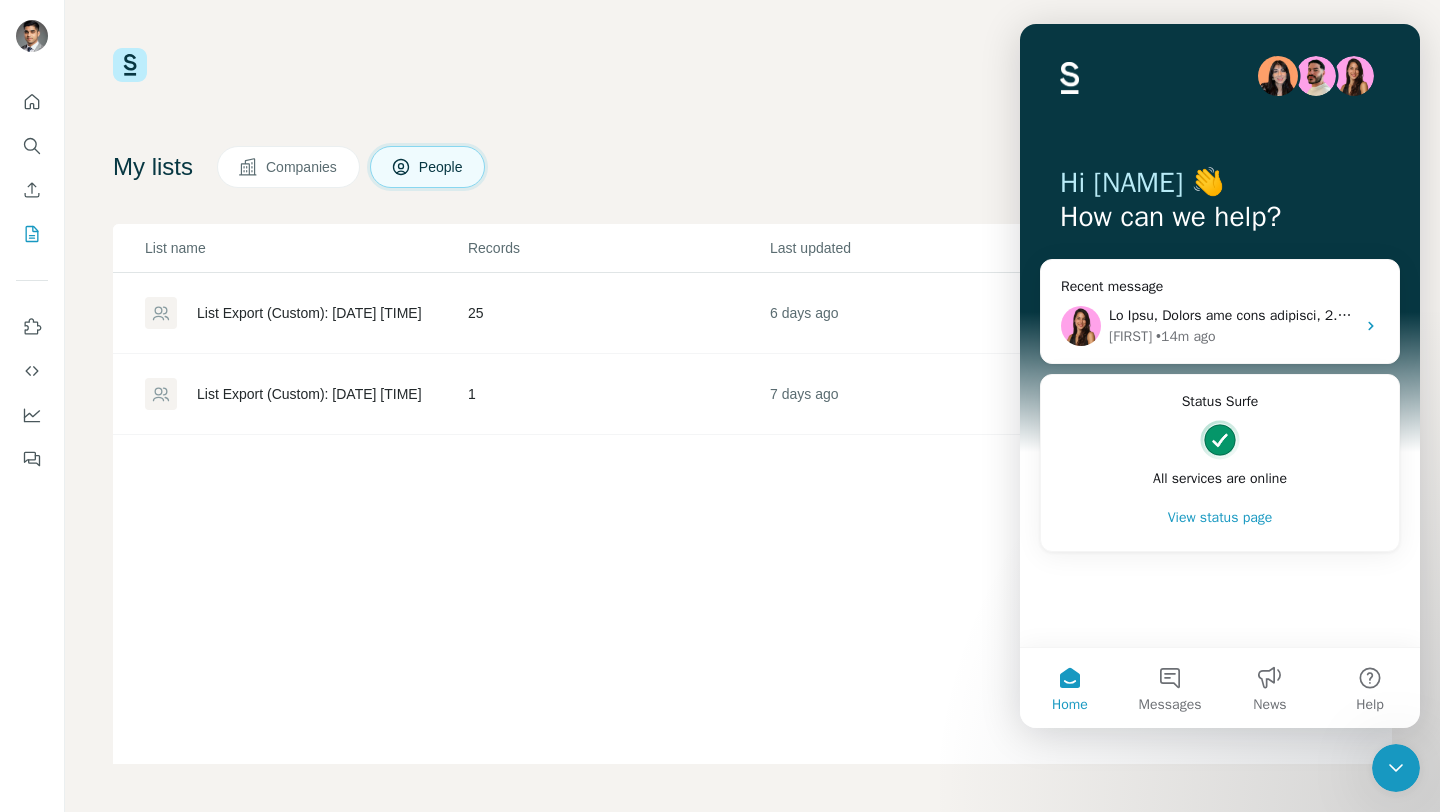 click on "List Export (Custom): [DATE] [TIME]" at bounding box center (309, 313) 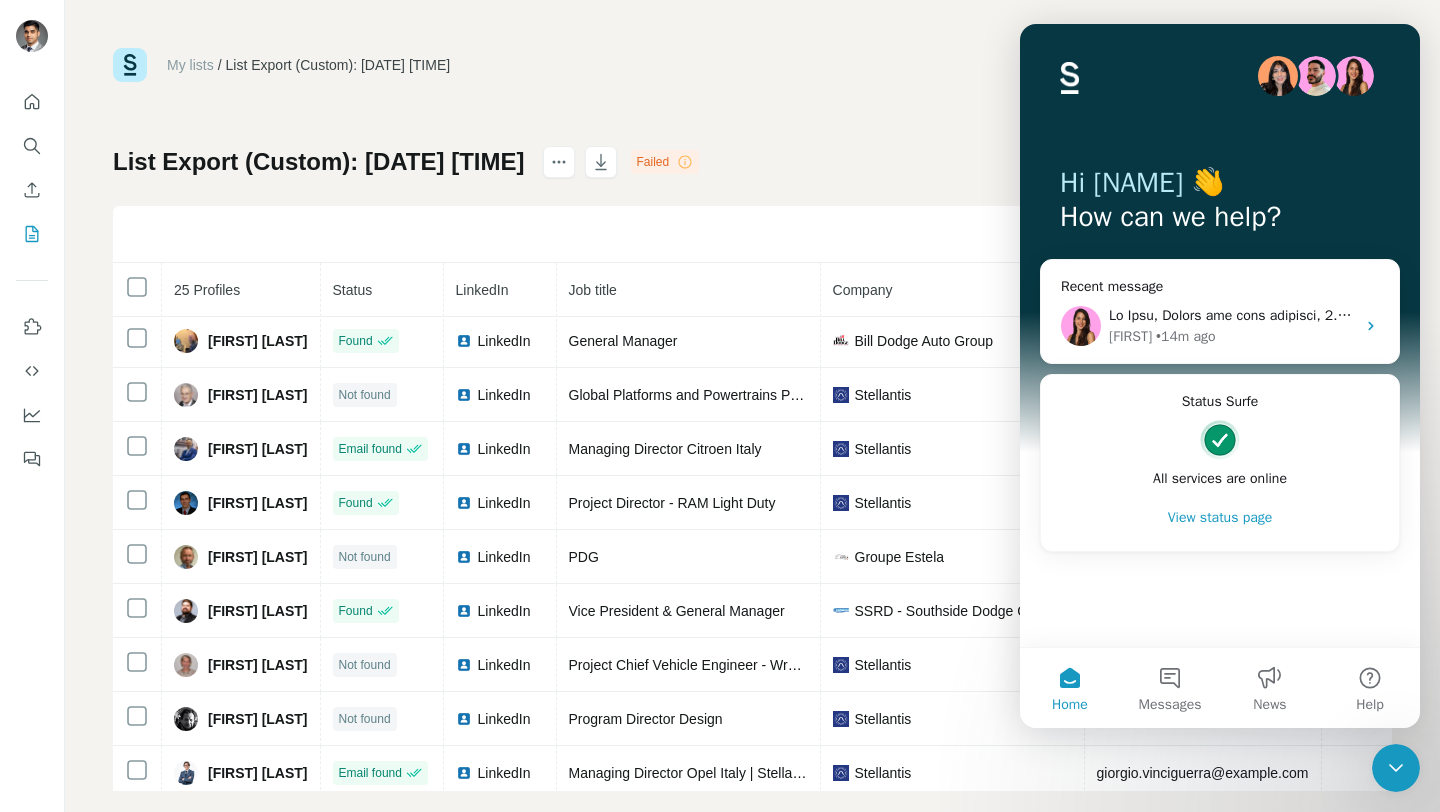 scroll, scrollTop: 0, scrollLeft: 0, axis: both 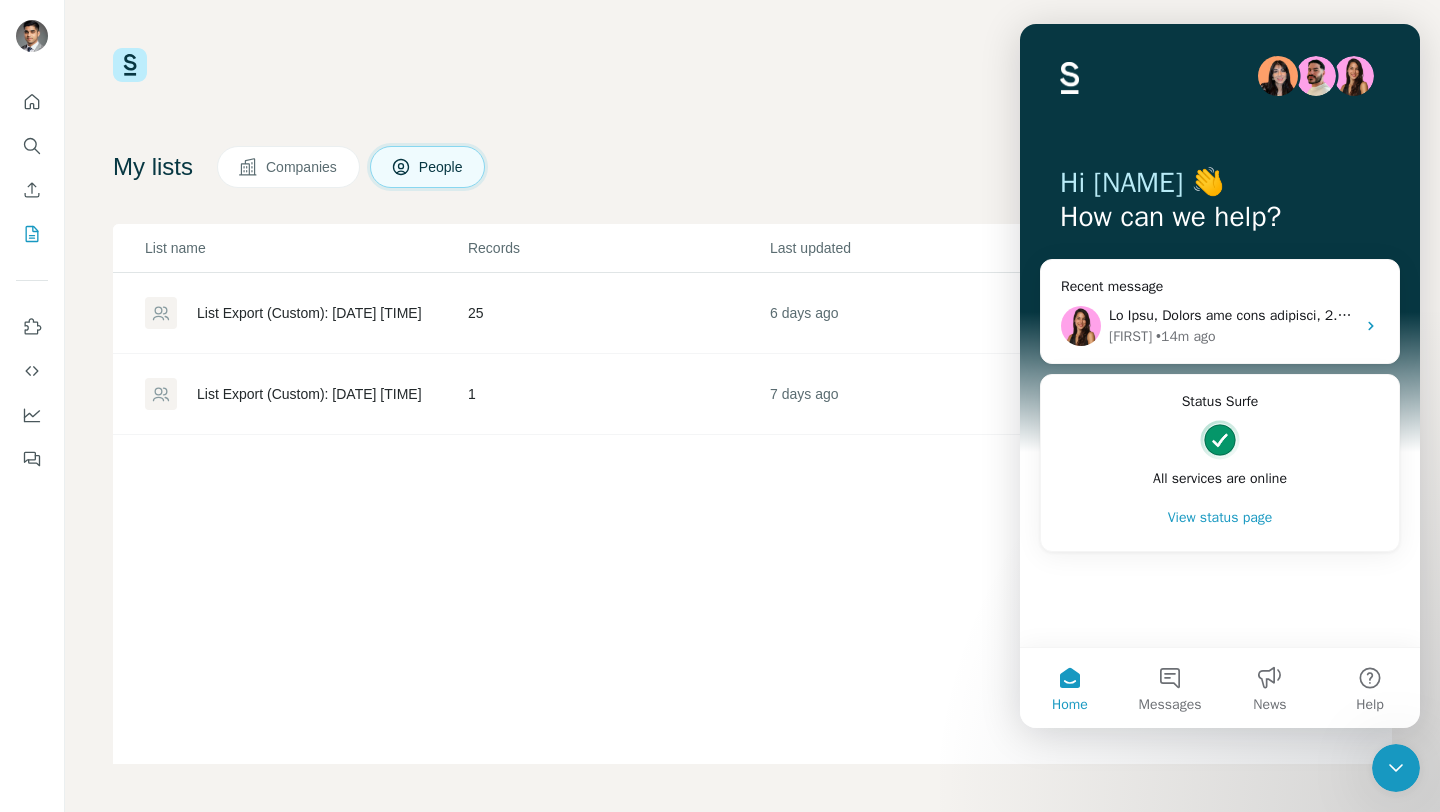 click on "List name Records Last updated Created at List Export (Custom): [DATE] [TIME] 25 6 days ago 6 days ago List Export (Custom): [DATE] [TIME] 1 7 days ago 7 days ago" at bounding box center [752, 494] 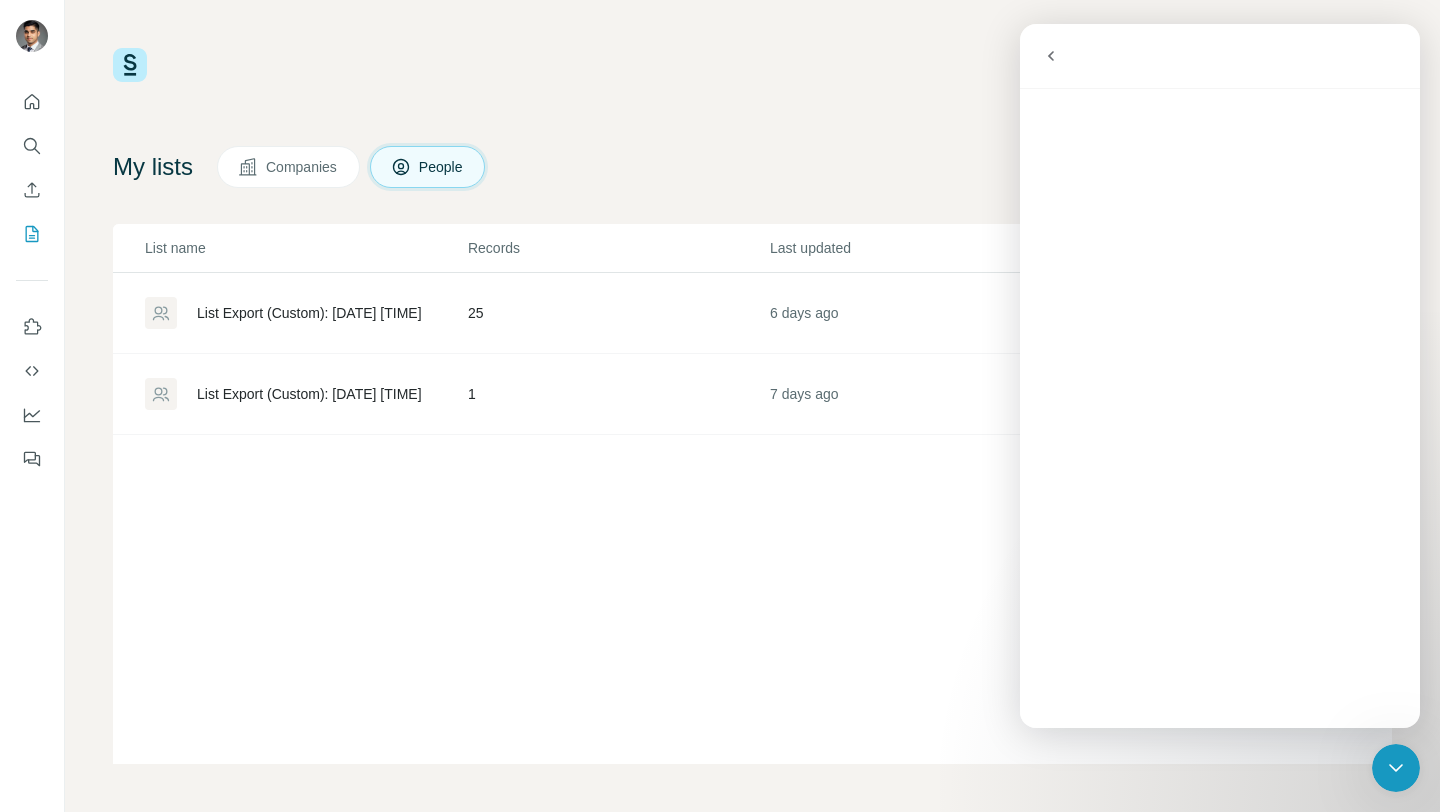 click 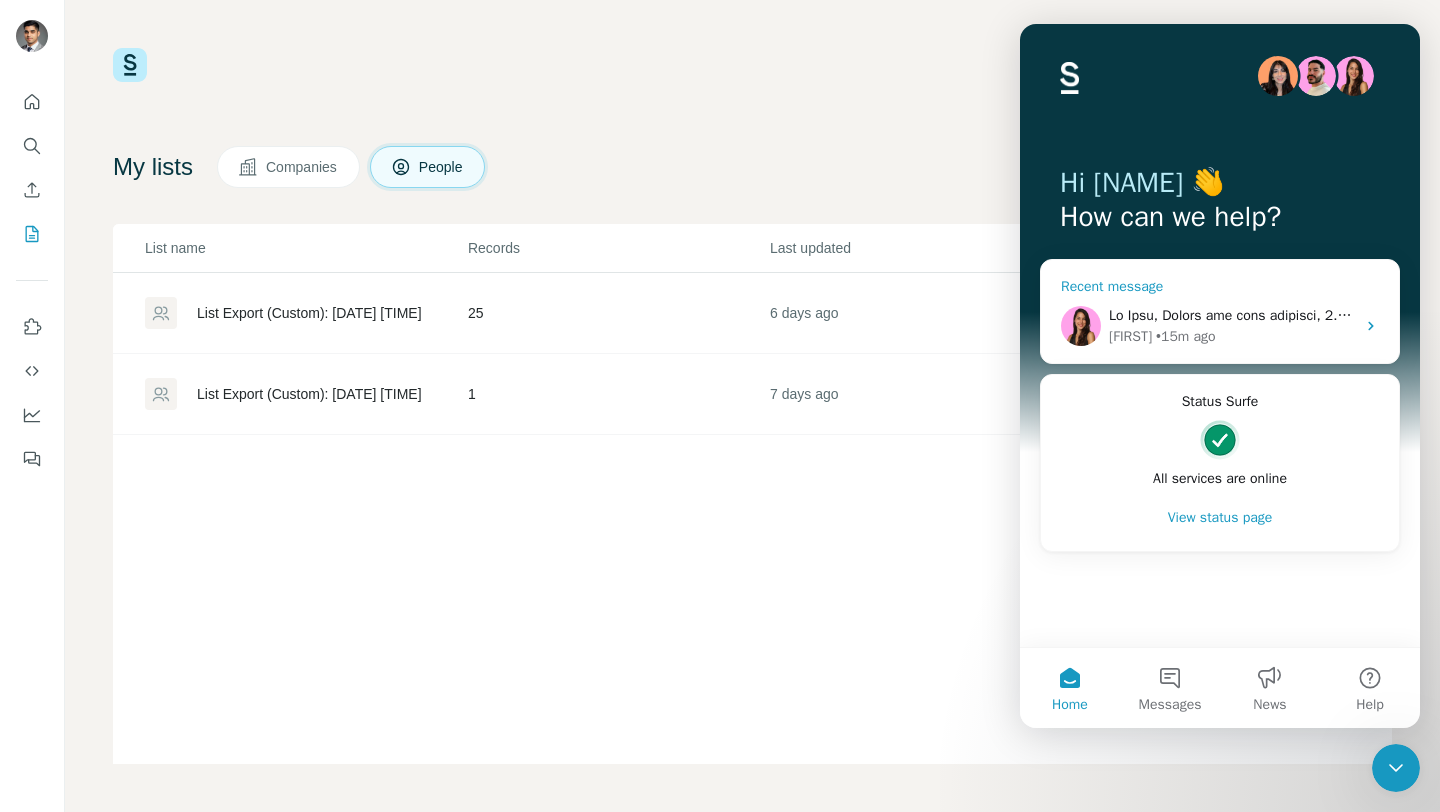 click at bounding box center [6196, 315] 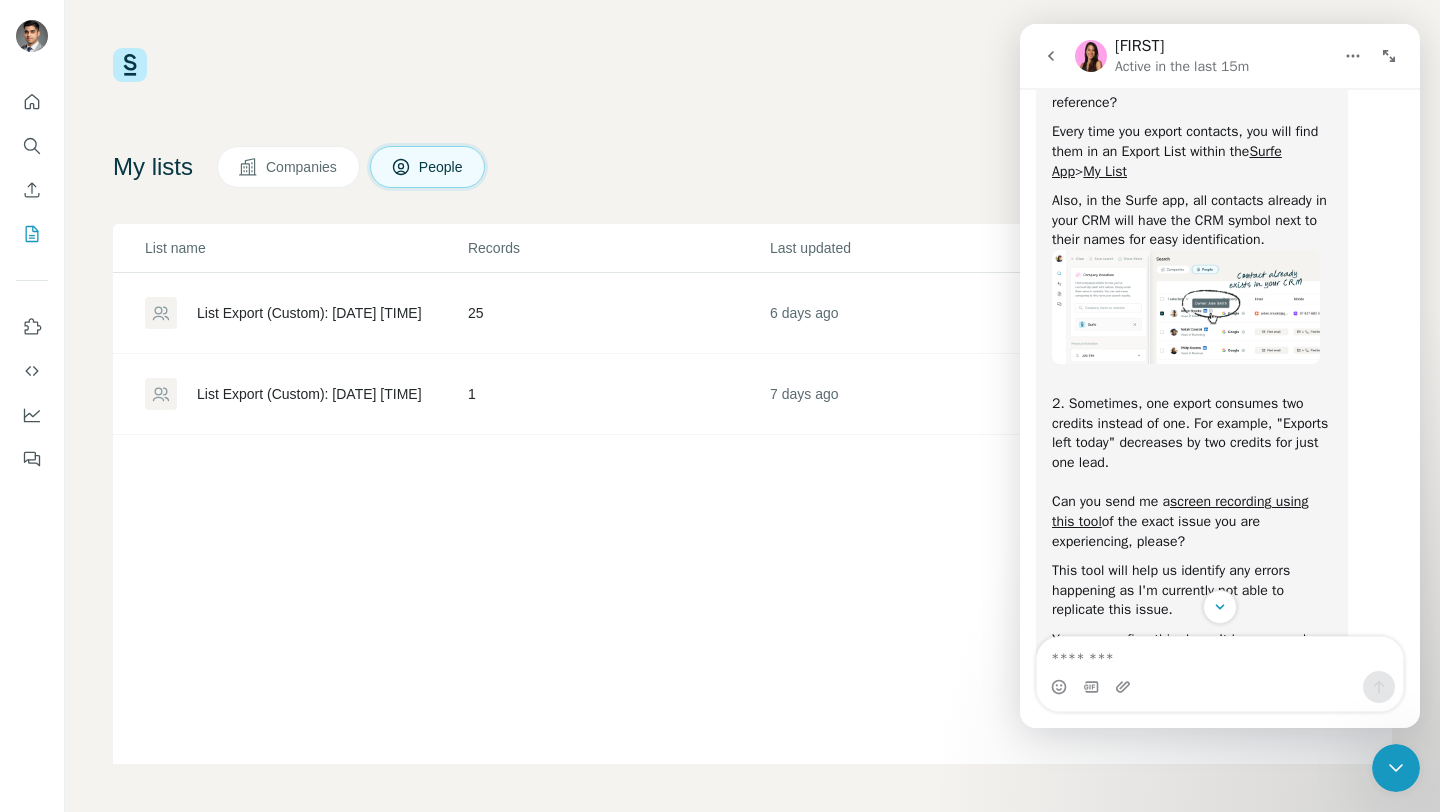 scroll, scrollTop: 6386, scrollLeft: 0, axis: vertical 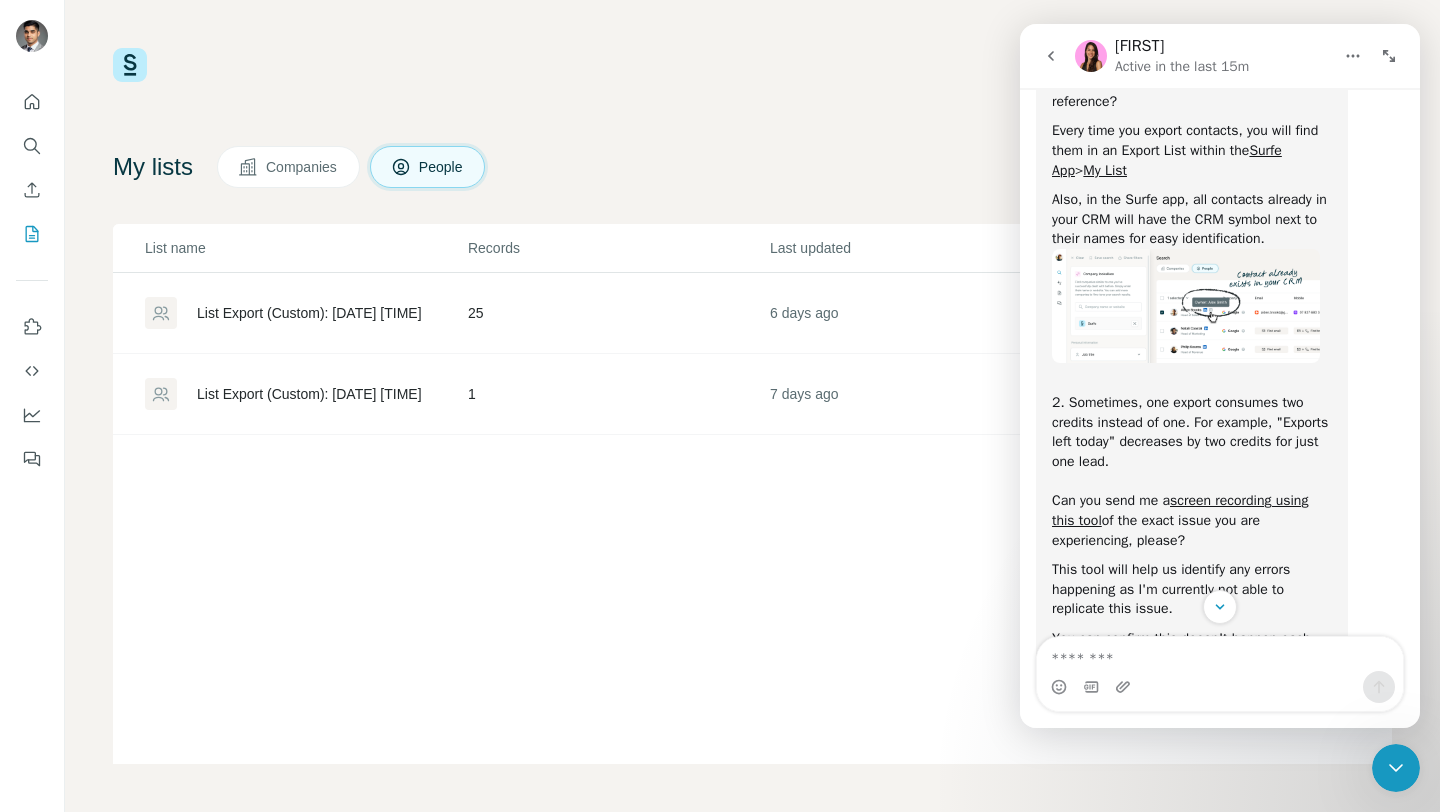click at bounding box center [1186, 306] 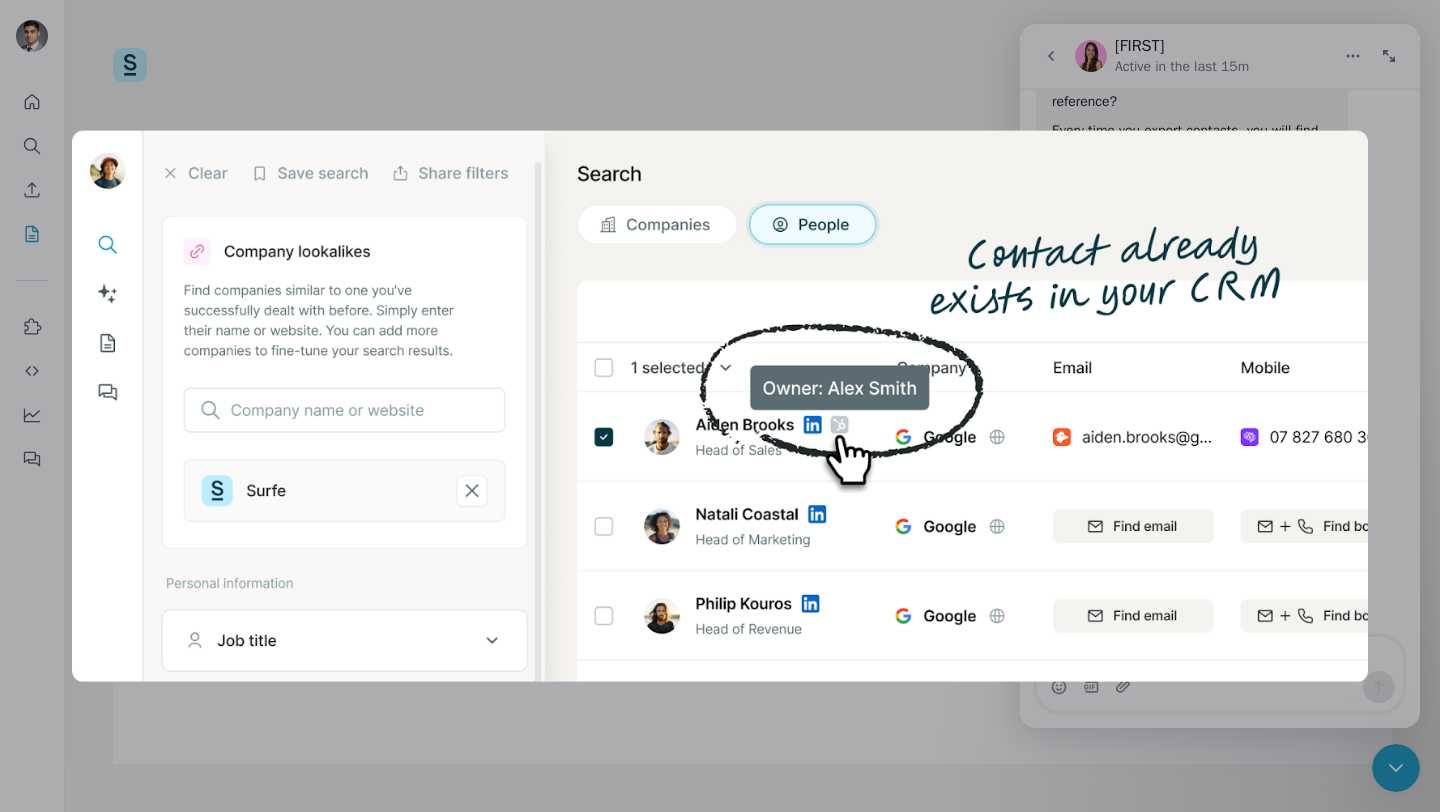 scroll, scrollTop: 0, scrollLeft: 0, axis: both 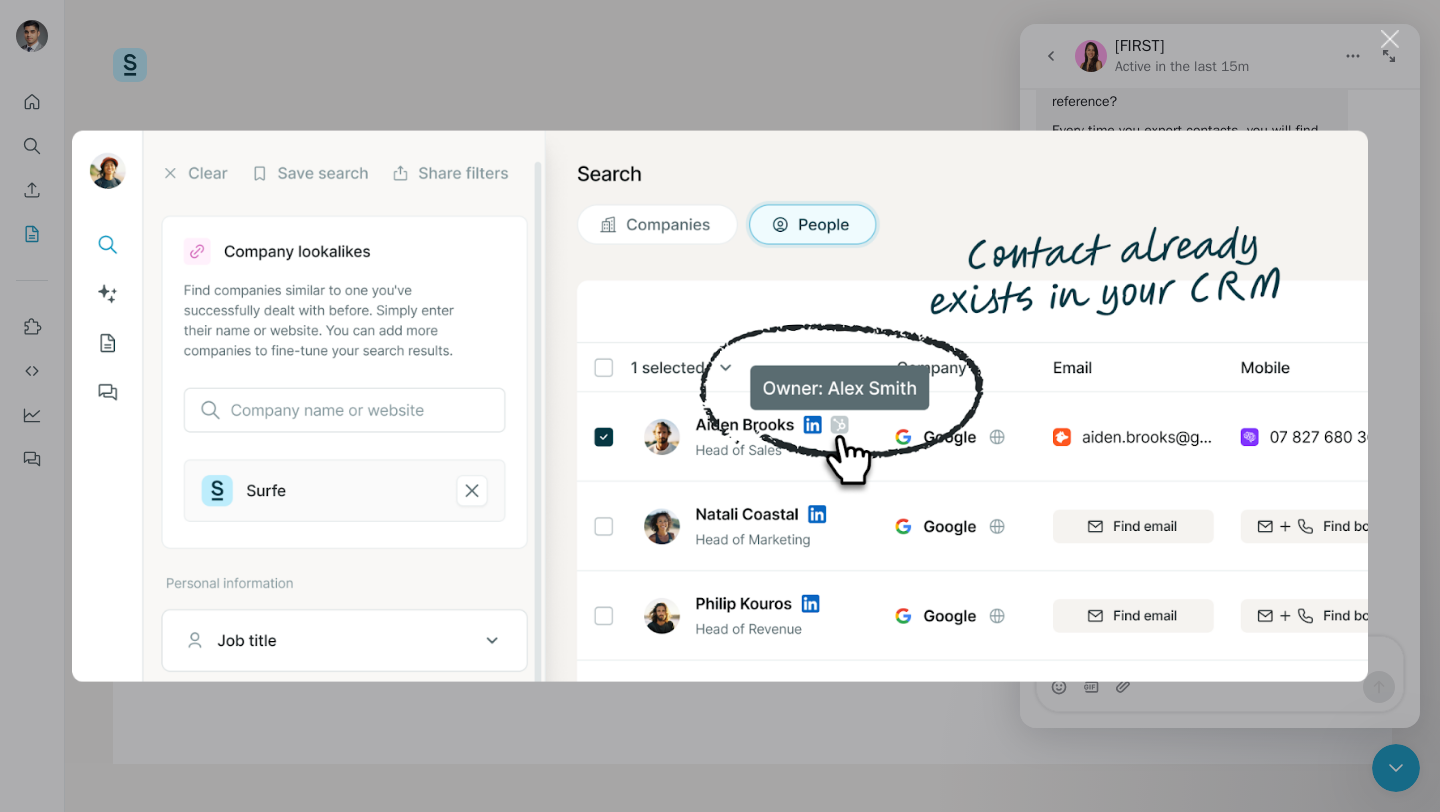 click at bounding box center (1390, 39) 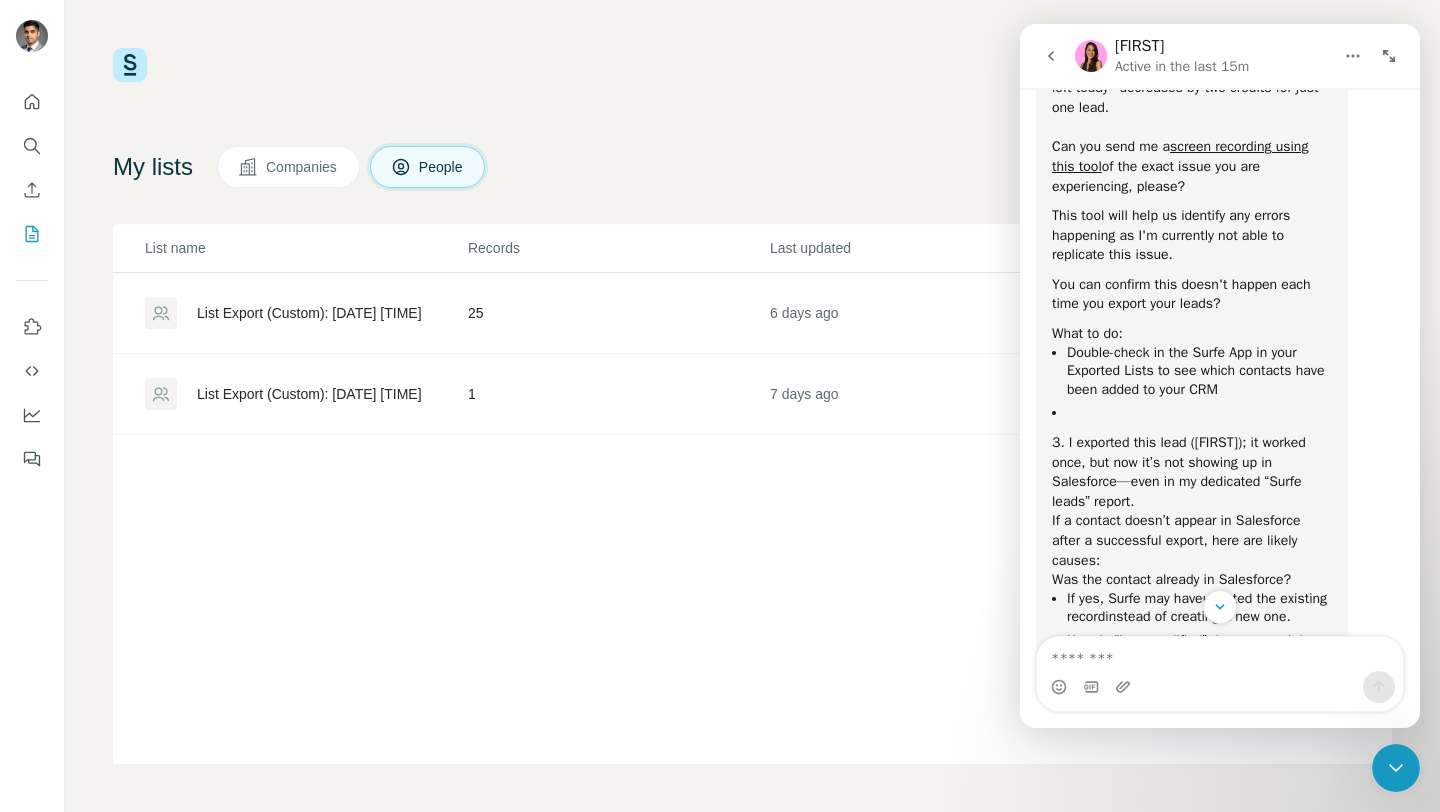 scroll, scrollTop: 7115, scrollLeft: 0, axis: vertical 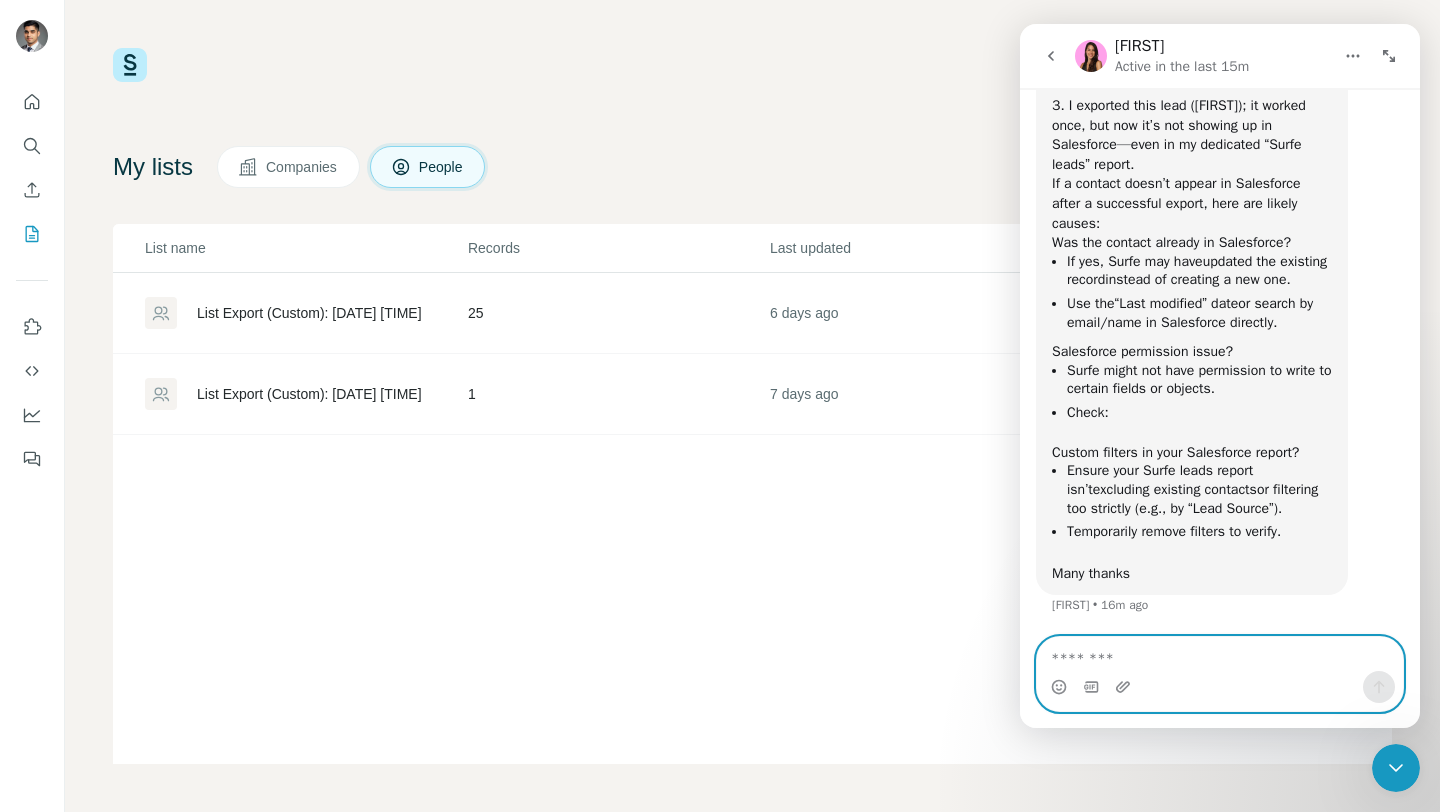 click at bounding box center [1220, 654] 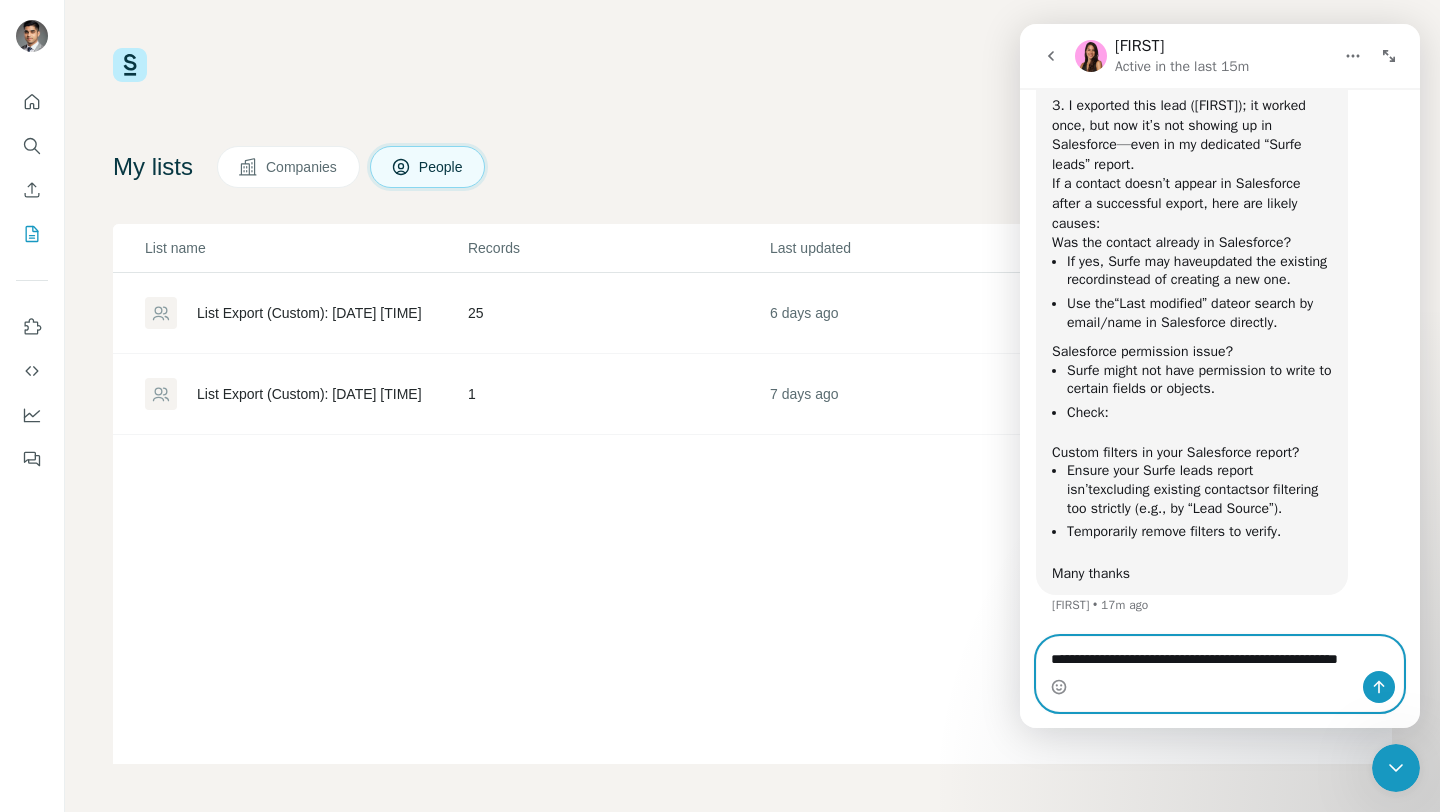 scroll, scrollTop: 7135, scrollLeft: 0, axis: vertical 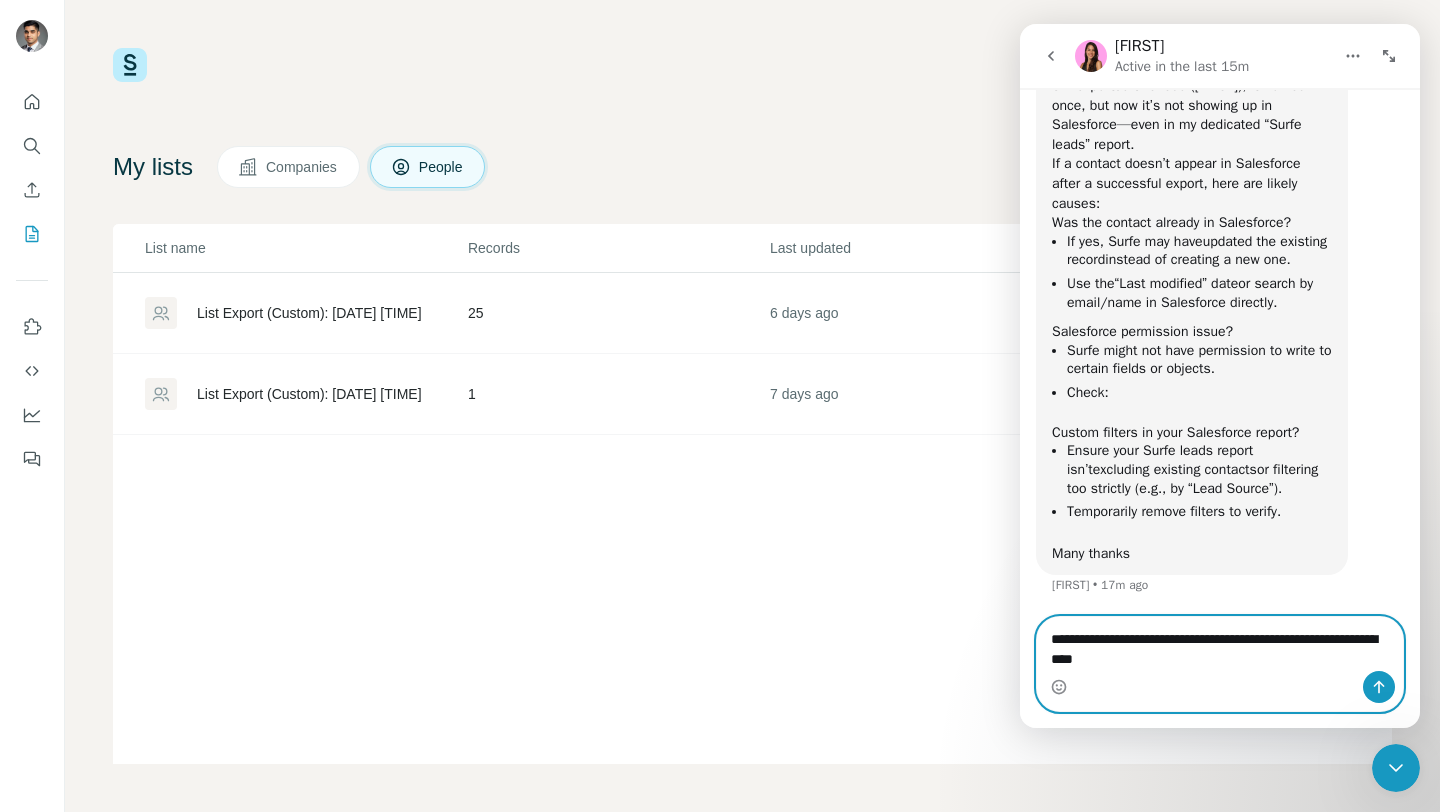 type on "**********" 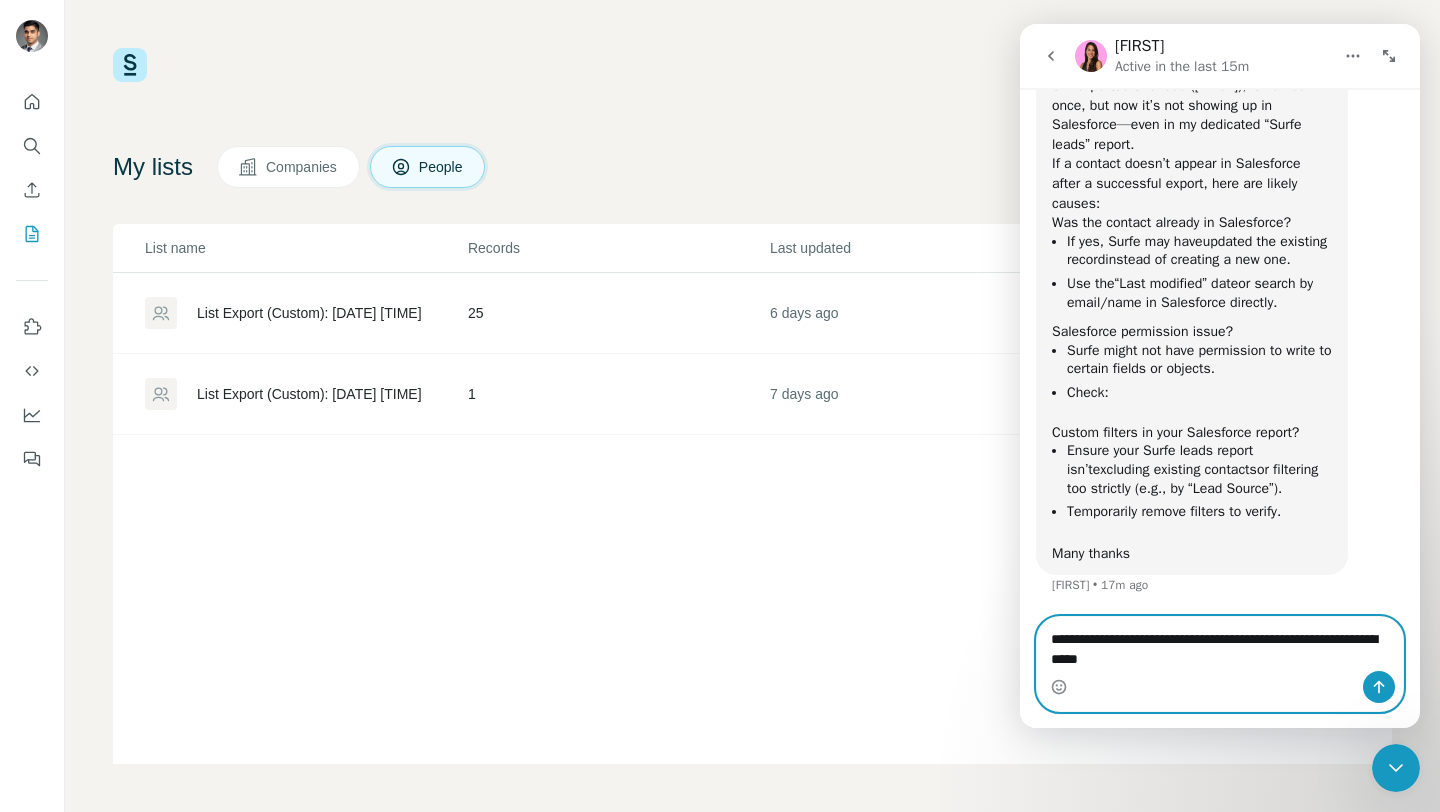 type 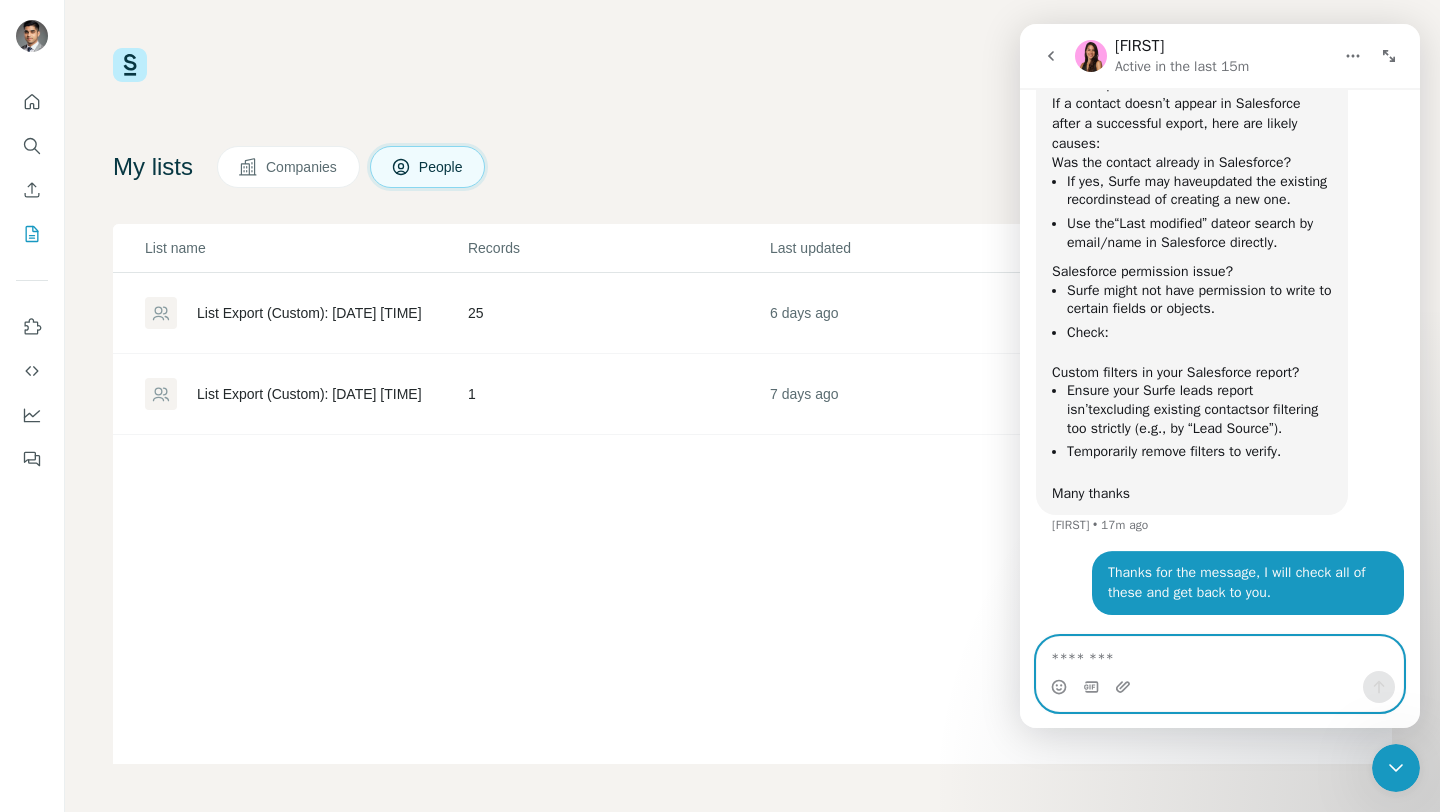 scroll, scrollTop: 7195, scrollLeft: 0, axis: vertical 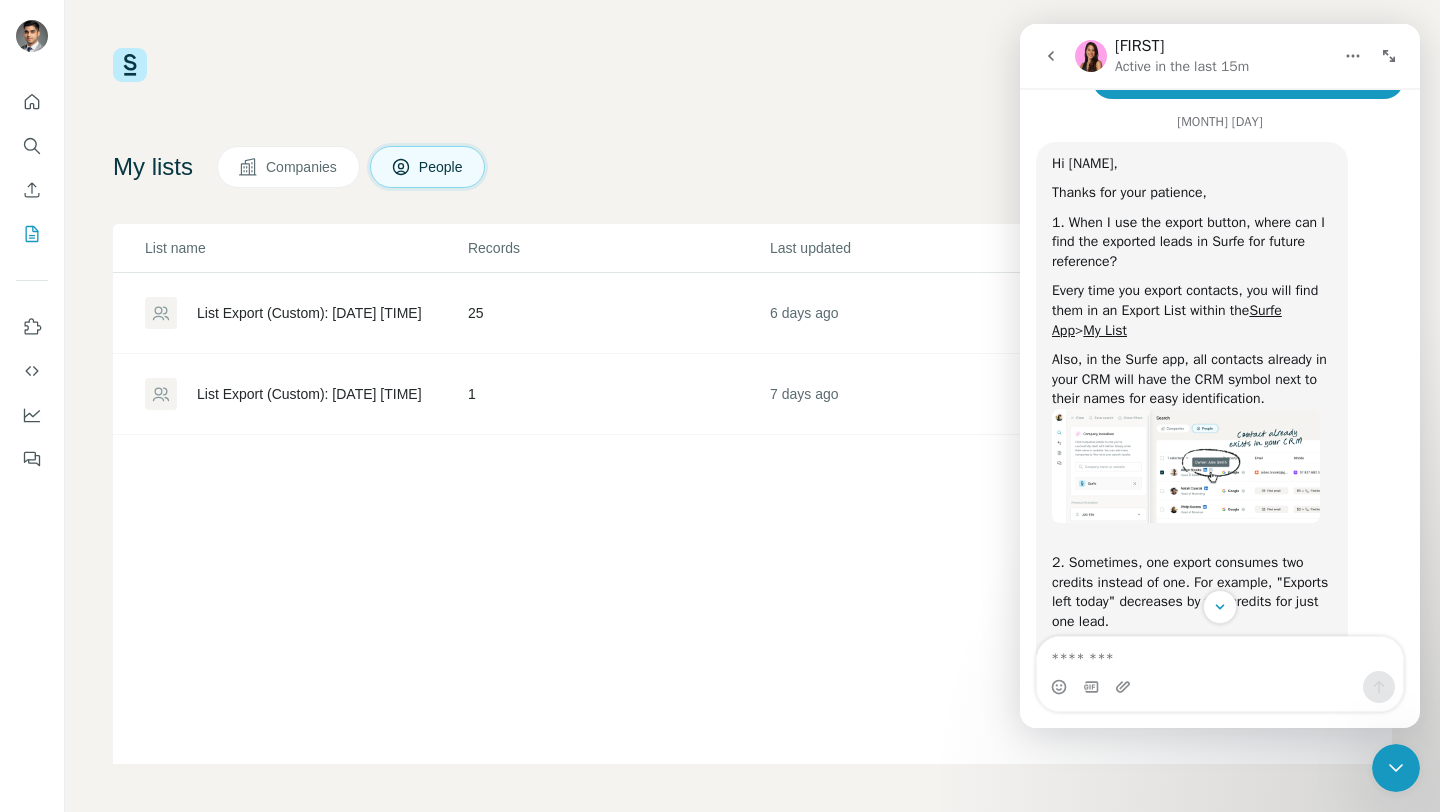 click on "5 0 Buy credits" at bounding box center [752, 65] 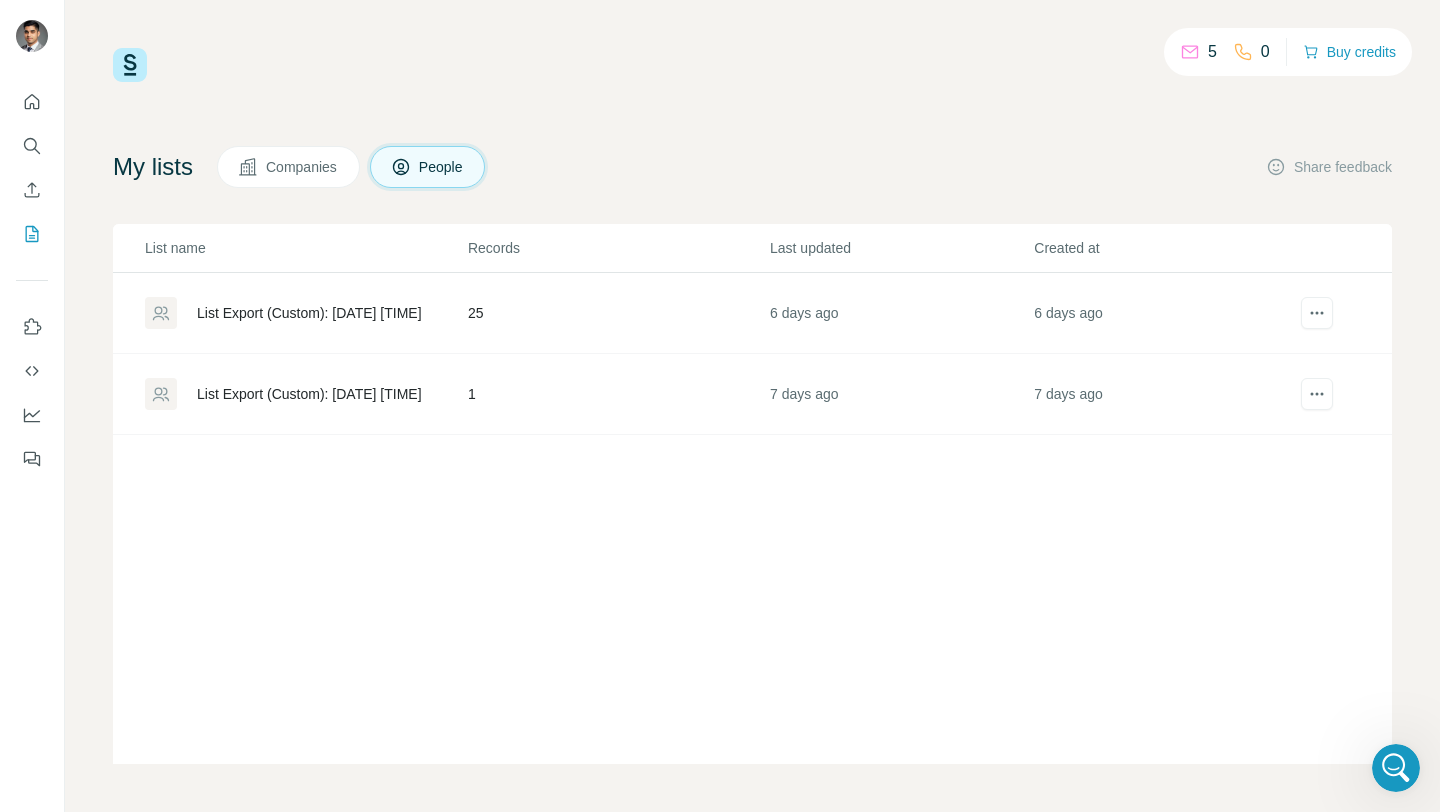 scroll, scrollTop: 0, scrollLeft: 0, axis: both 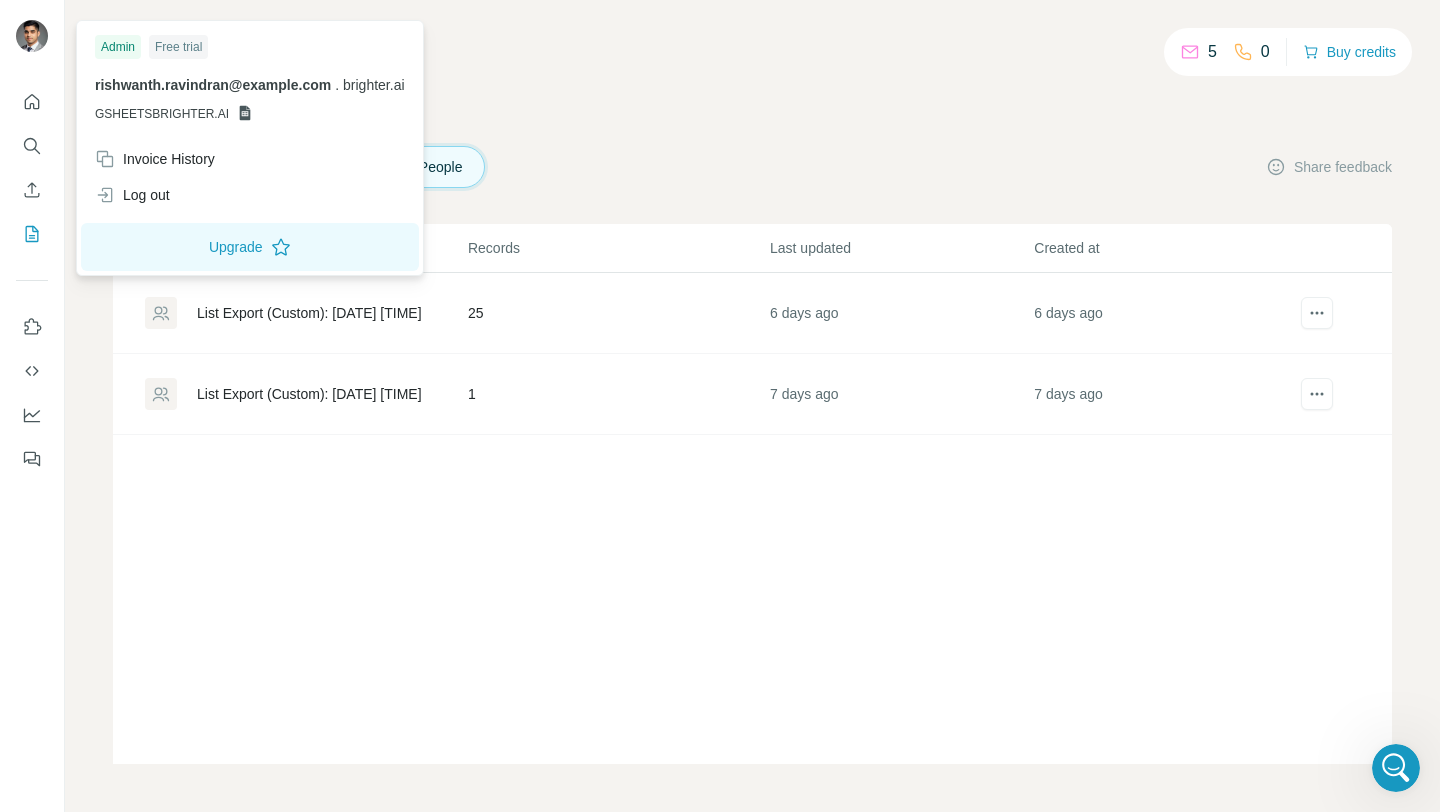 click at bounding box center (32, 36) 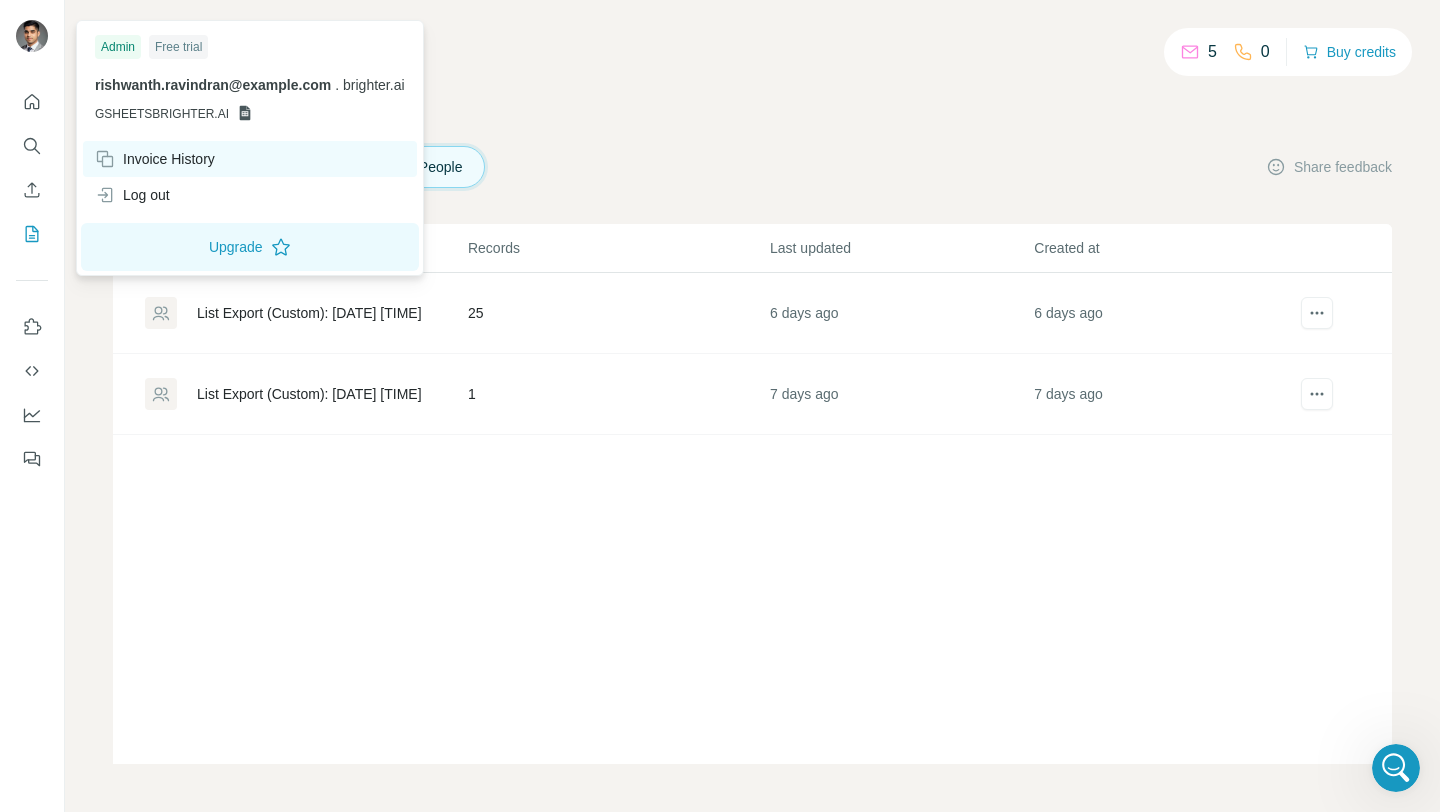 click on "Invoice History" at bounding box center (155, 159) 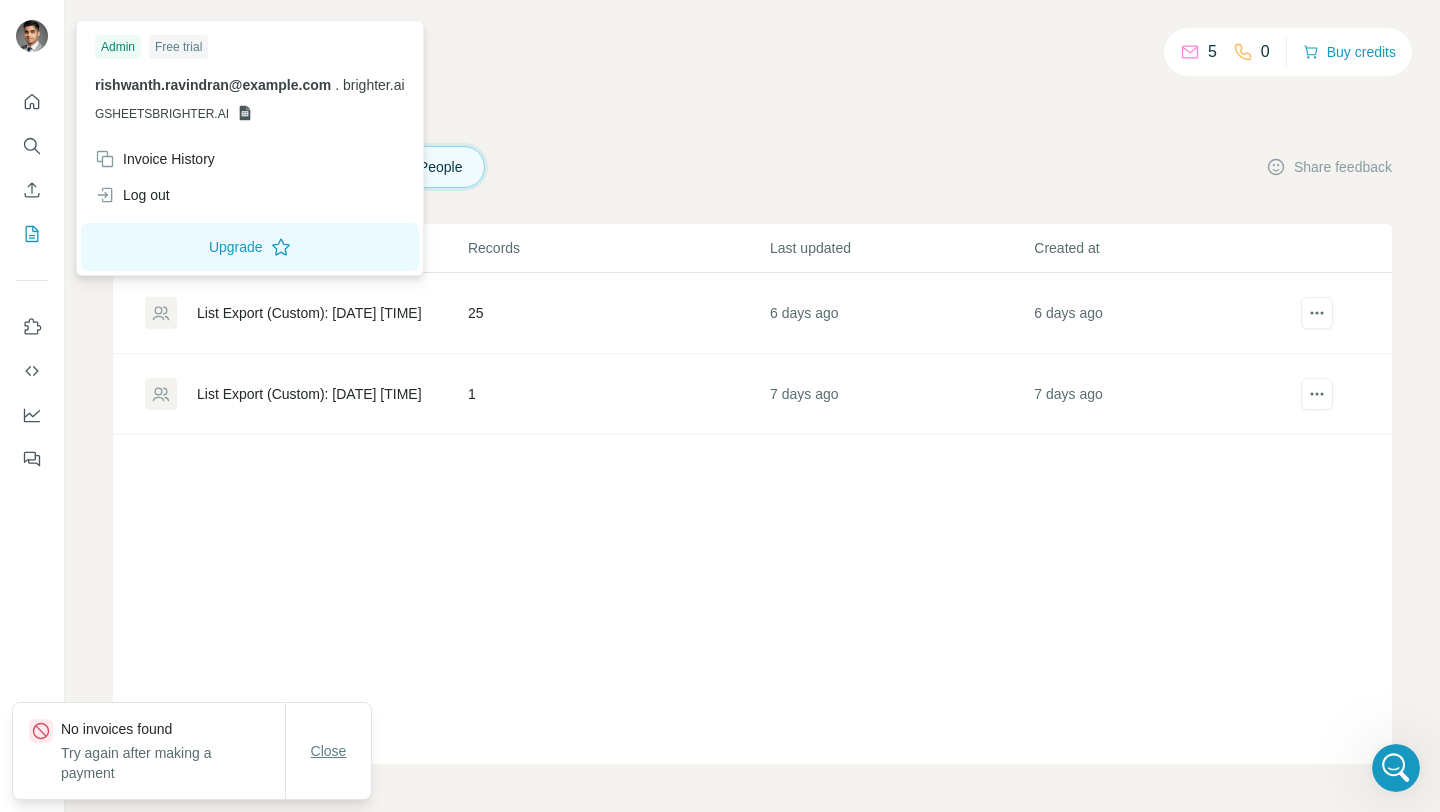 click on "Close" at bounding box center [329, 751] 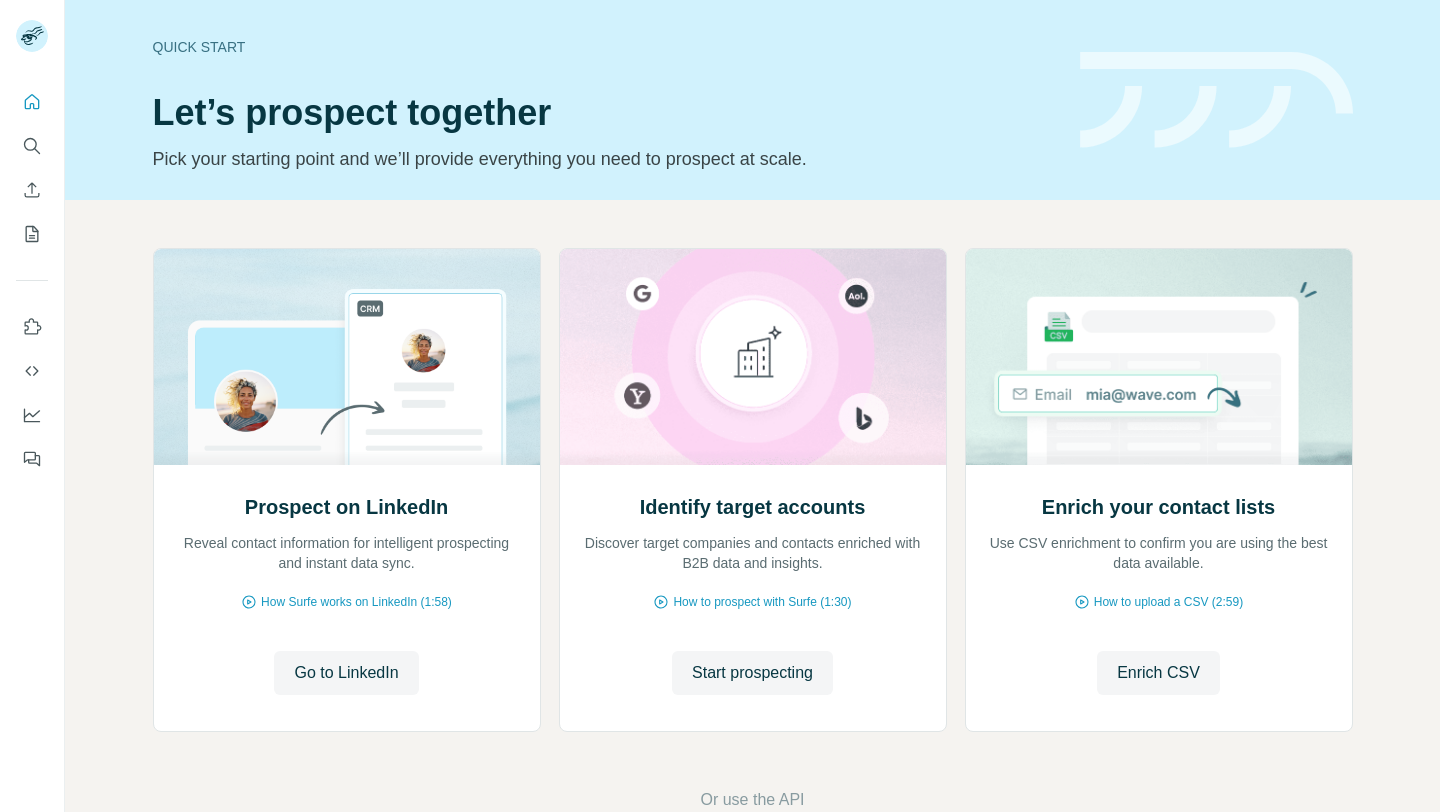 scroll, scrollTop: 0, scrollLeft: 0, axis: both 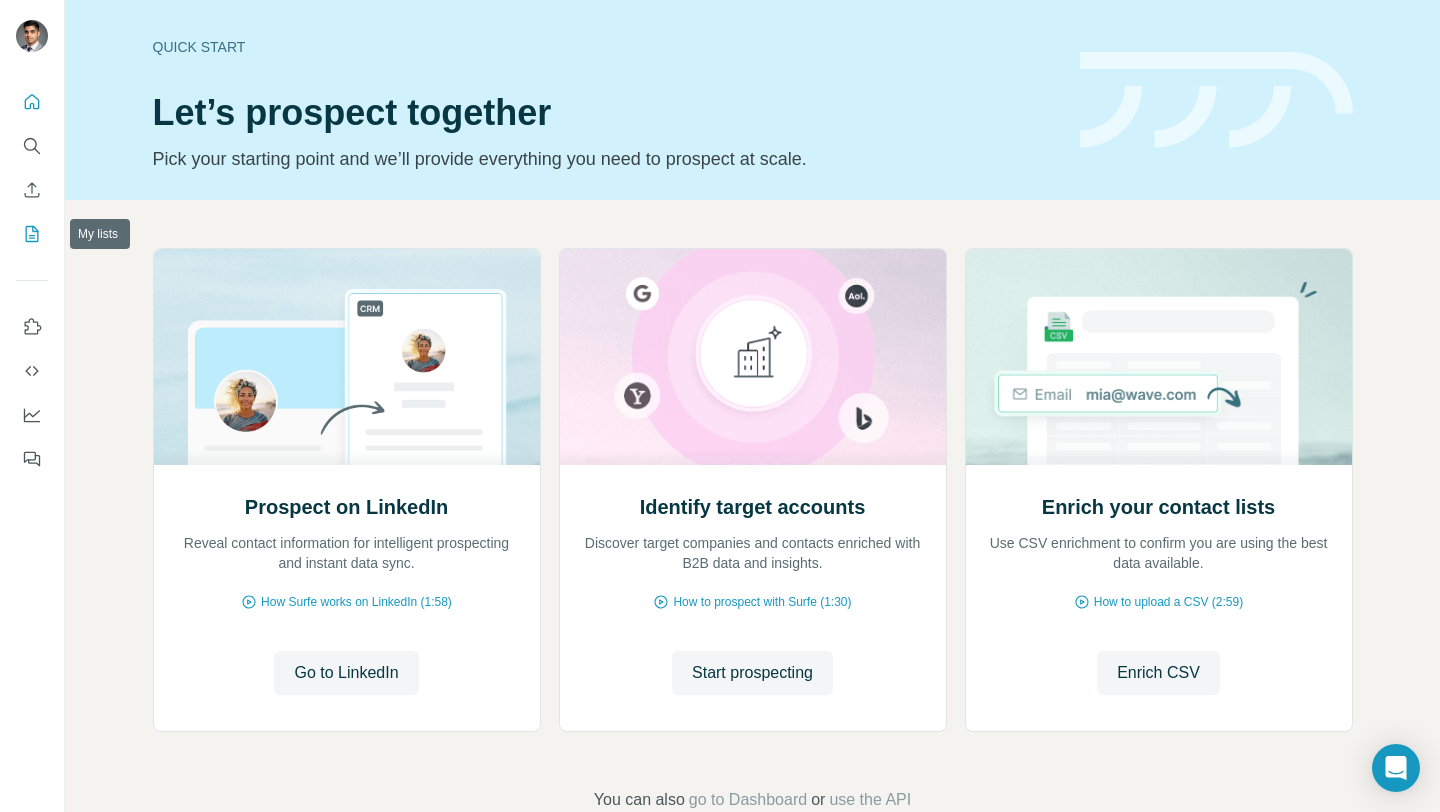 click 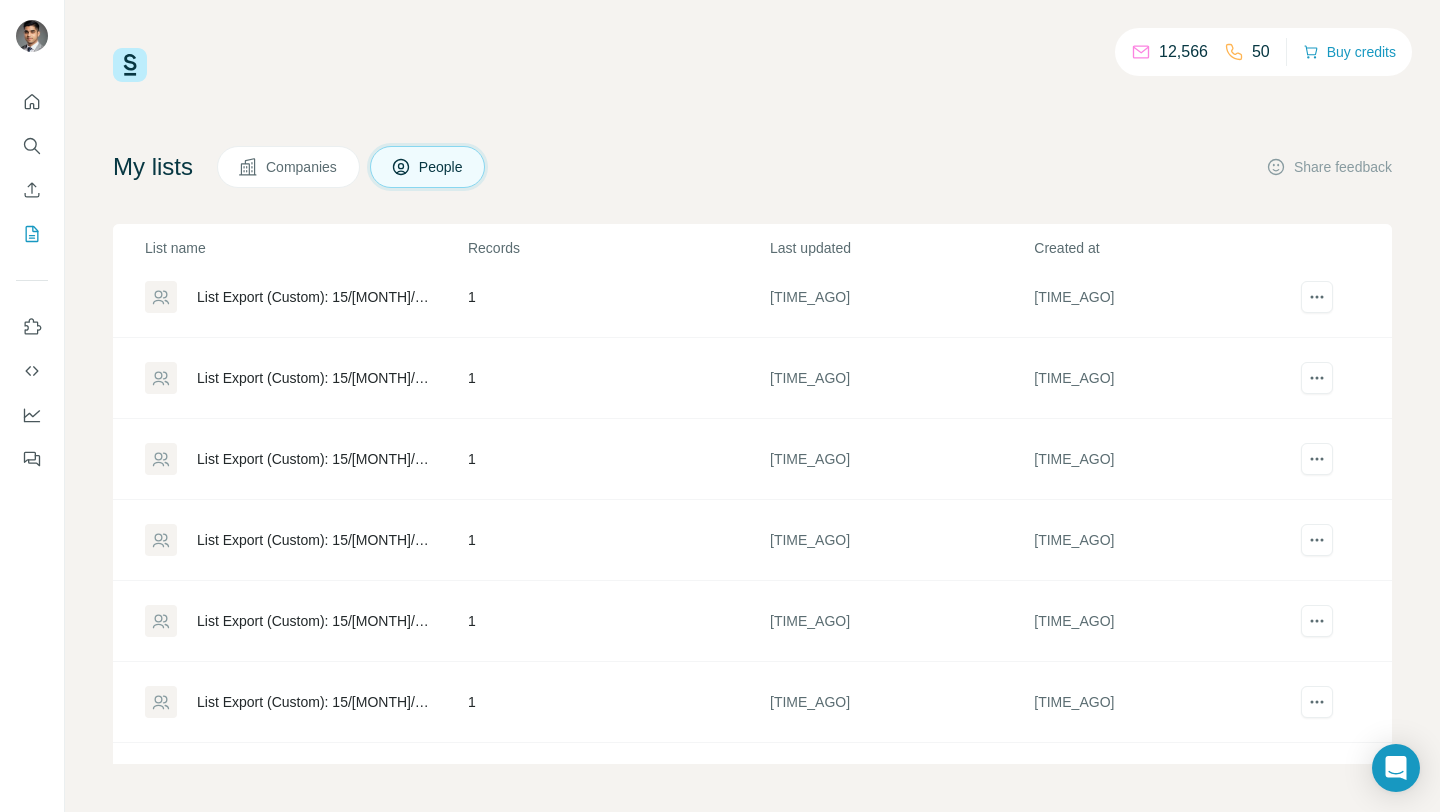 scroll, scrollTop: 0, scrollLeft: 0, axis: both 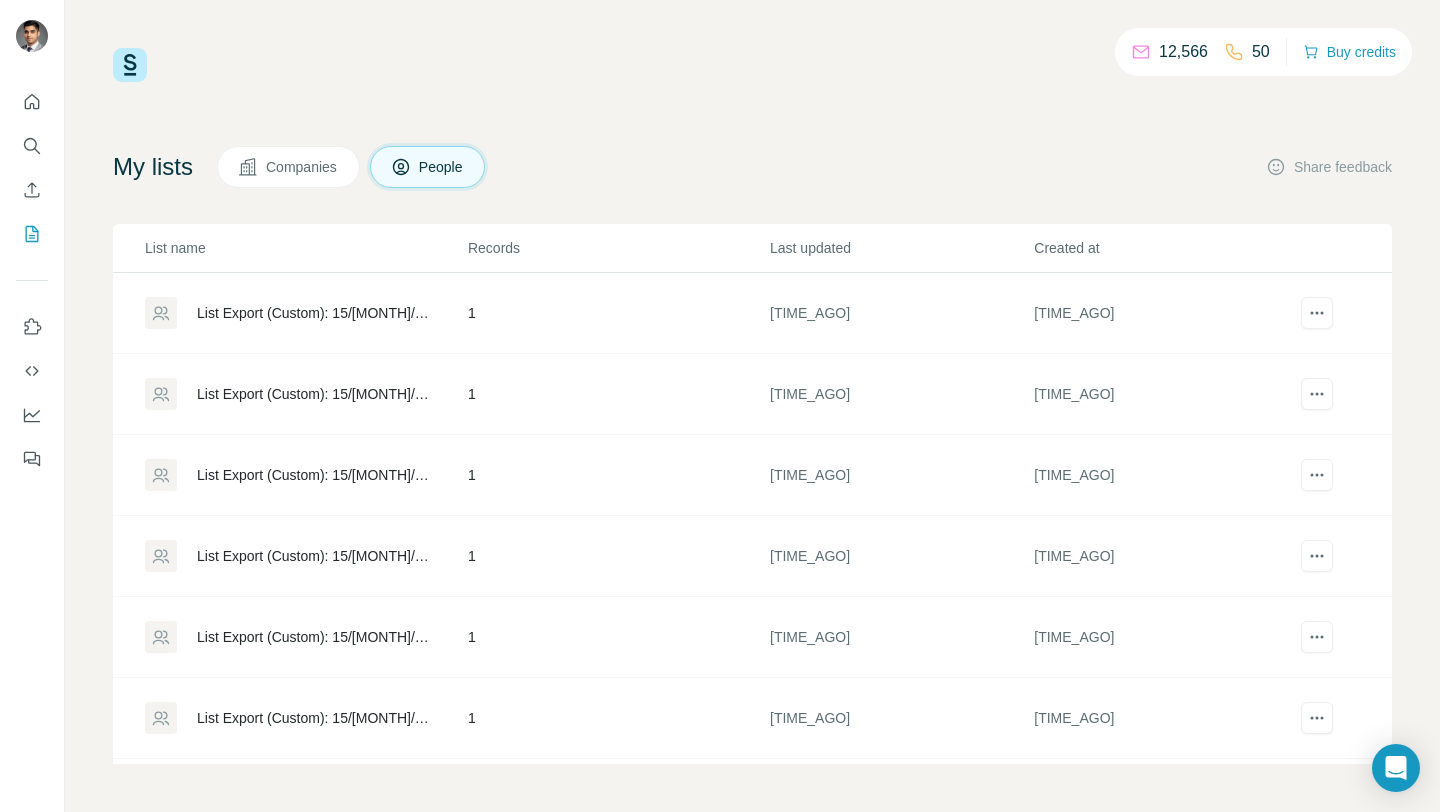 click on "List Export (Custom): 15/07/2025 10:02" at bounding box center [315, 313] 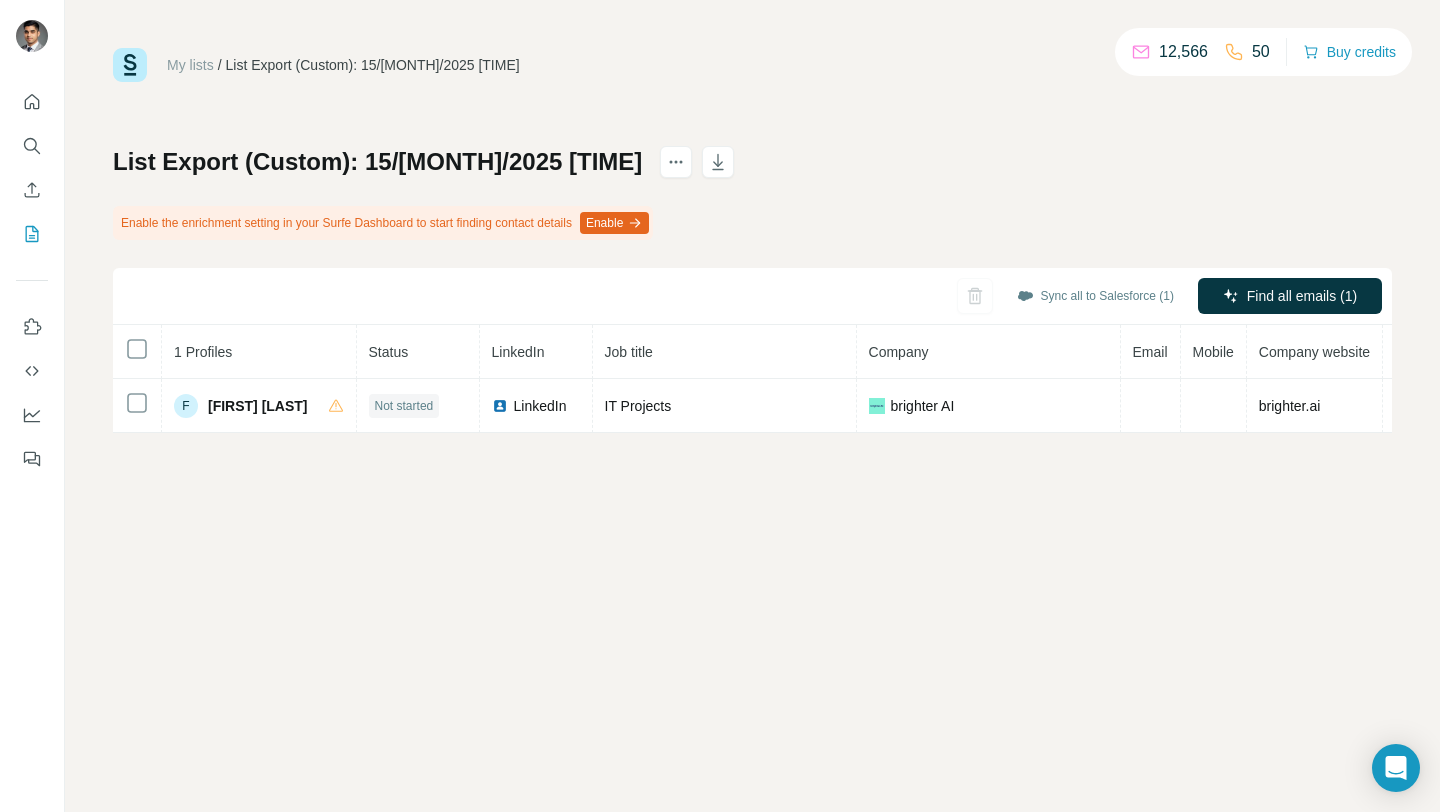 click on "My lists / List Export (Custom): 15/07/2025 10:02 12,566 50 Buy credits List Export (Custom): 15/07/2025 10:02 Enable the enrichment setting in your Surfe Dashboard to start finding contact details Enable Sync all to Salesforce (1) Find all emails (1) 1 Profiles Status LinkedIn Job title Company Email Mobile Company website Landline Country F Frederic Scheer Not started LinkedIn IT Projects brighter AI brighter.ai Germany" at bounding box center [752, 406] 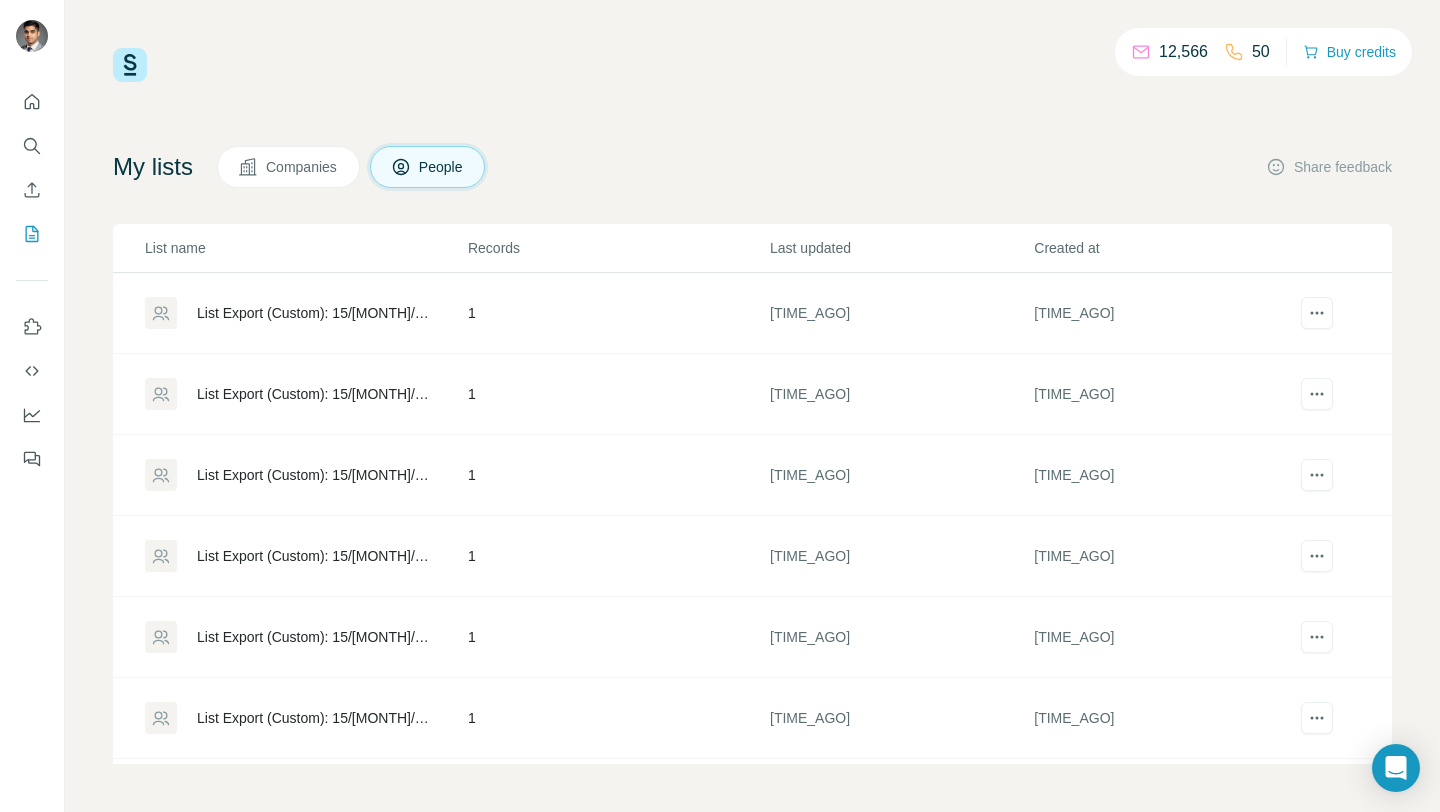 click on "List Export (Custom): 15/07/2025 10:01" at bounding box center [315, 394] 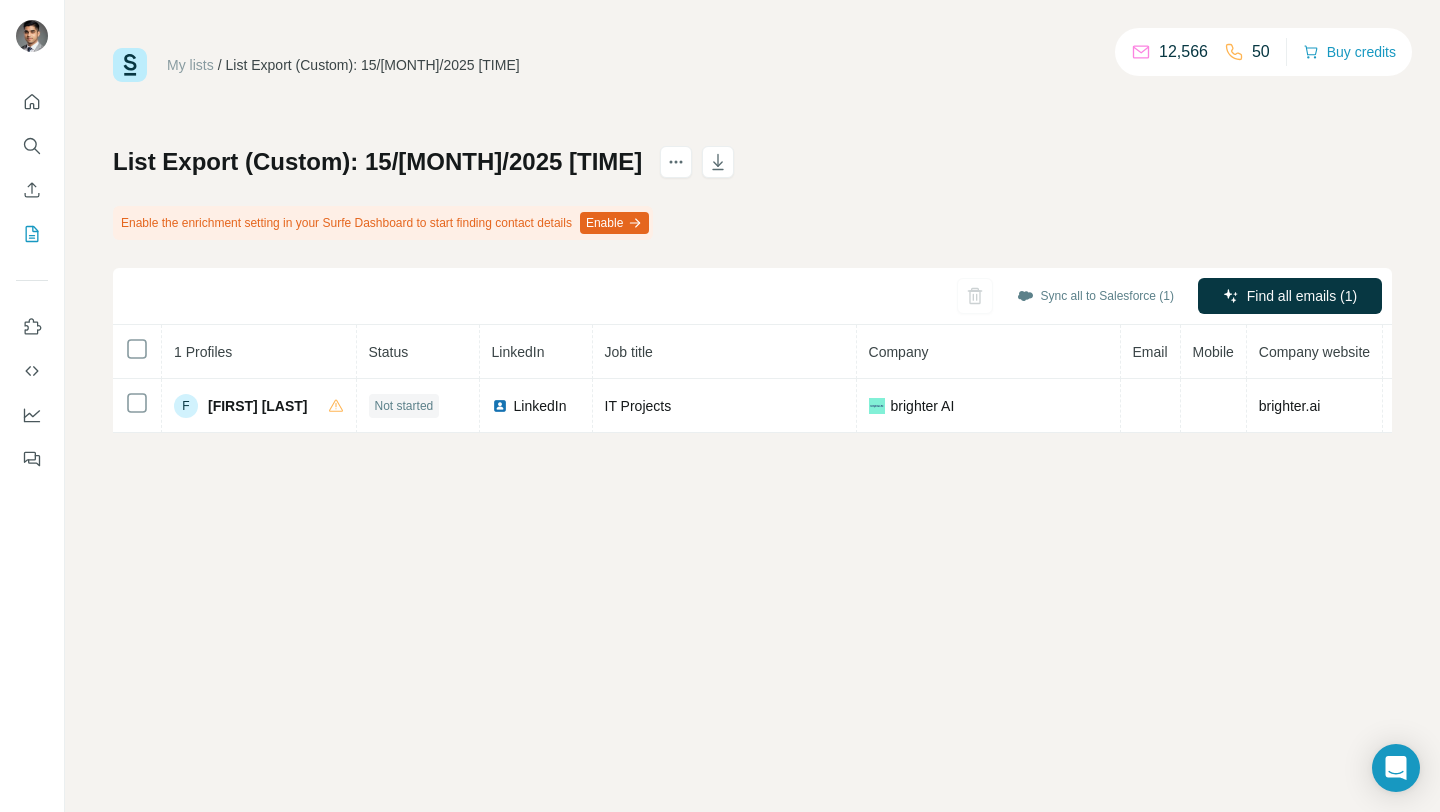 click on "Enable" at bounding box center (614, 223) 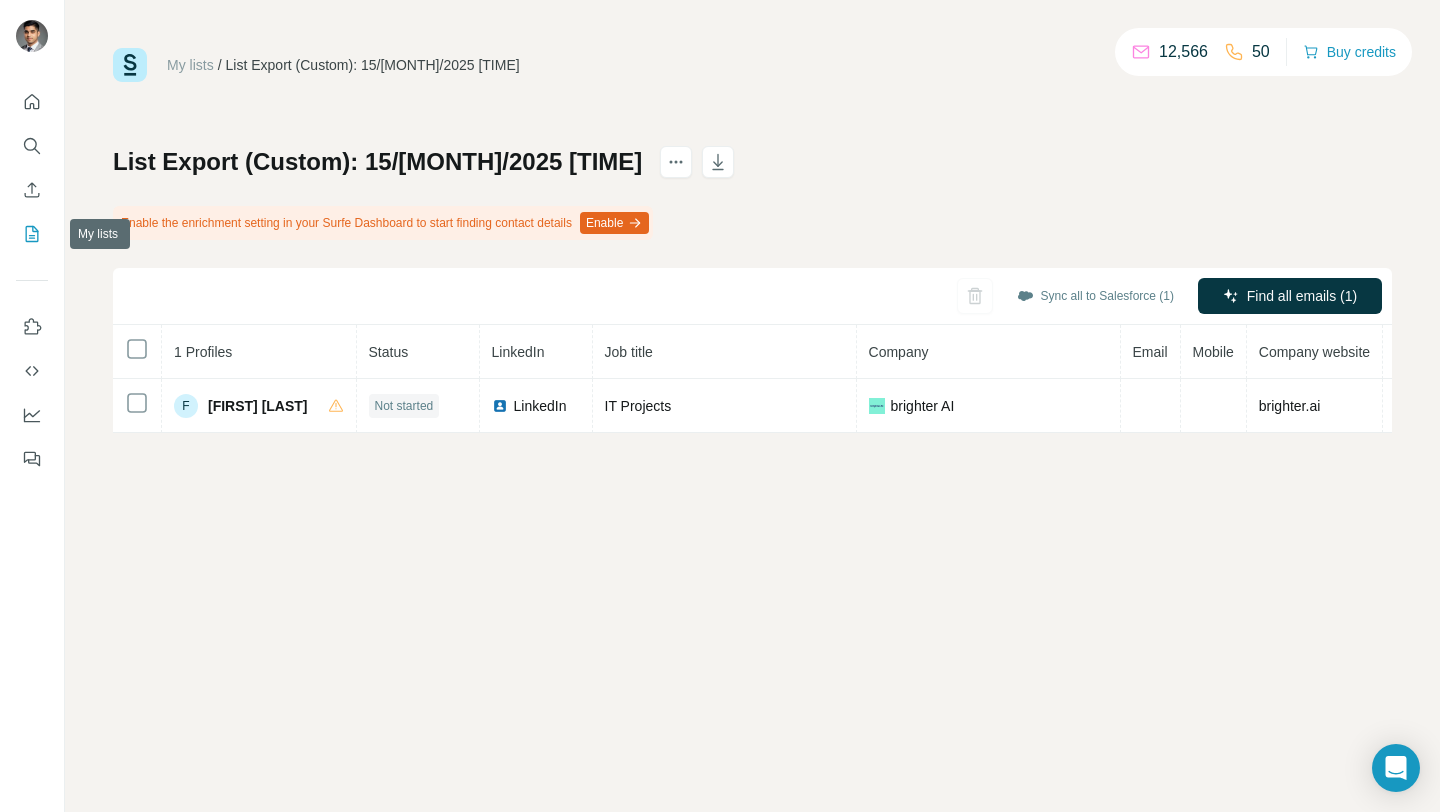 click at bounding box center [32, 234] 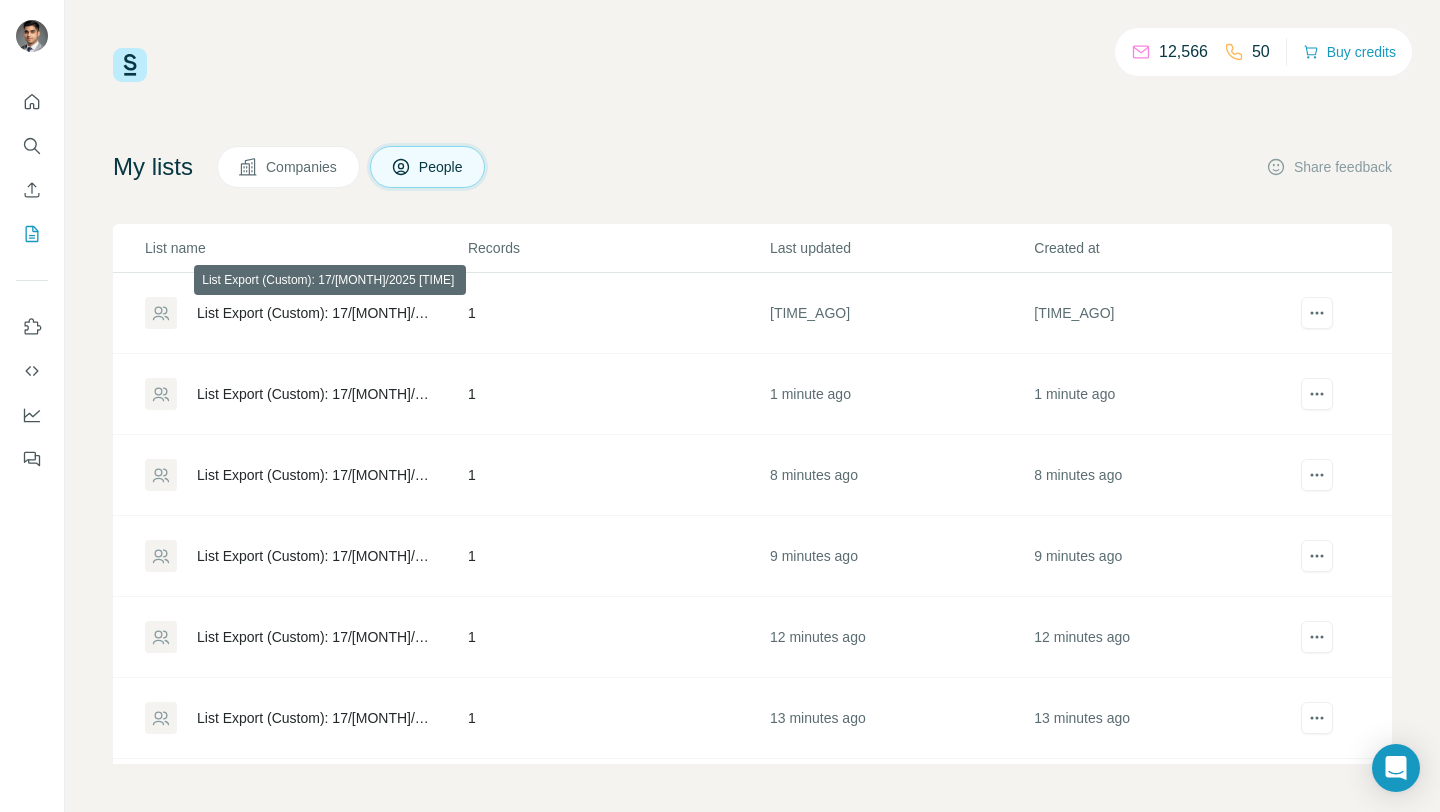 click on "List Export (Custom): 17/07/2025 14:55" at bounding box center [315, 313] 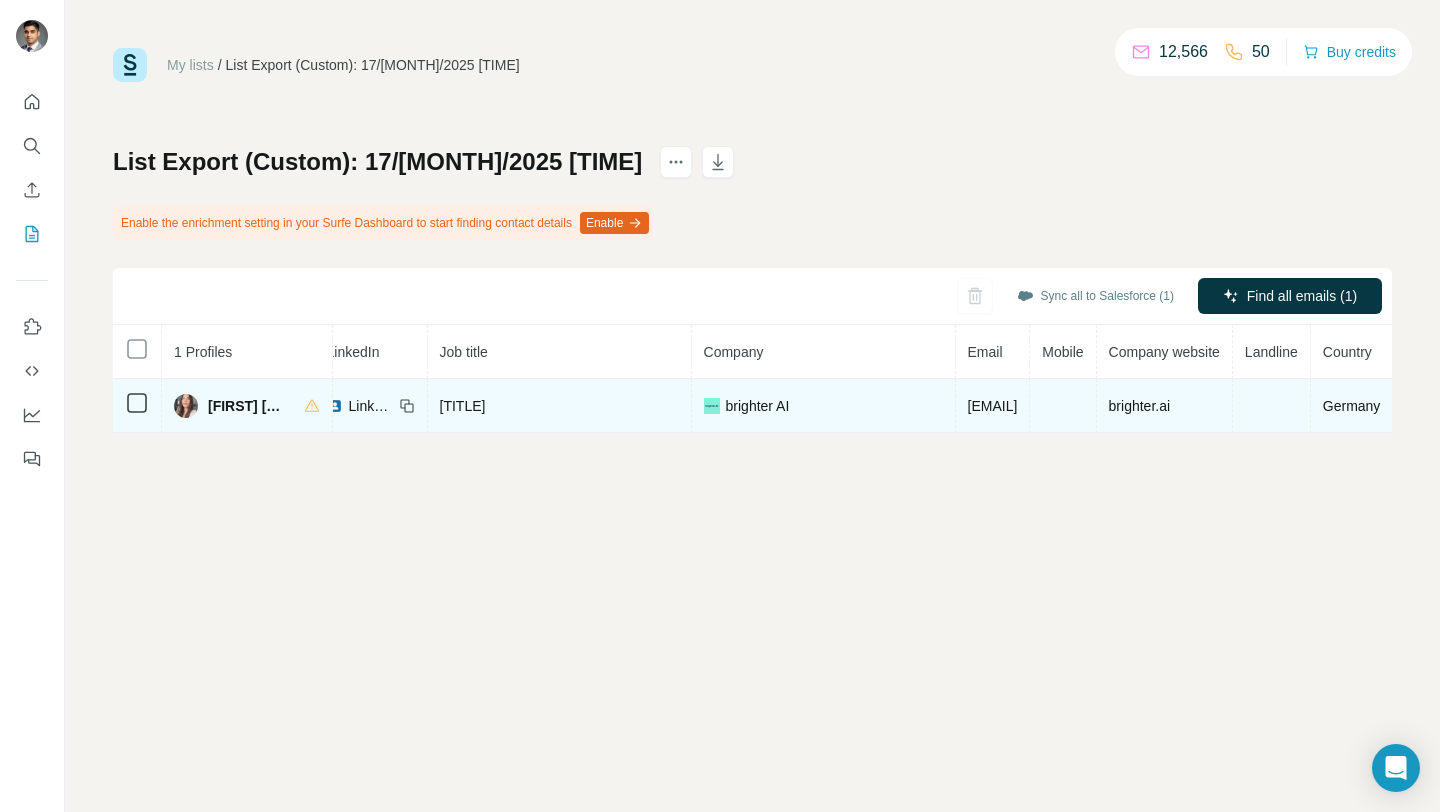 scroll, scrollTop: 0, scrollLeft: 0, axis: both 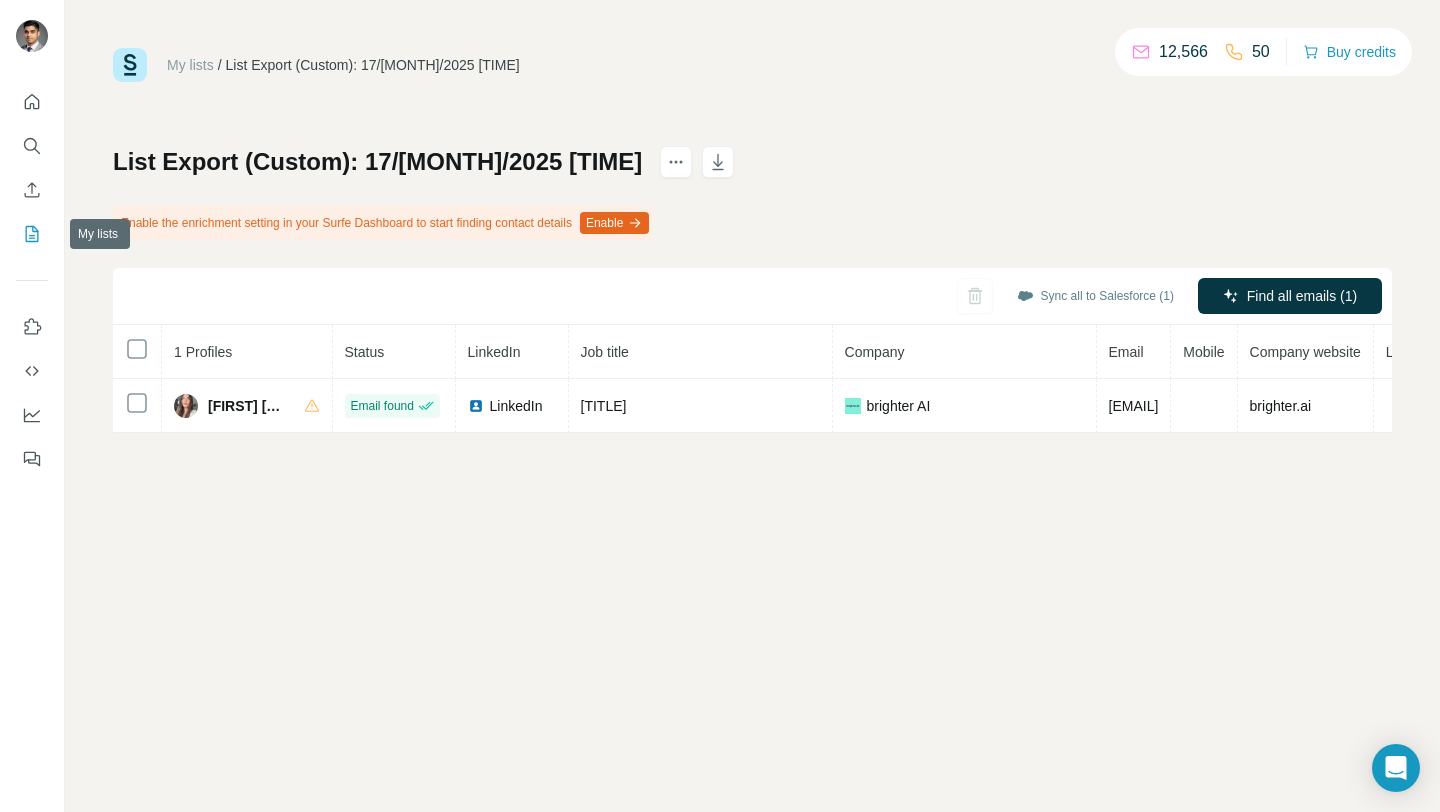 click 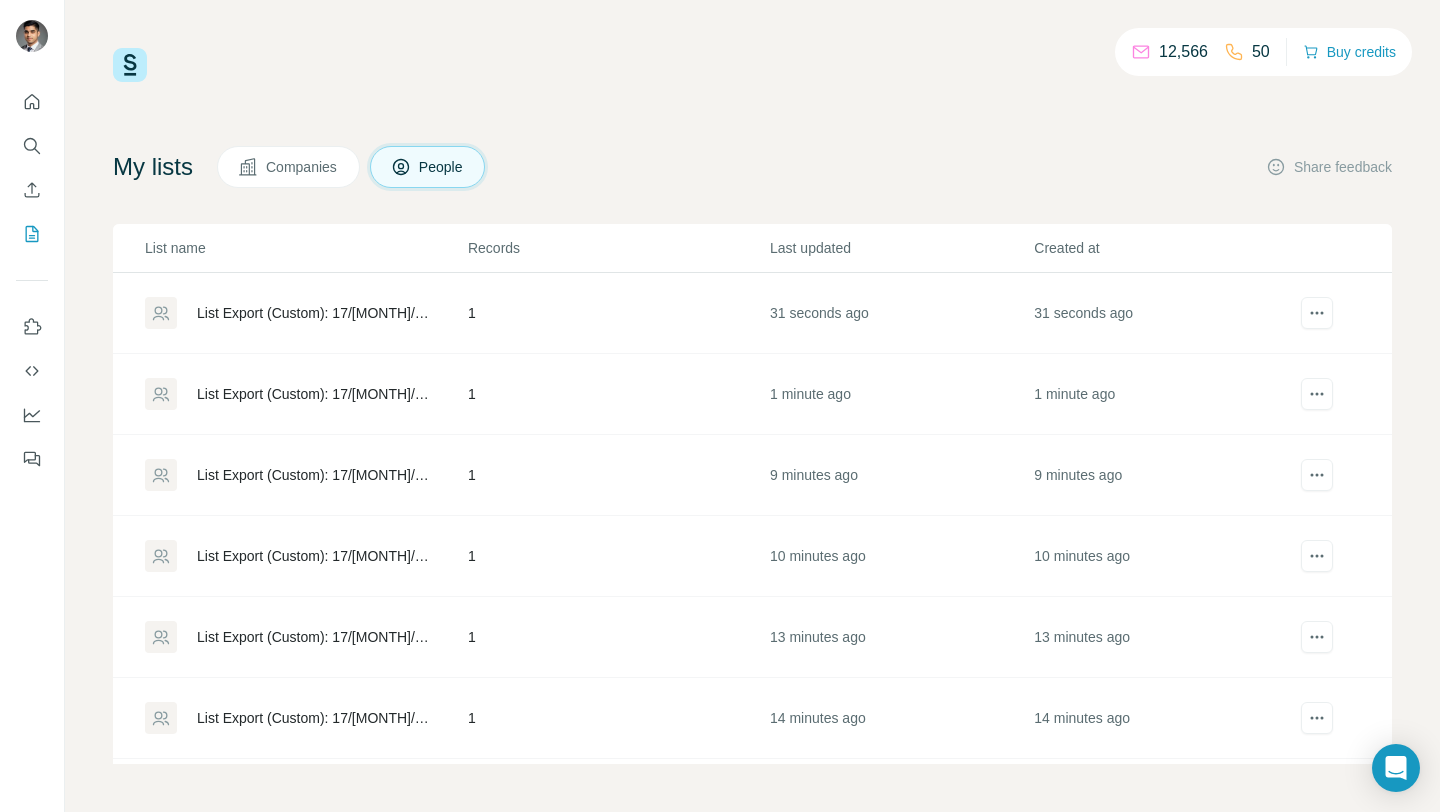 click on "List Export (Custom): 17/07/2025 14:54" at bounding box center (290, 394) 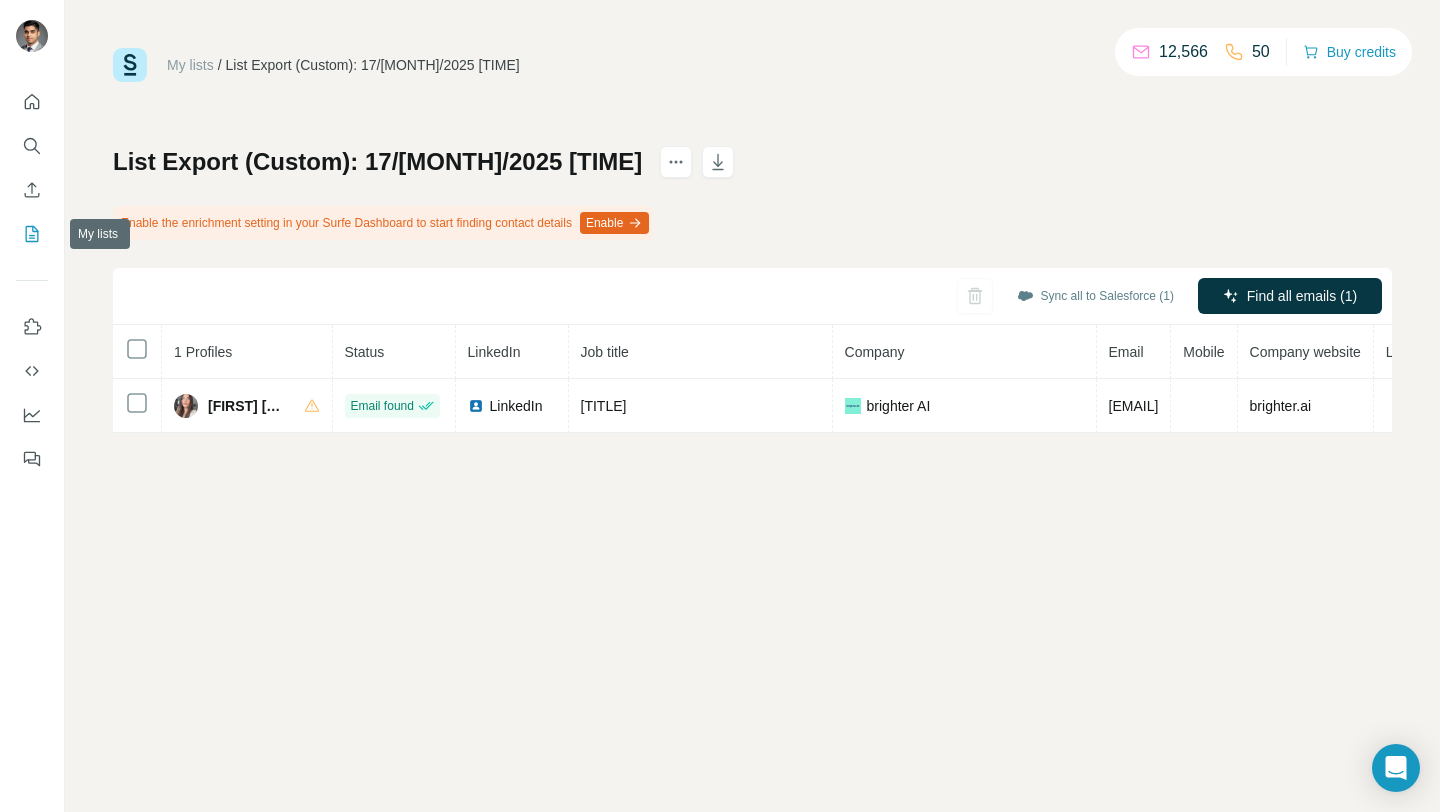 click 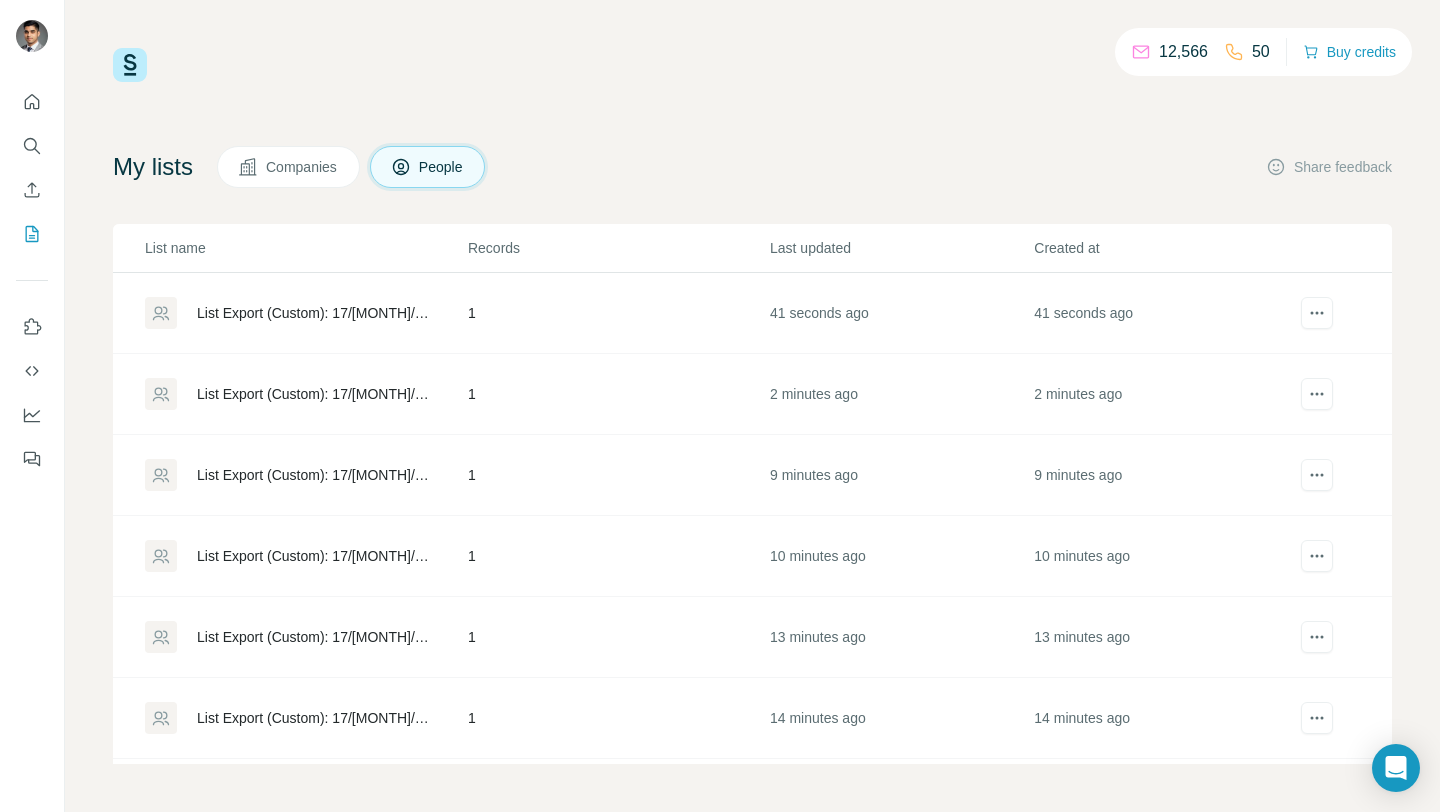 click on "List Export (Custom): 17/07/2025 14:54" at bounding box center (315, 394) 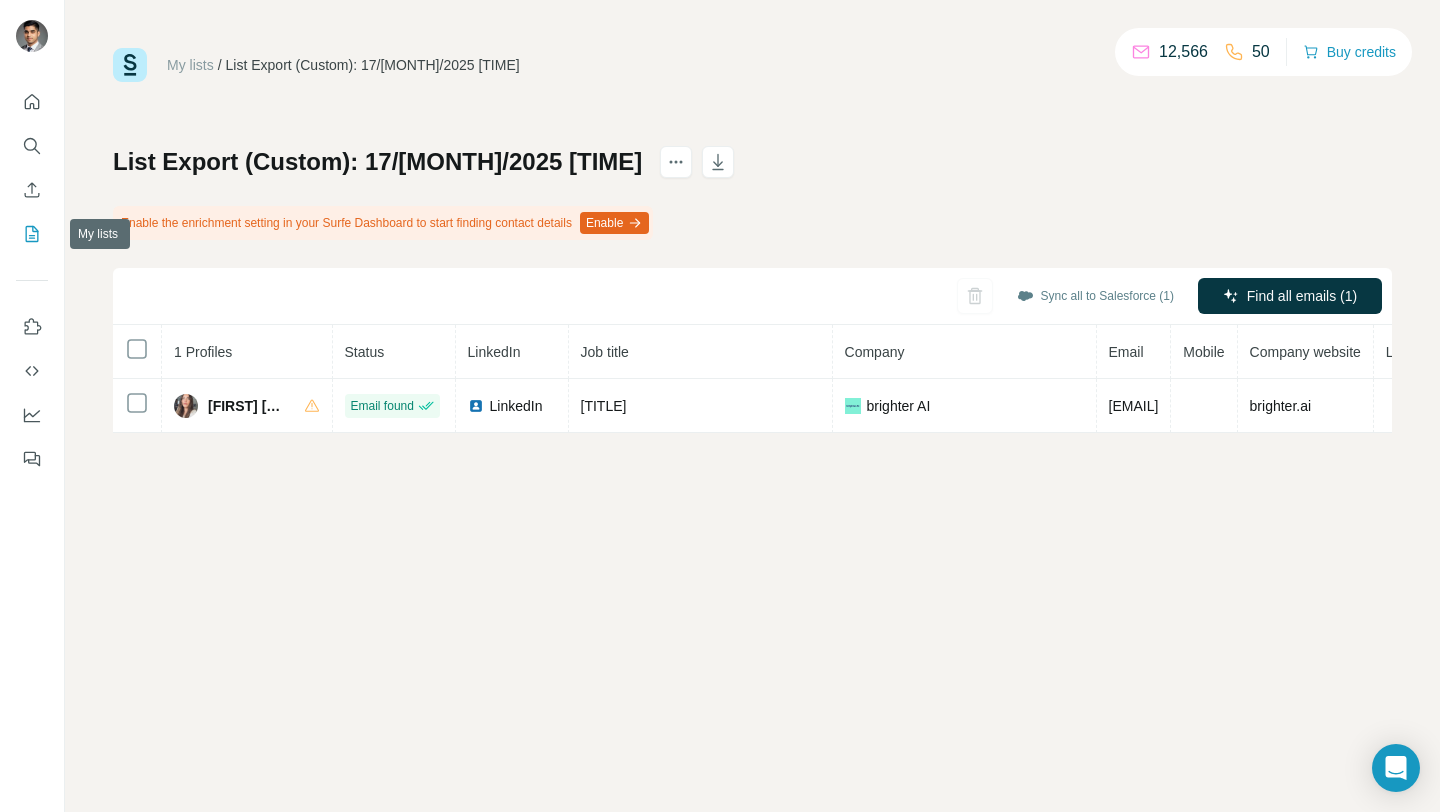 click 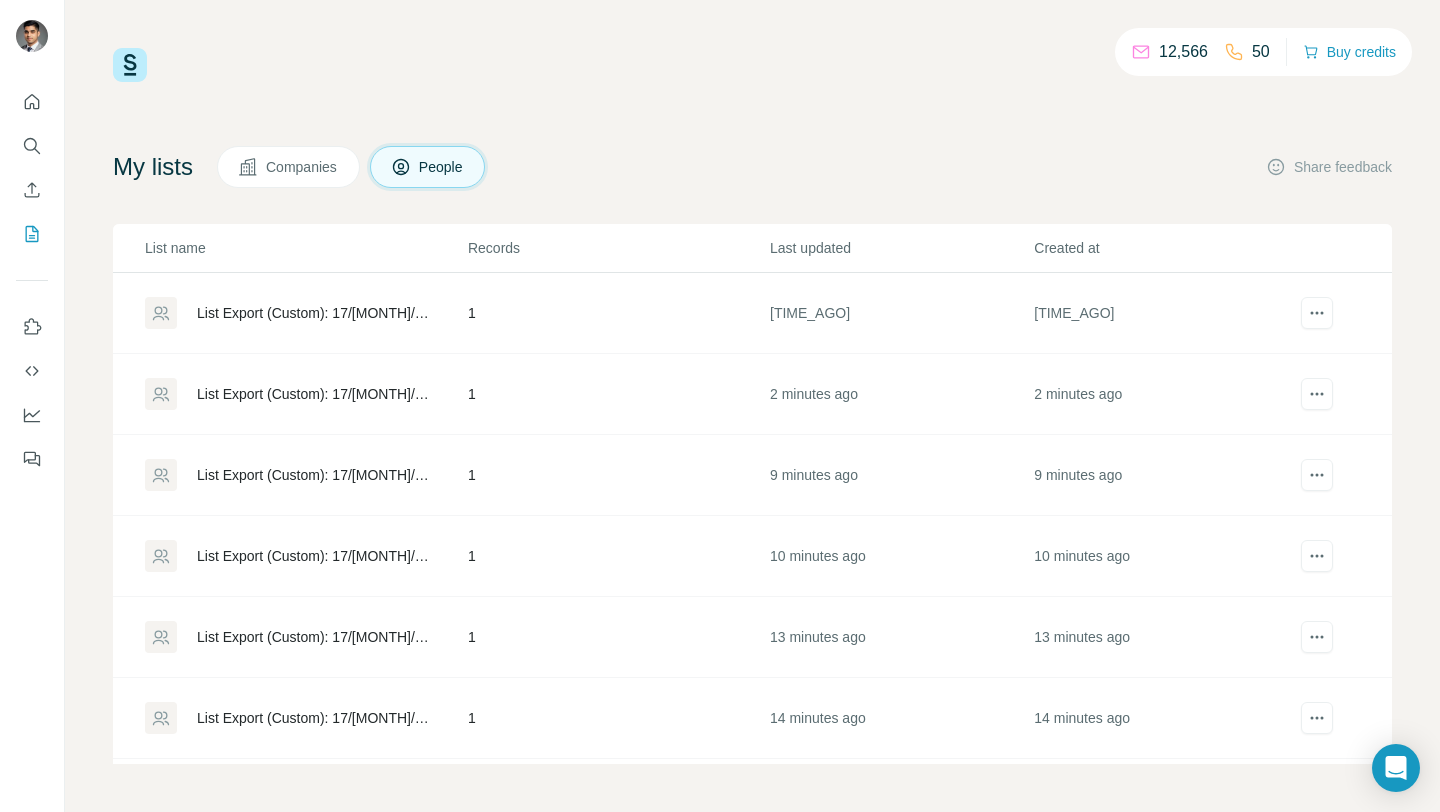 click on "List Export (Custom): 17/07/2025 14:55" at bounding box center (315, 313) 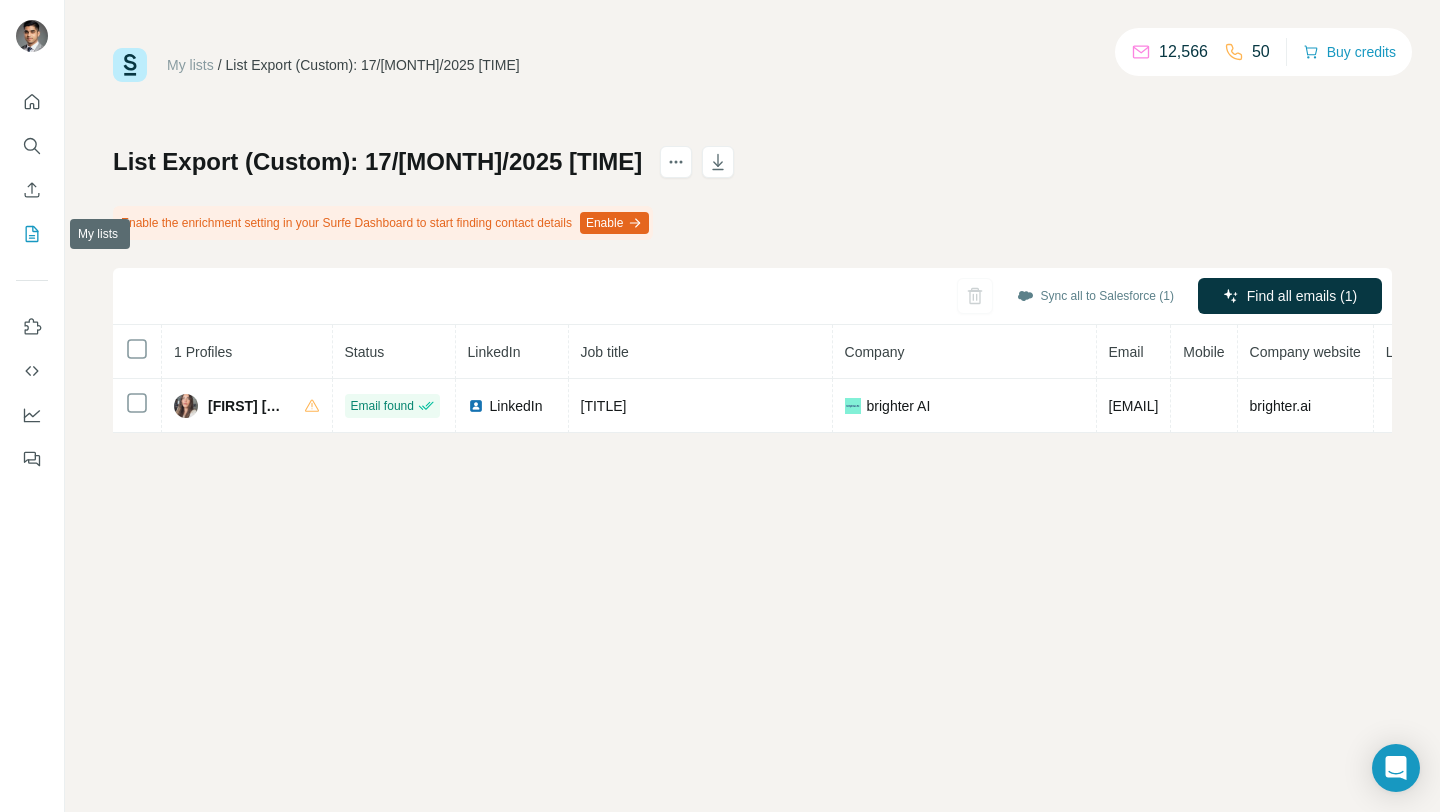 click at bounding box center [32, 274] 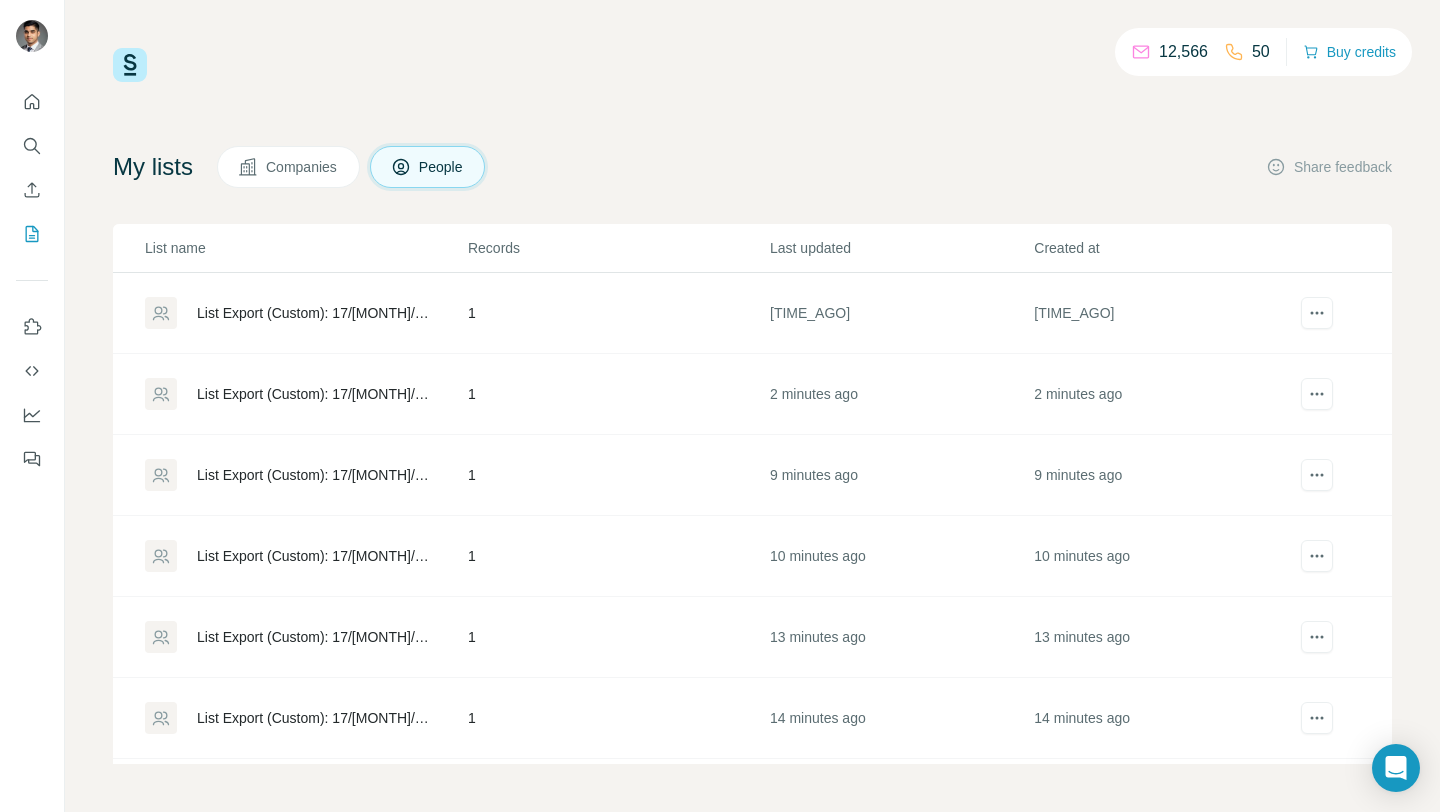 click on "List Export (Custom): 17/07/2025 14:54" at bounding box center (315, 394) 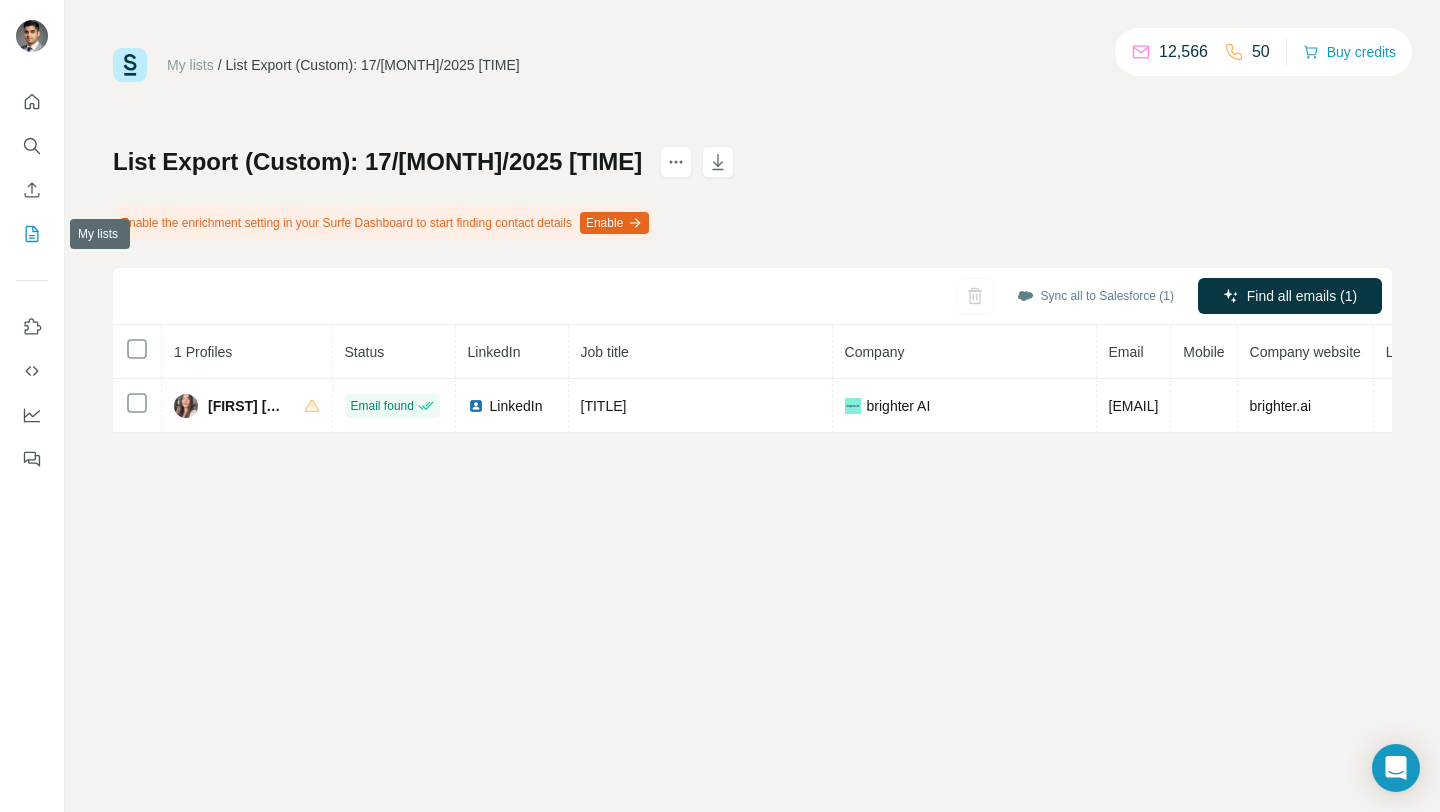 click 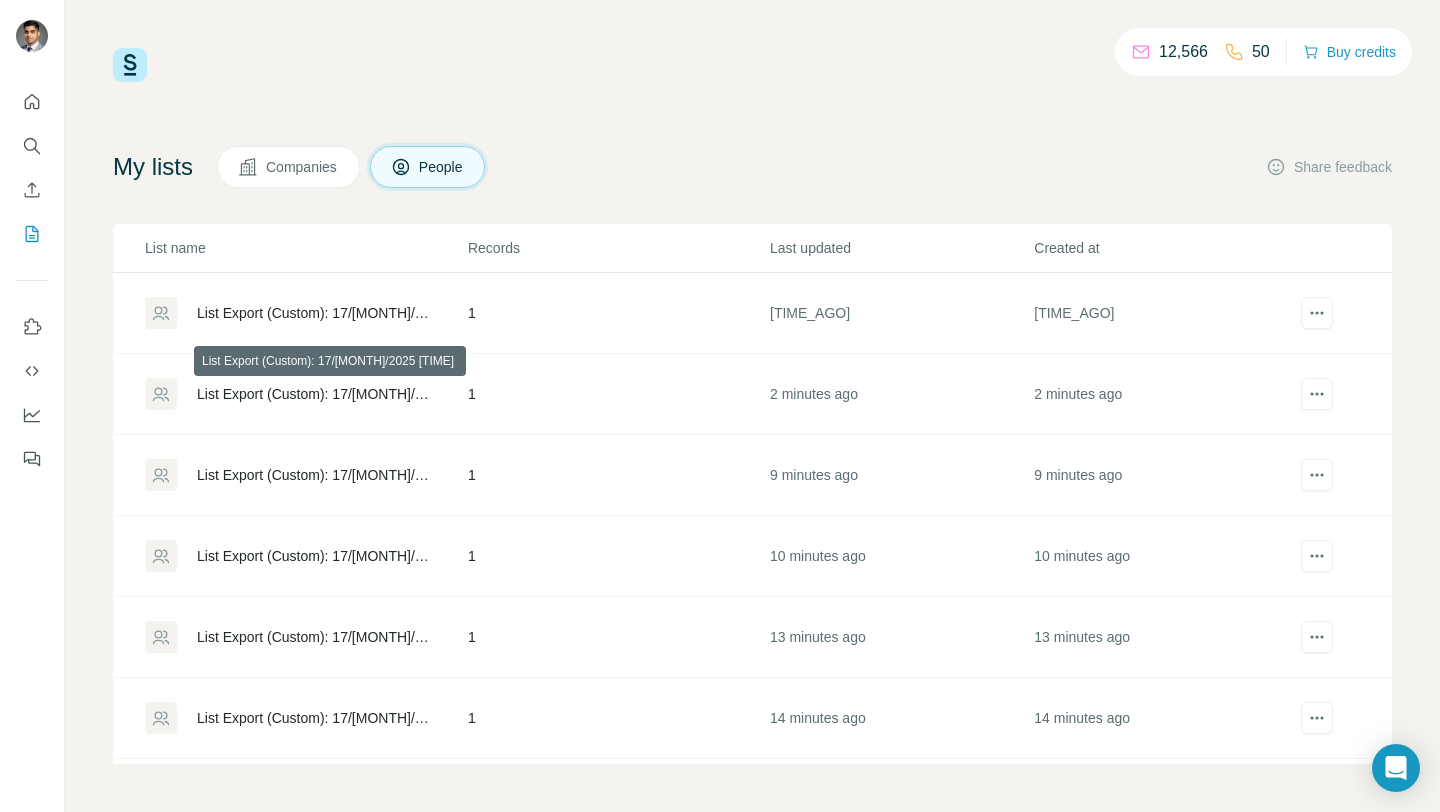 click on "List Export (Custom): 17/07/2025 14:54" at bounding box center [315, 394] 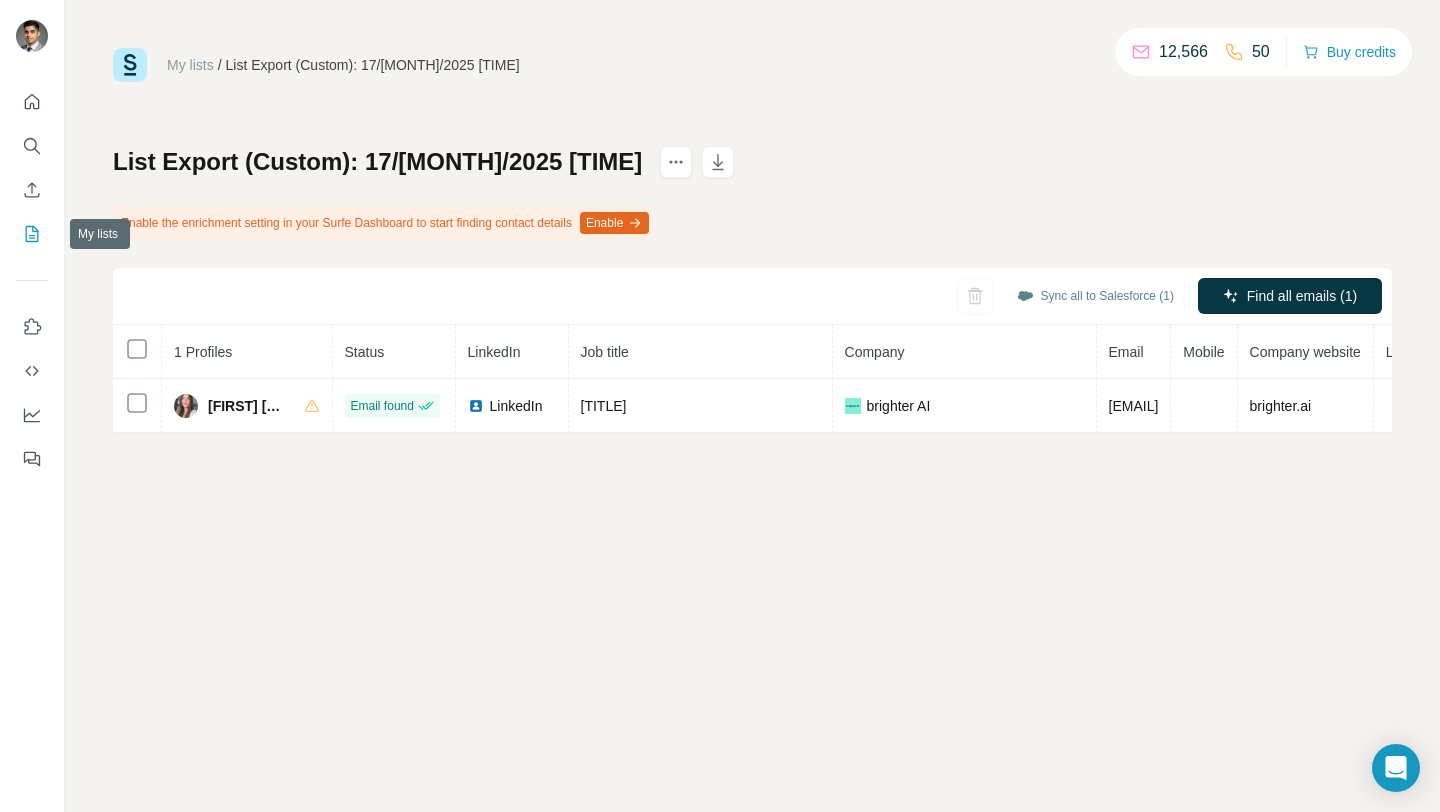 click at bounding box center [32, 234] 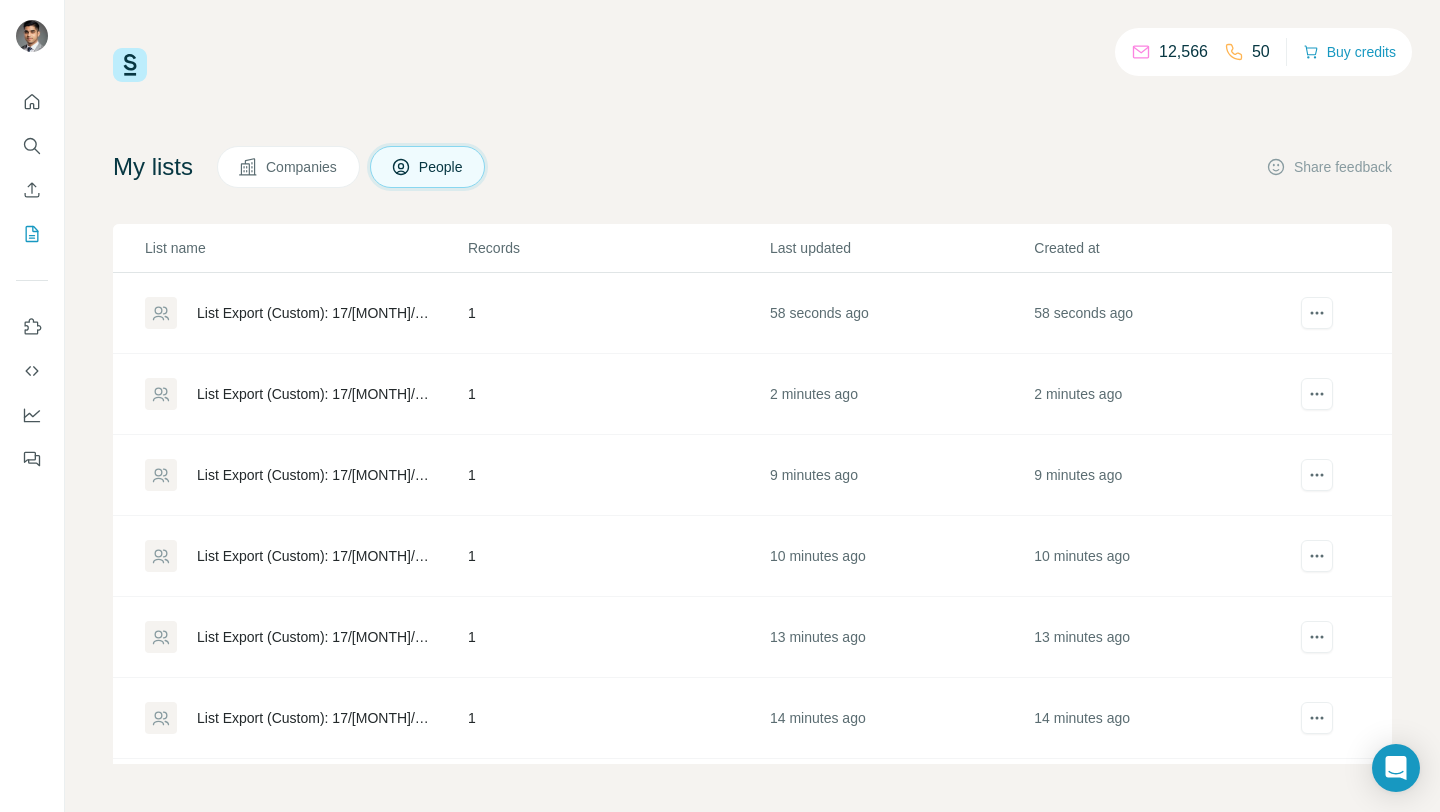 click on "List Export (Custom): 17/07/2025 14:47" at bounding box center [305, 475] 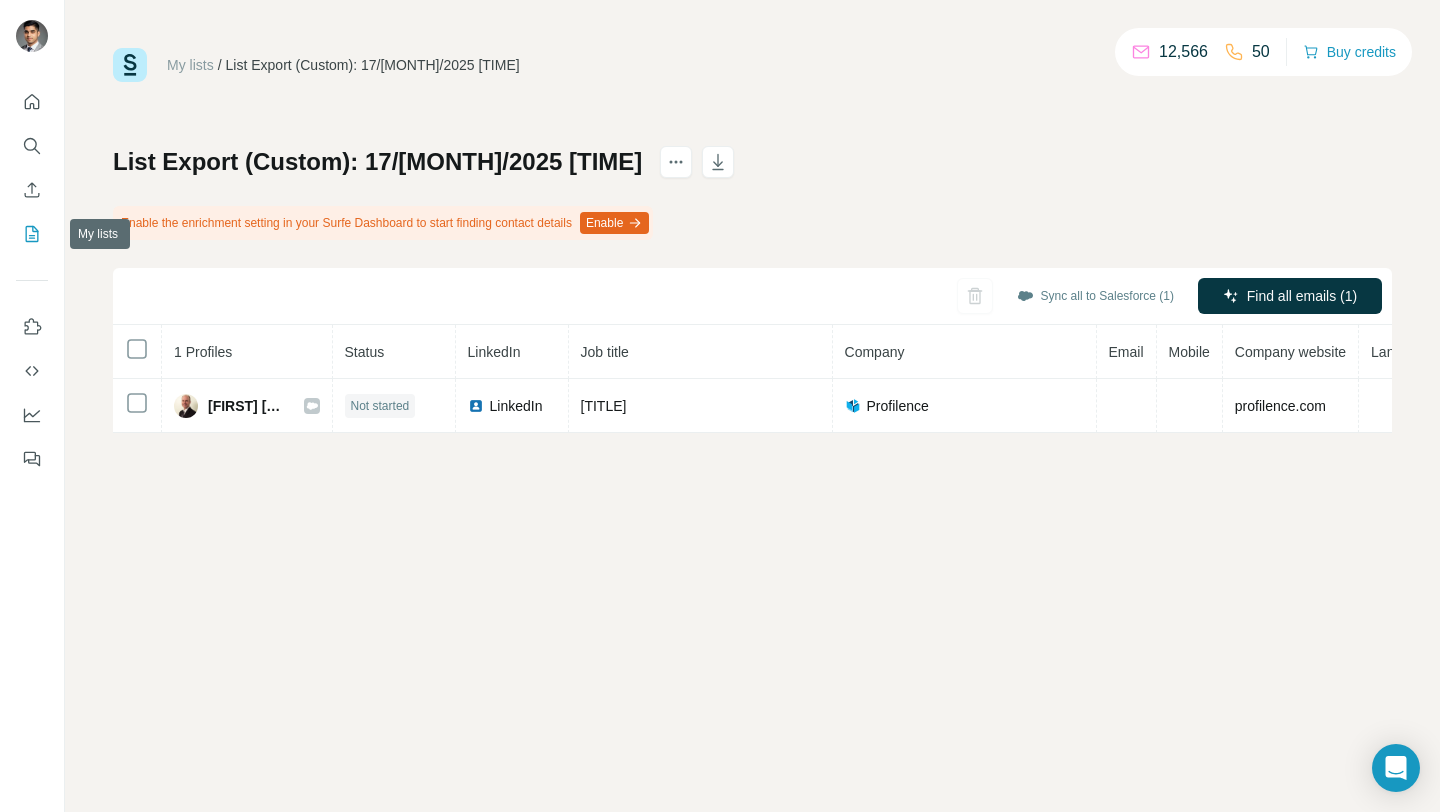 click 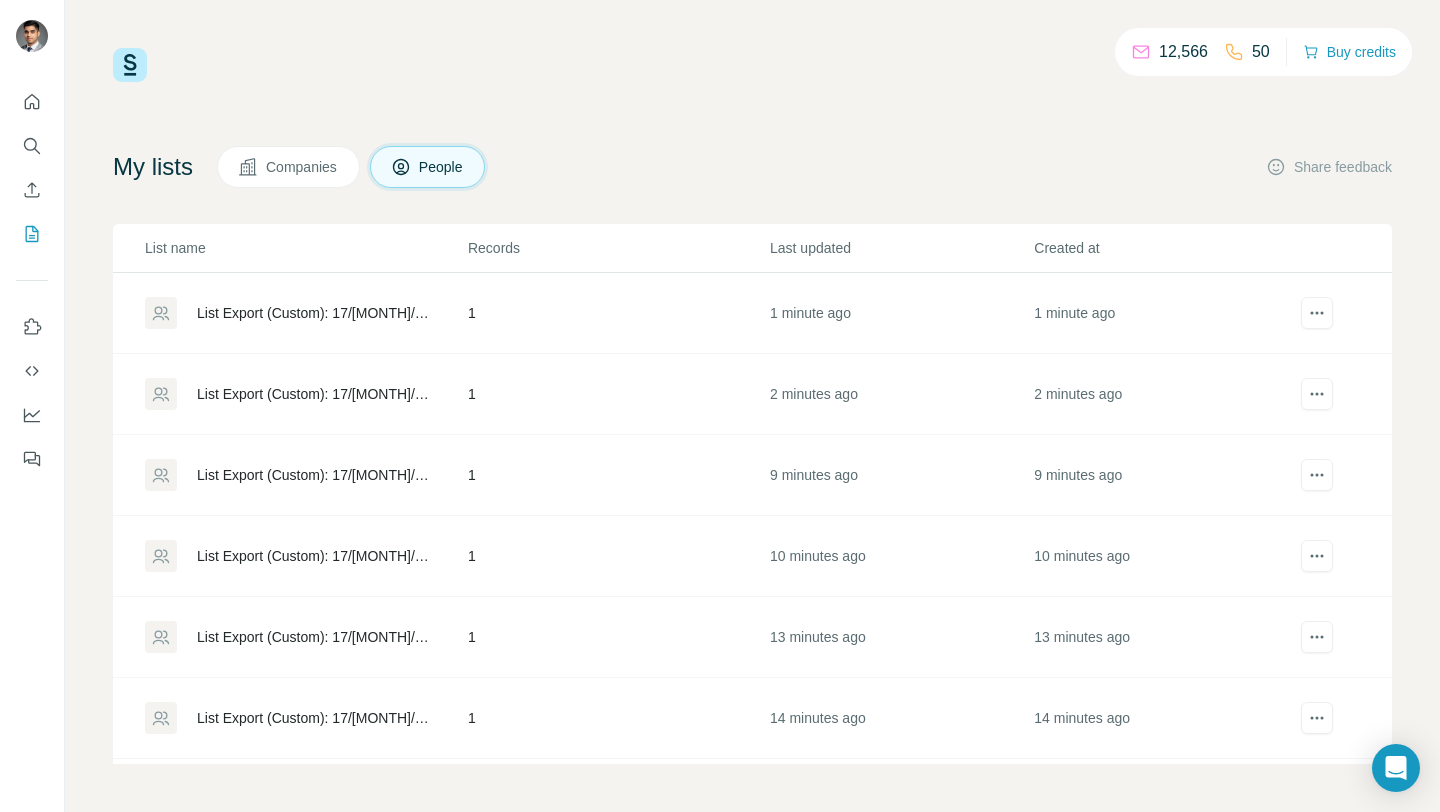 click on "List Export (Custom): 17/07/2025 14:55" at bounding box center [315, 313] 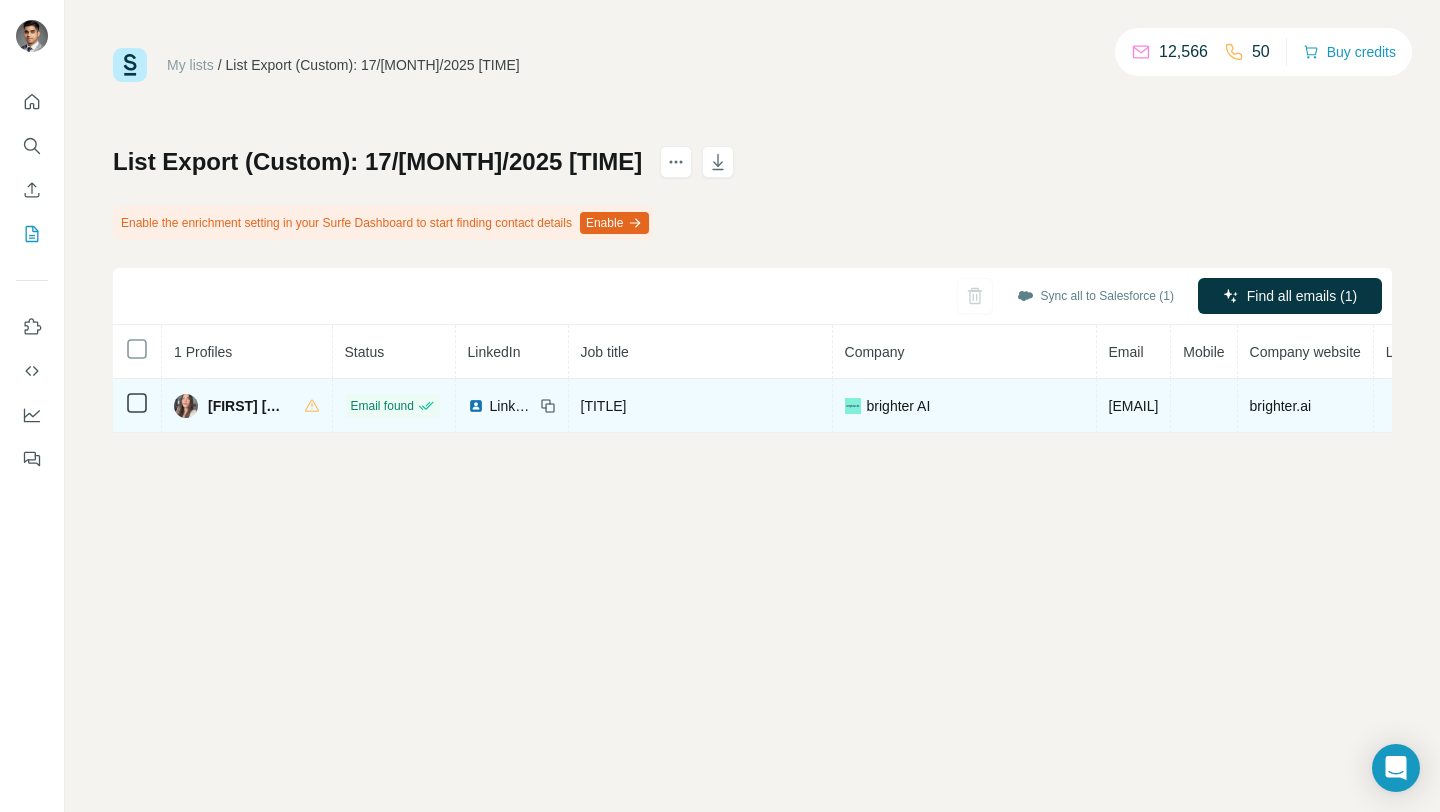 click on "Irina Henß" at bounding box center (246, 406) 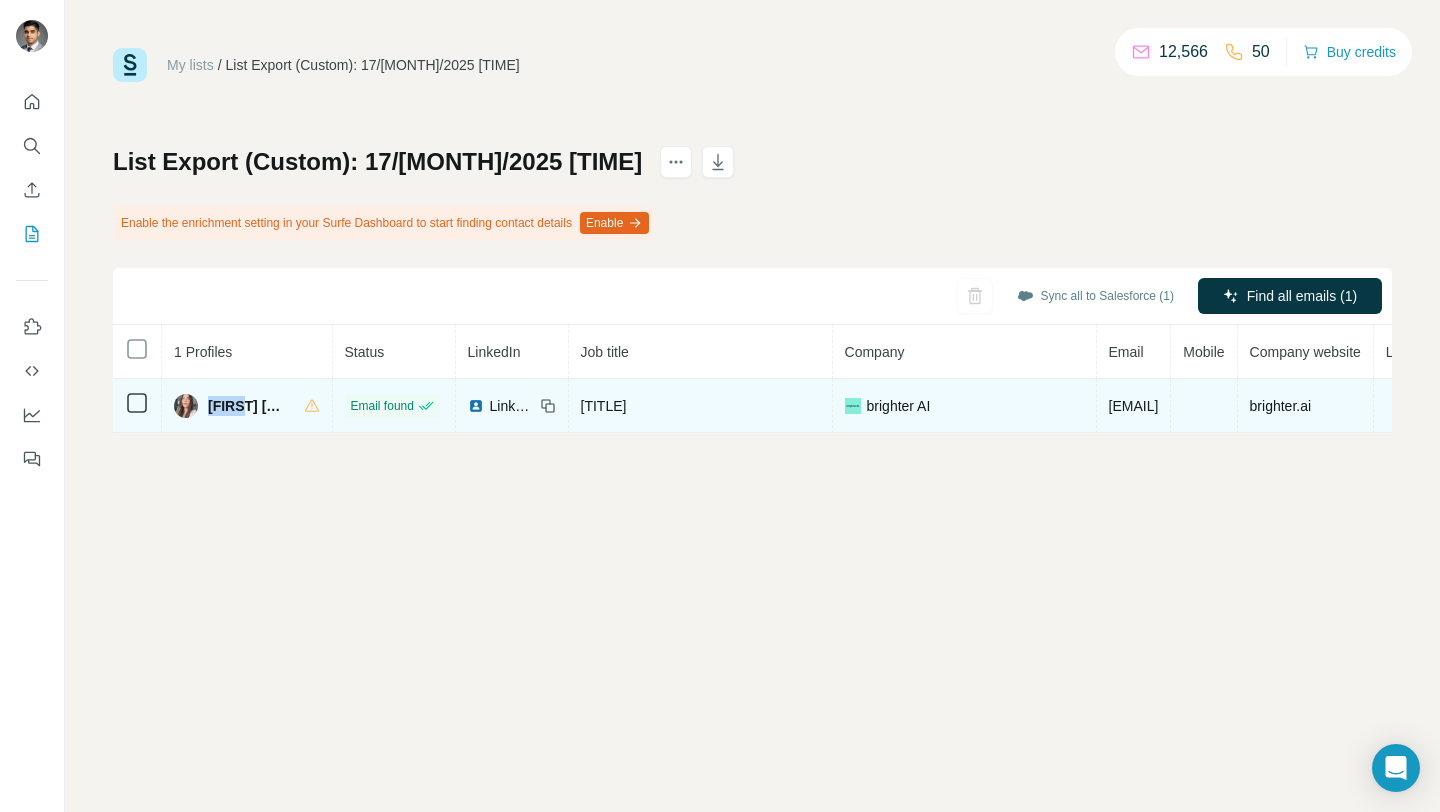 drag, startPoint x: 208, startPoint y: 405, endPoint x: 239, endPoint y: 407, distance: 31.06445 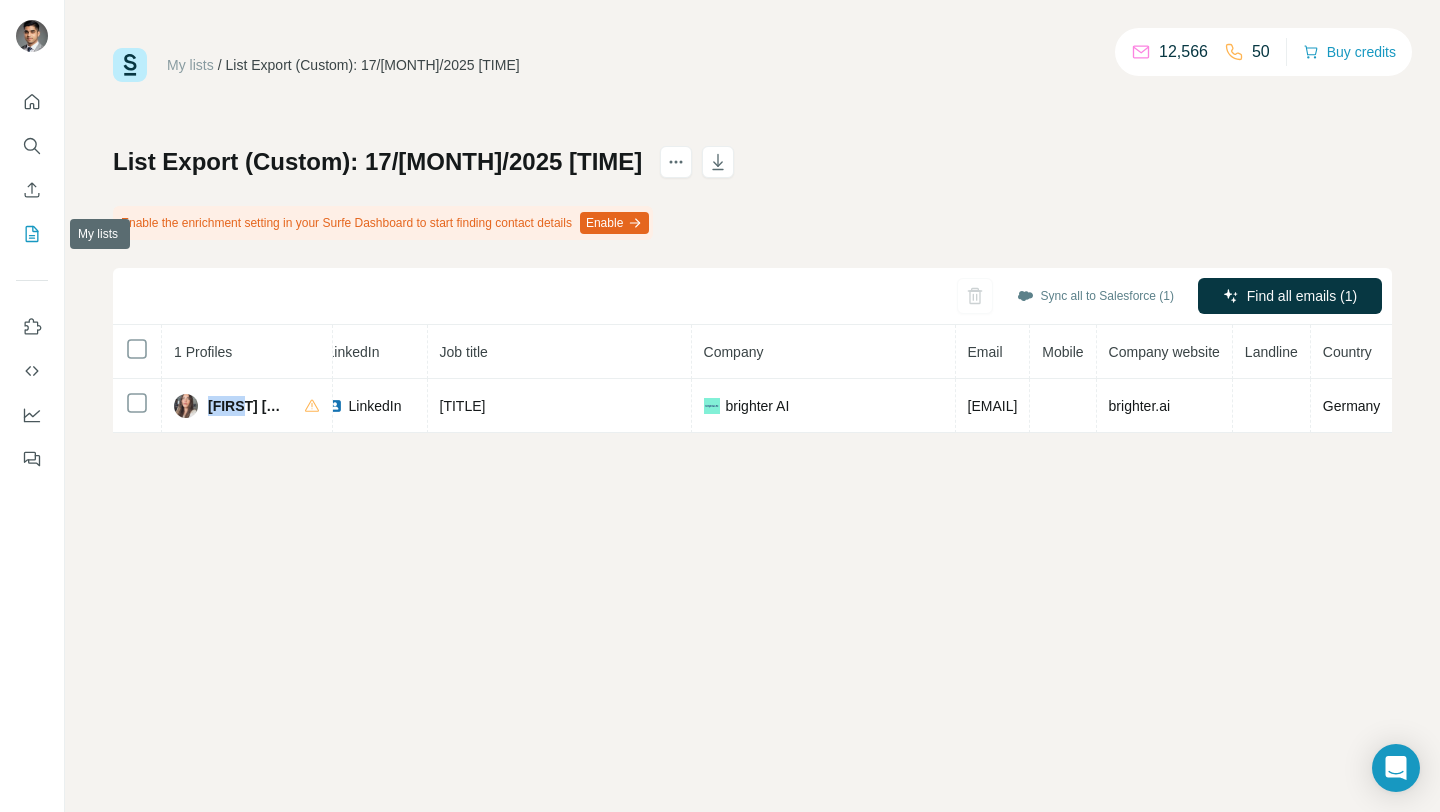 click at bounding box center [32, 234] 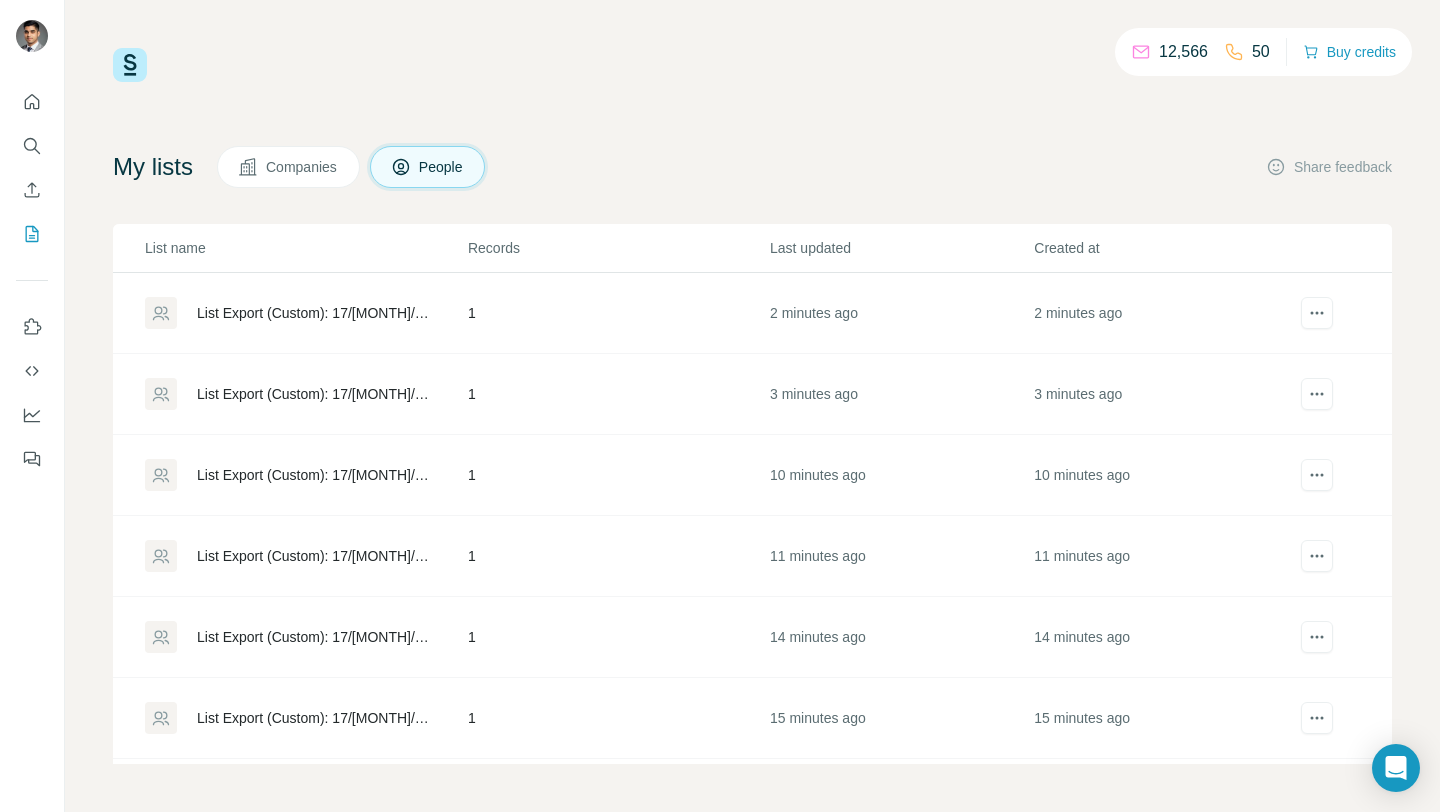 click on "List Export (Custom): 17/07/2025 14:47" at bounding box center (305, 475) 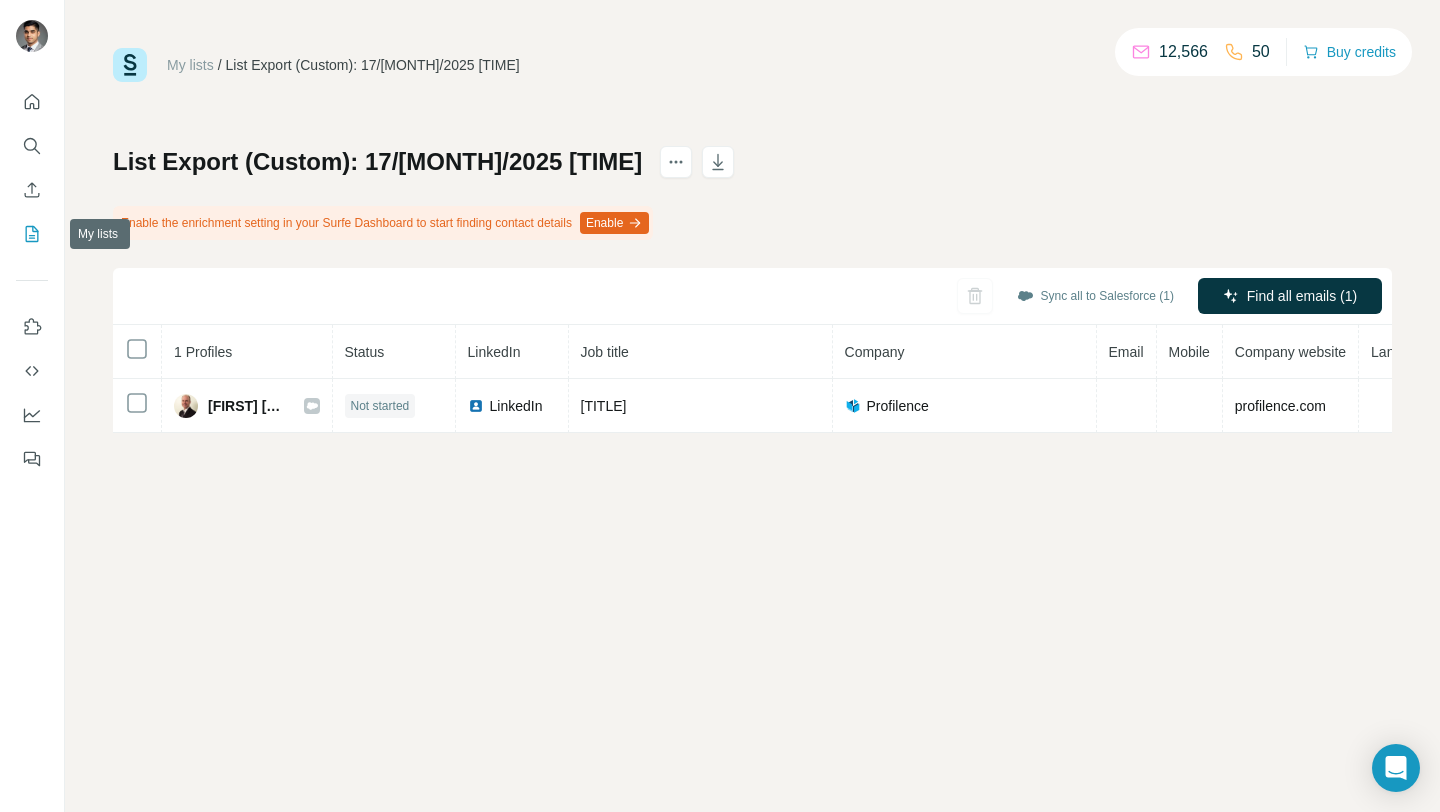 click 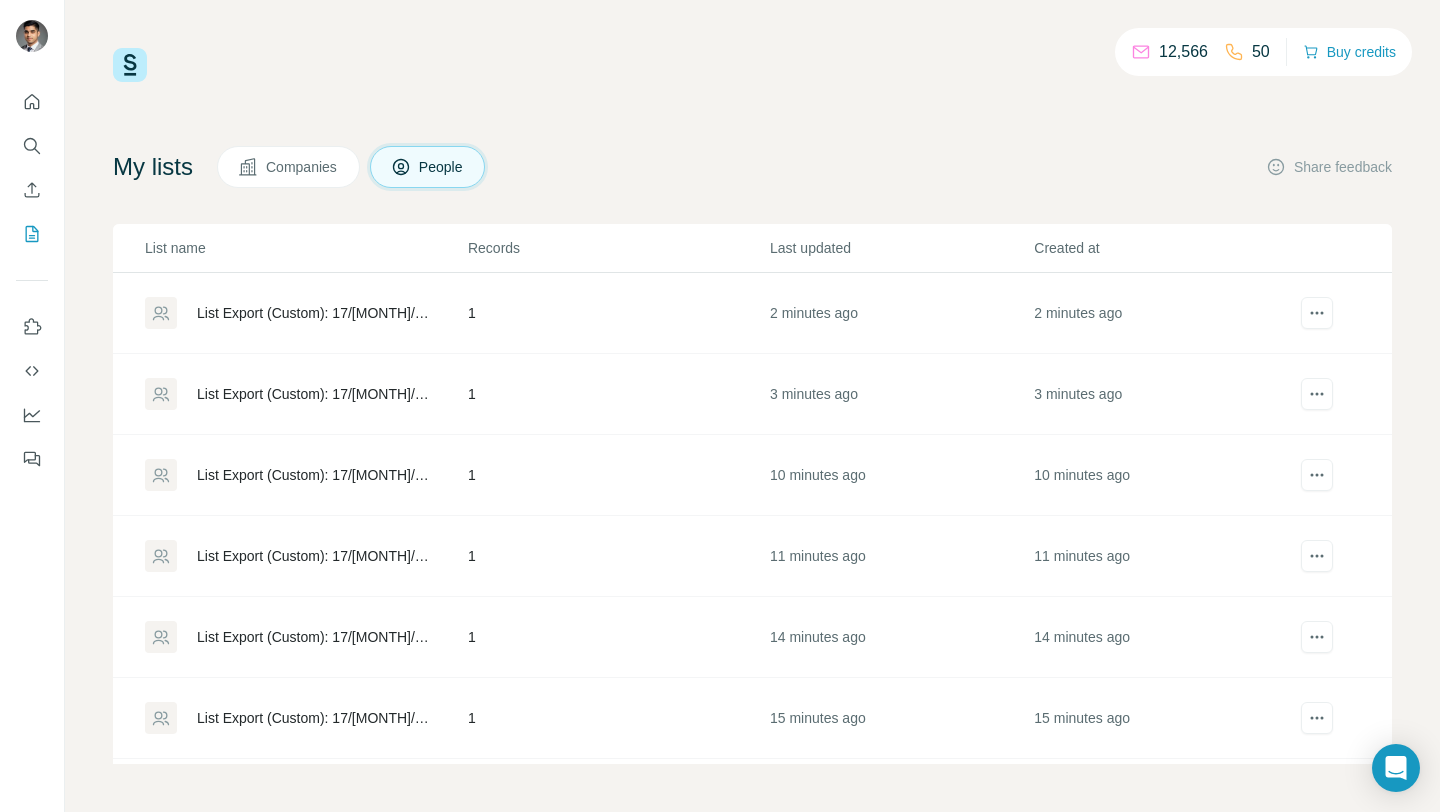 click on "List Export (Custom): 17/07/2025 14:46" at bounding box center [305, 556] 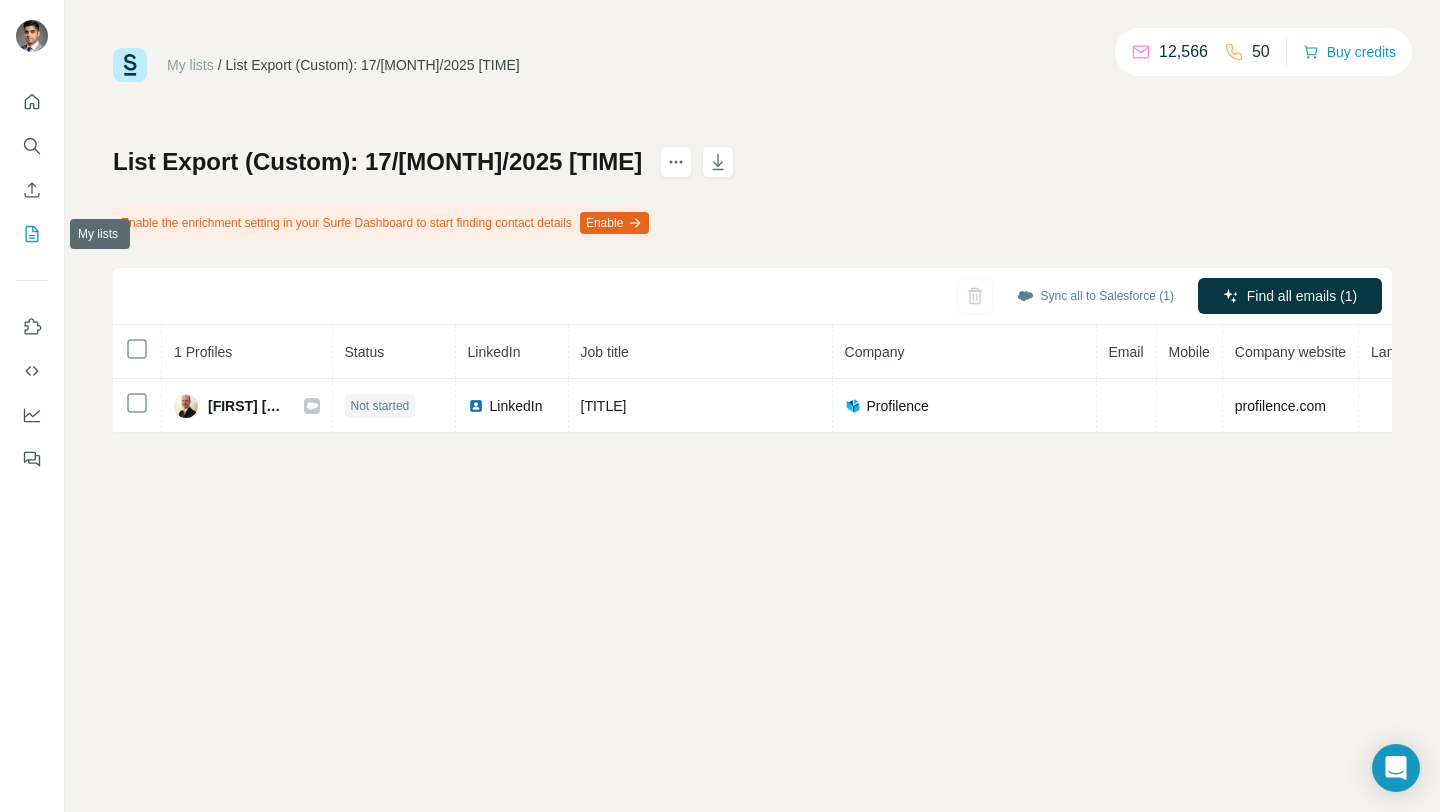click 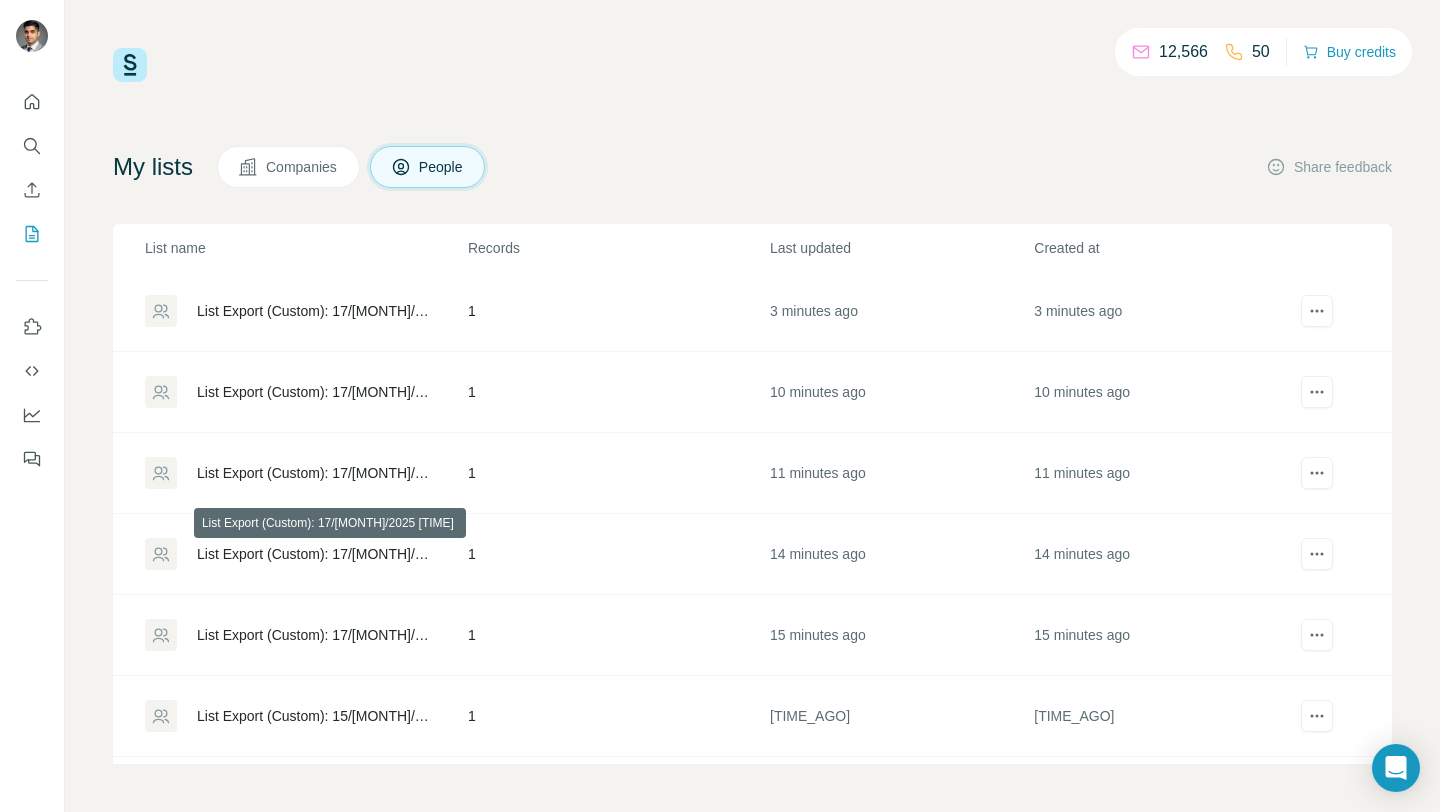 scroll, scrollTop: 87, scrollLeft: 0, axis: vertical 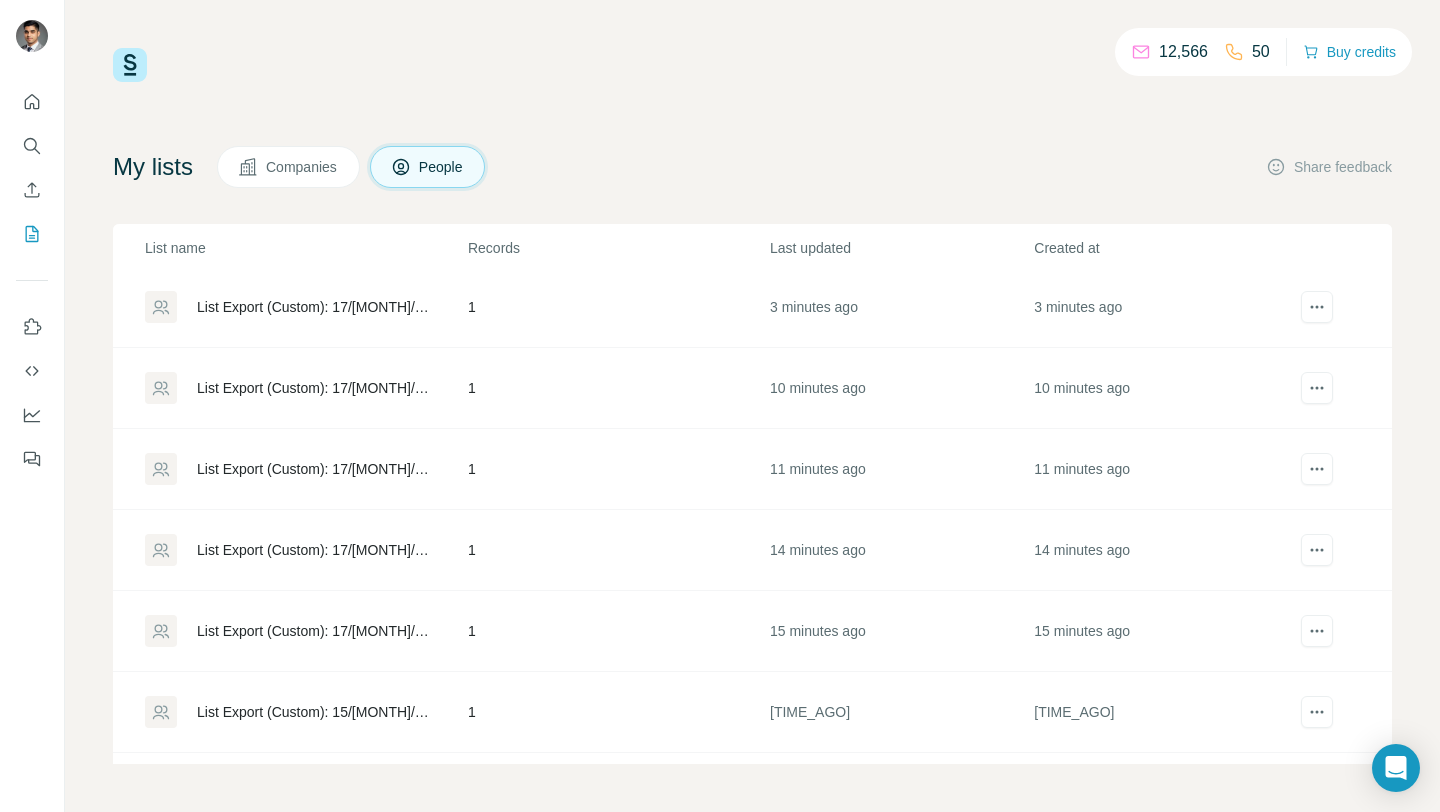 click on "List Export (Custom): 17/07/2025 14:43" at bounding box center (315, 550) 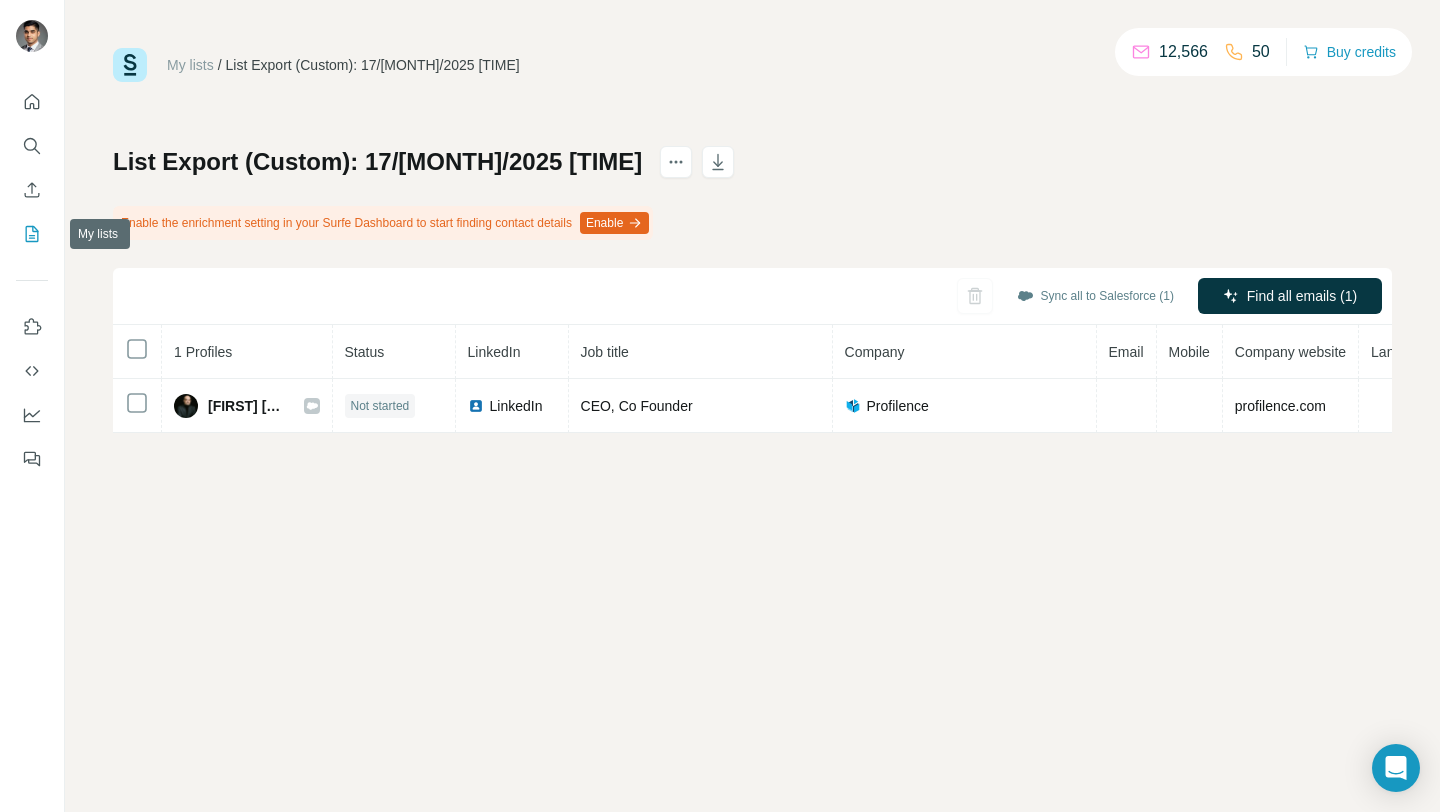 click 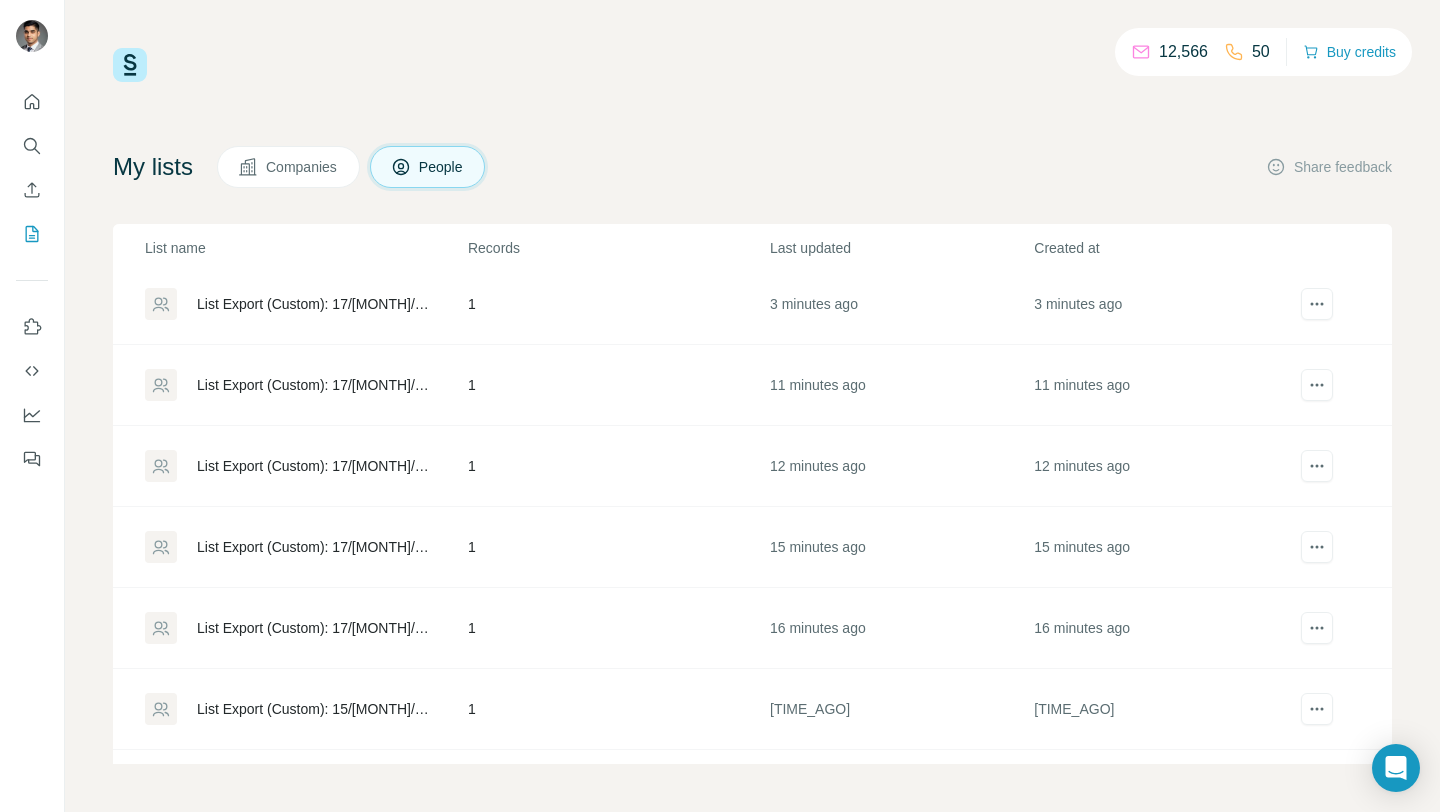 scroll, scrollTop: 109, scrollLeft: 0, axis: vertical 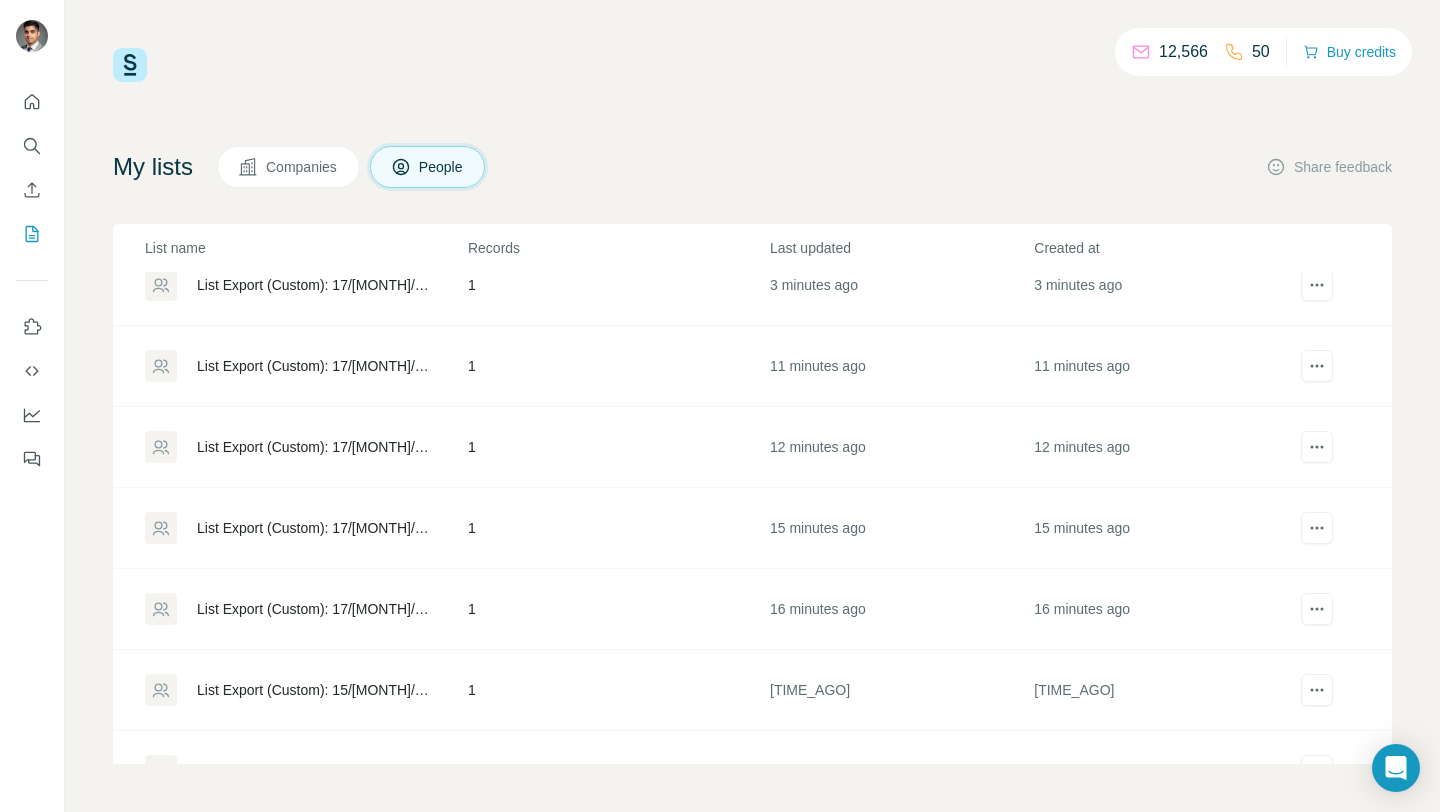 click on "List Export (Custom): 17/07/2025 14:42" at bounding box center (315, 609) 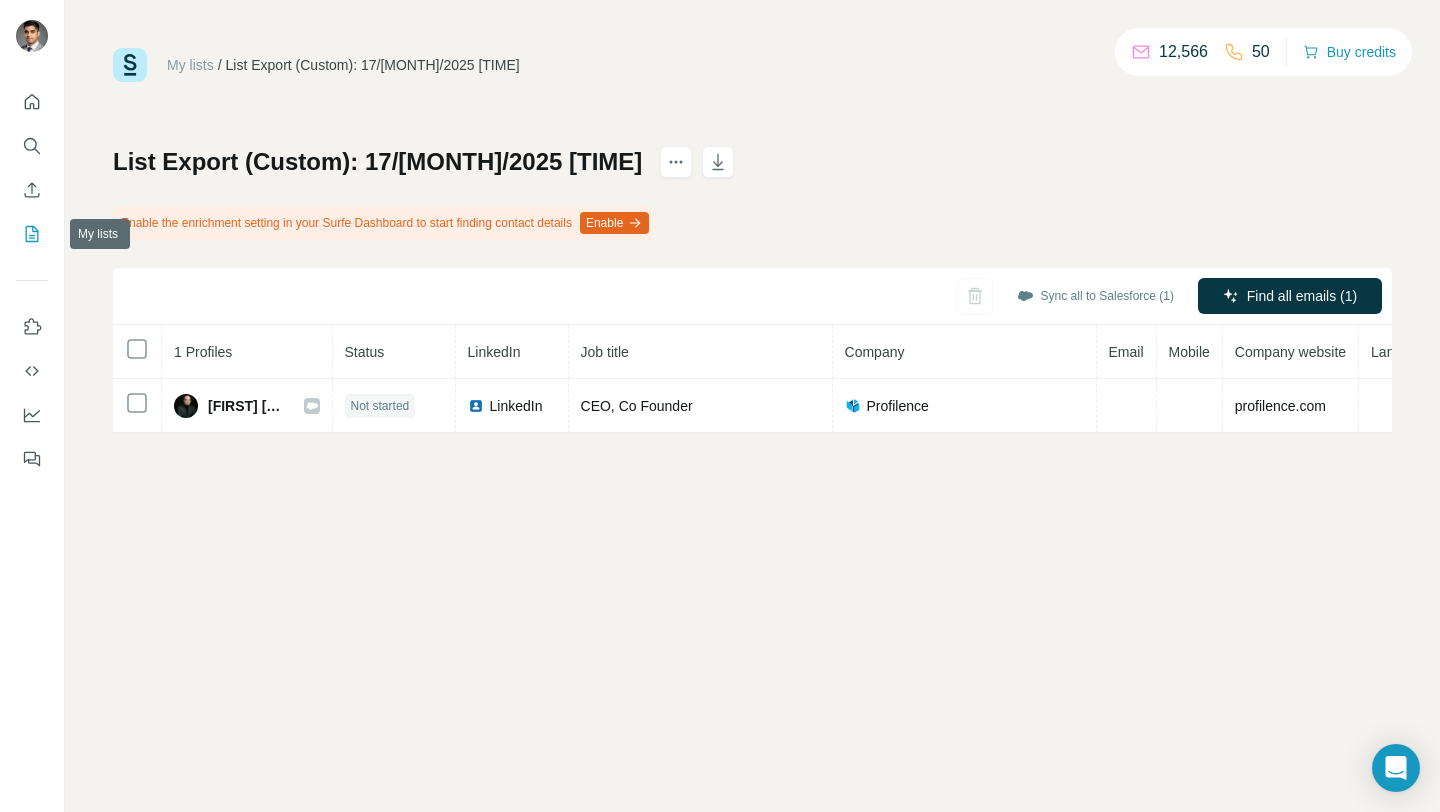 click at bounding box center (32, 234) 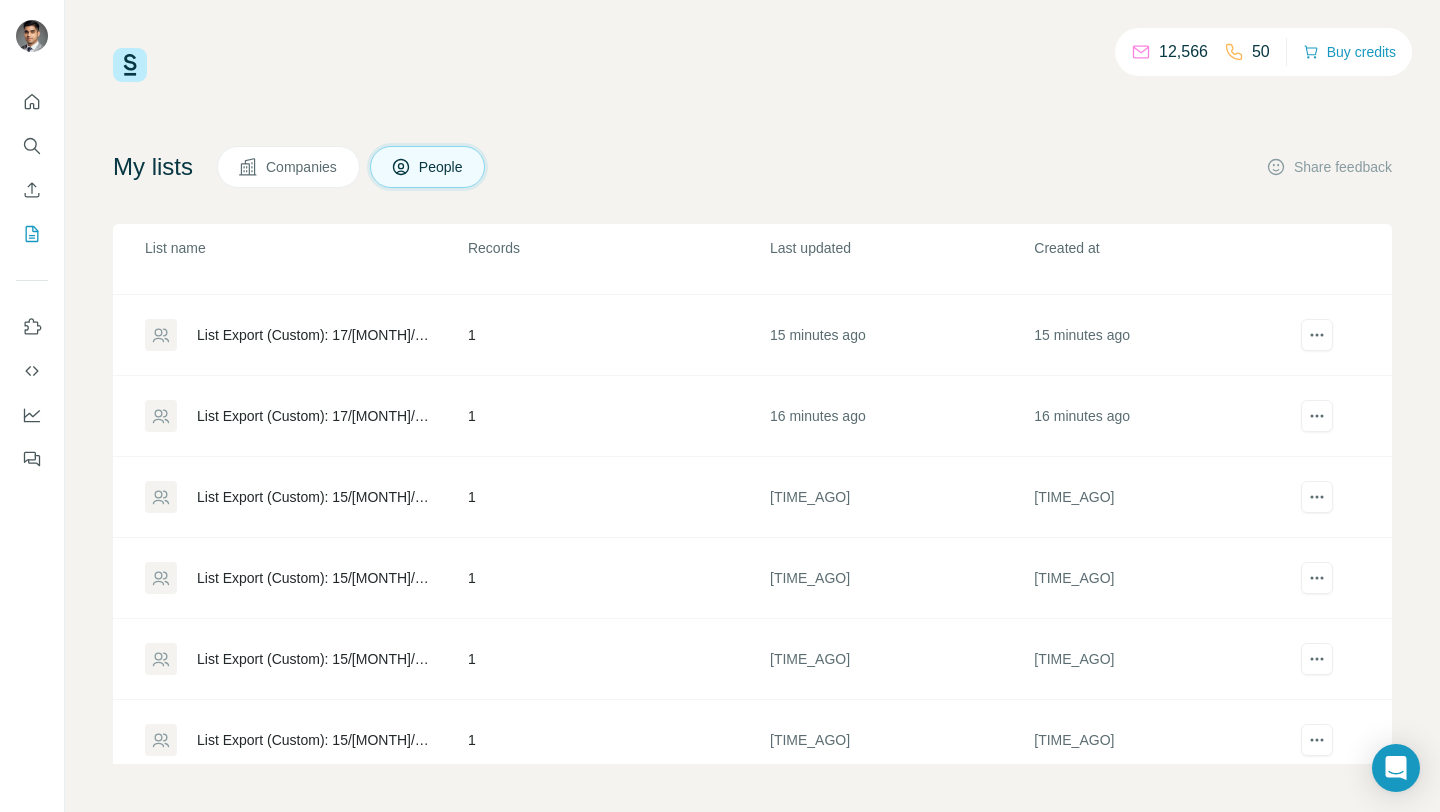 scroll, scrollTop: 313, scrollLeft: 0, axis: vertical 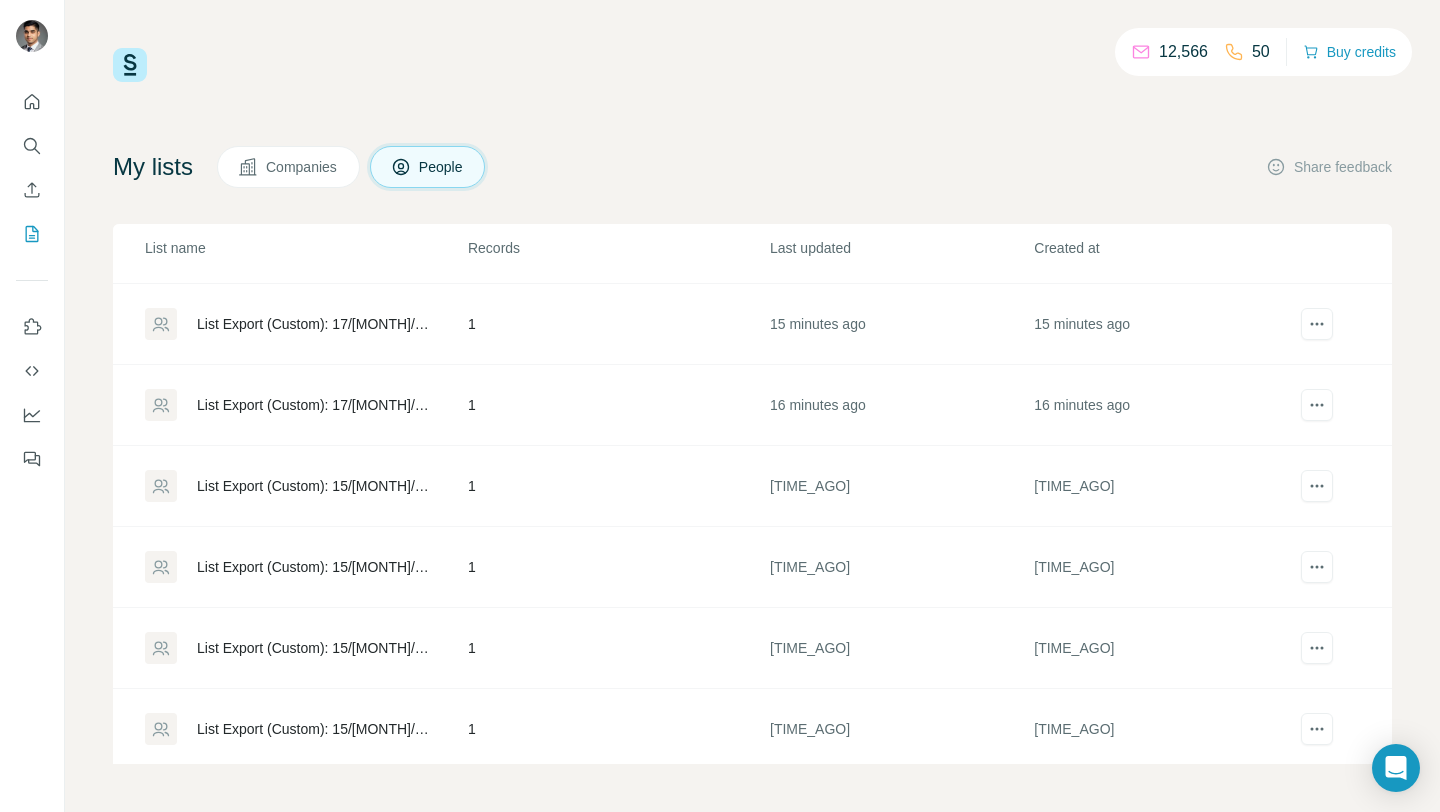 click on "List Export (Custom): 15/07/2025 10:02" at bounding box center (315, 486) 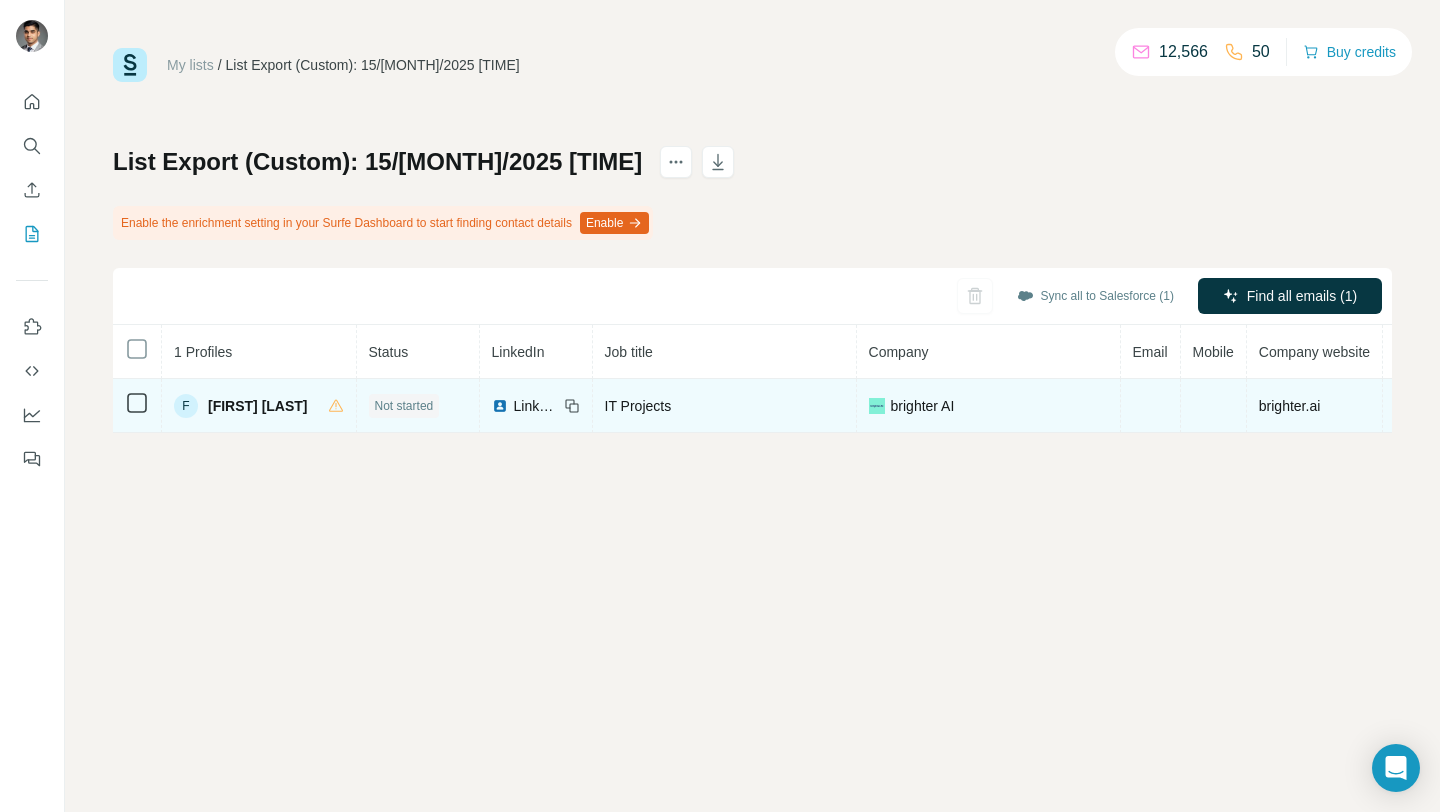 drag, startPoint x: 321, startPoint y: 400, endPoint x: 214, endPoint y: 394, distance: 107.16809 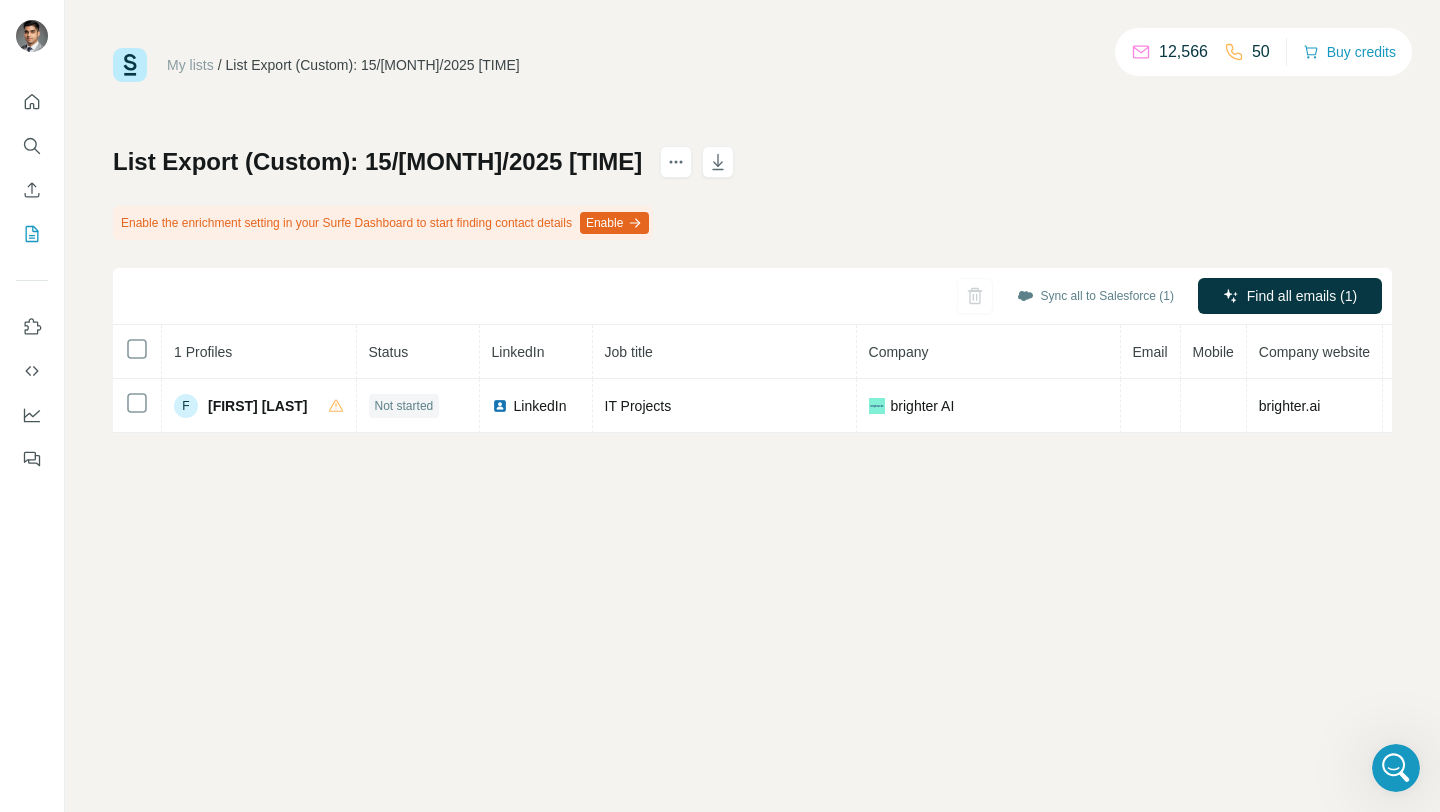 scroll, scrollTop: 0, scrollLeft: 0, axis: both 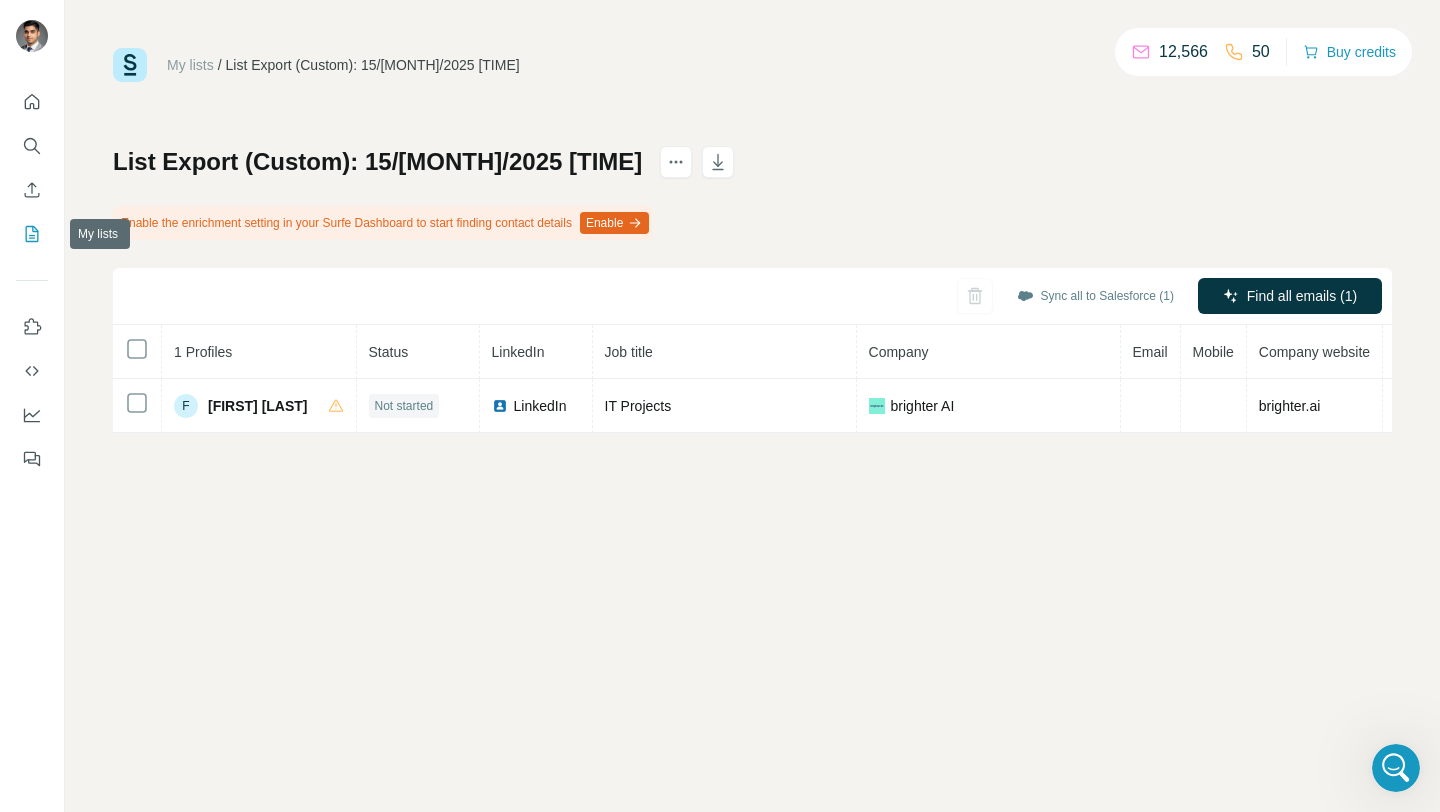 click 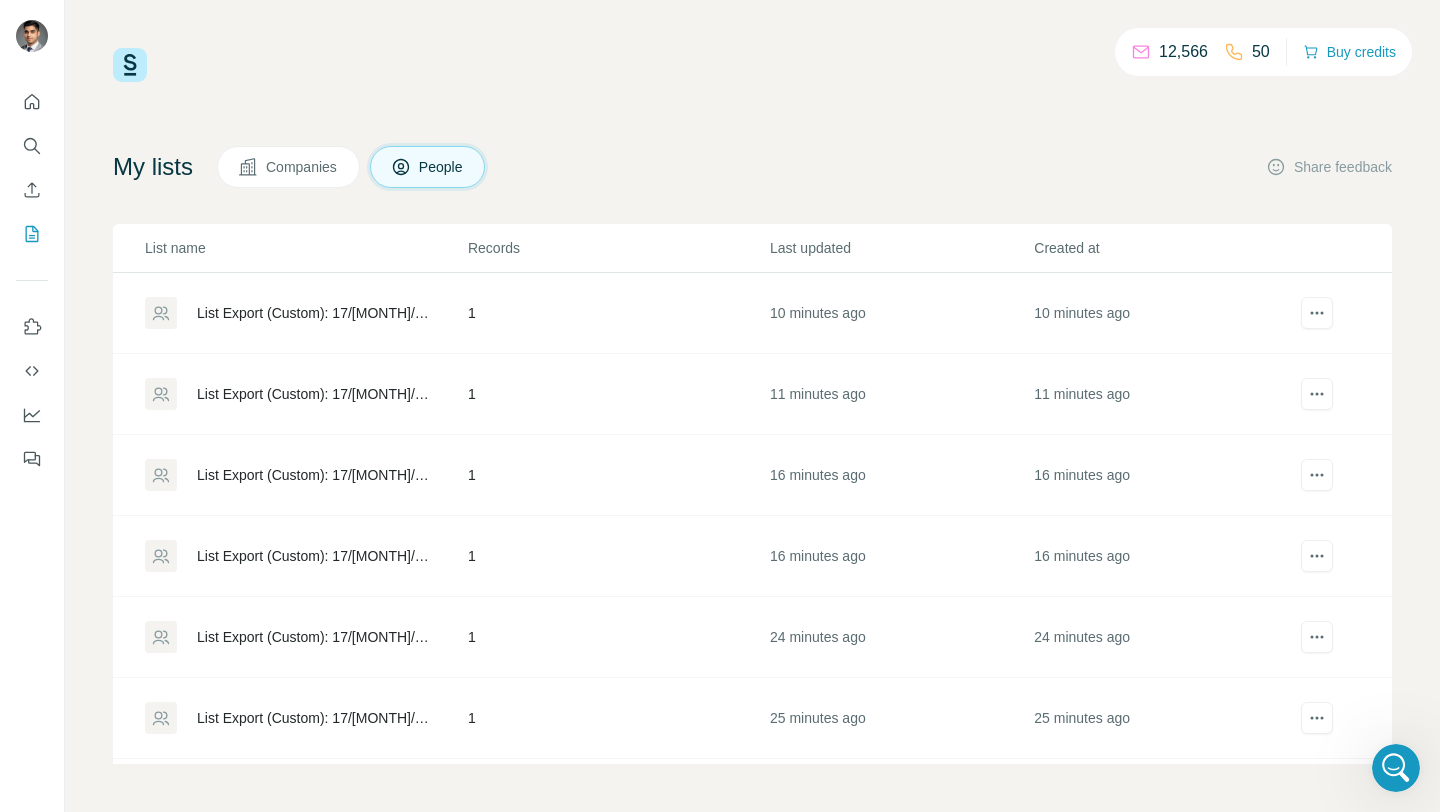 click on "List Export (Custom): 17/07/2025 15:01" at bounding box center (315, 313) 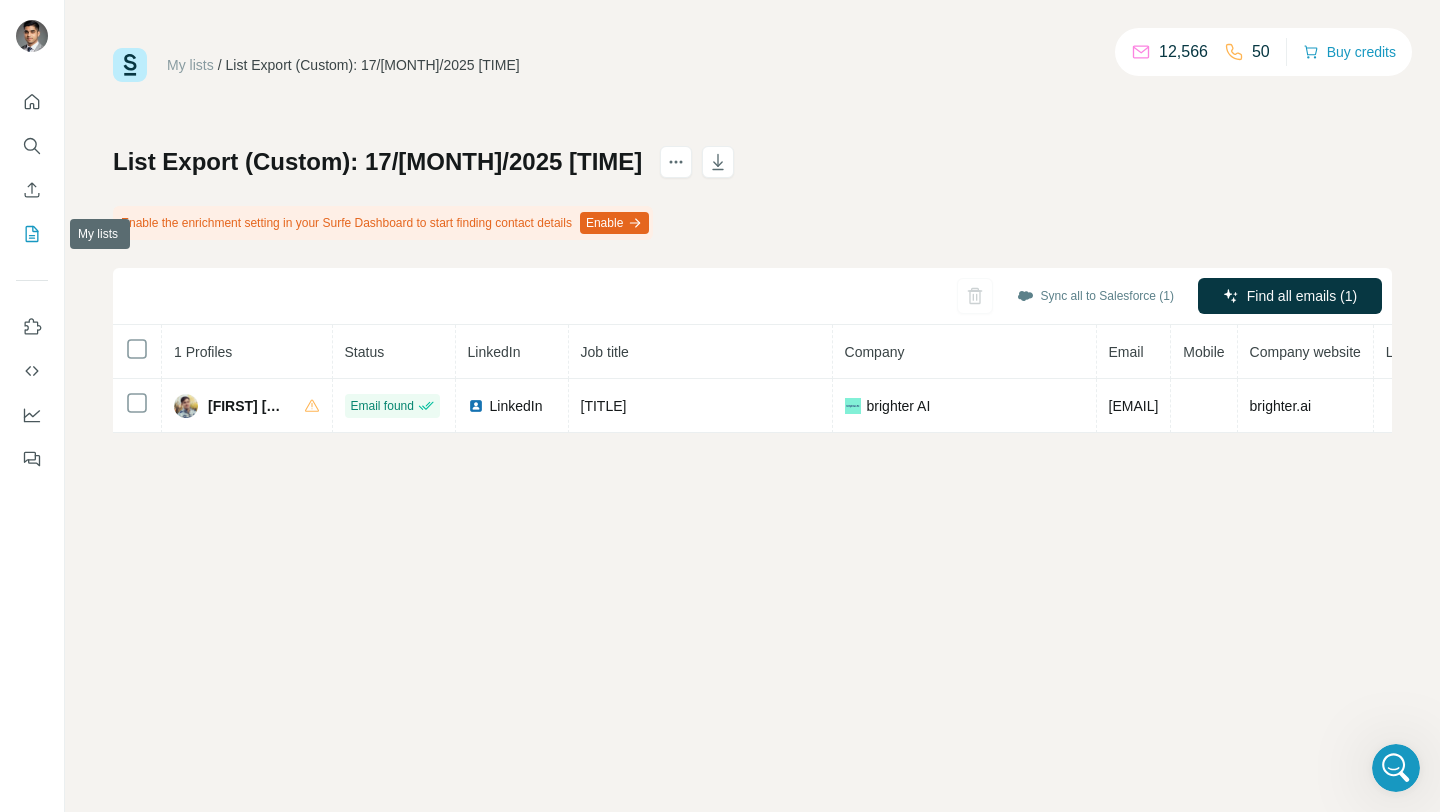 click 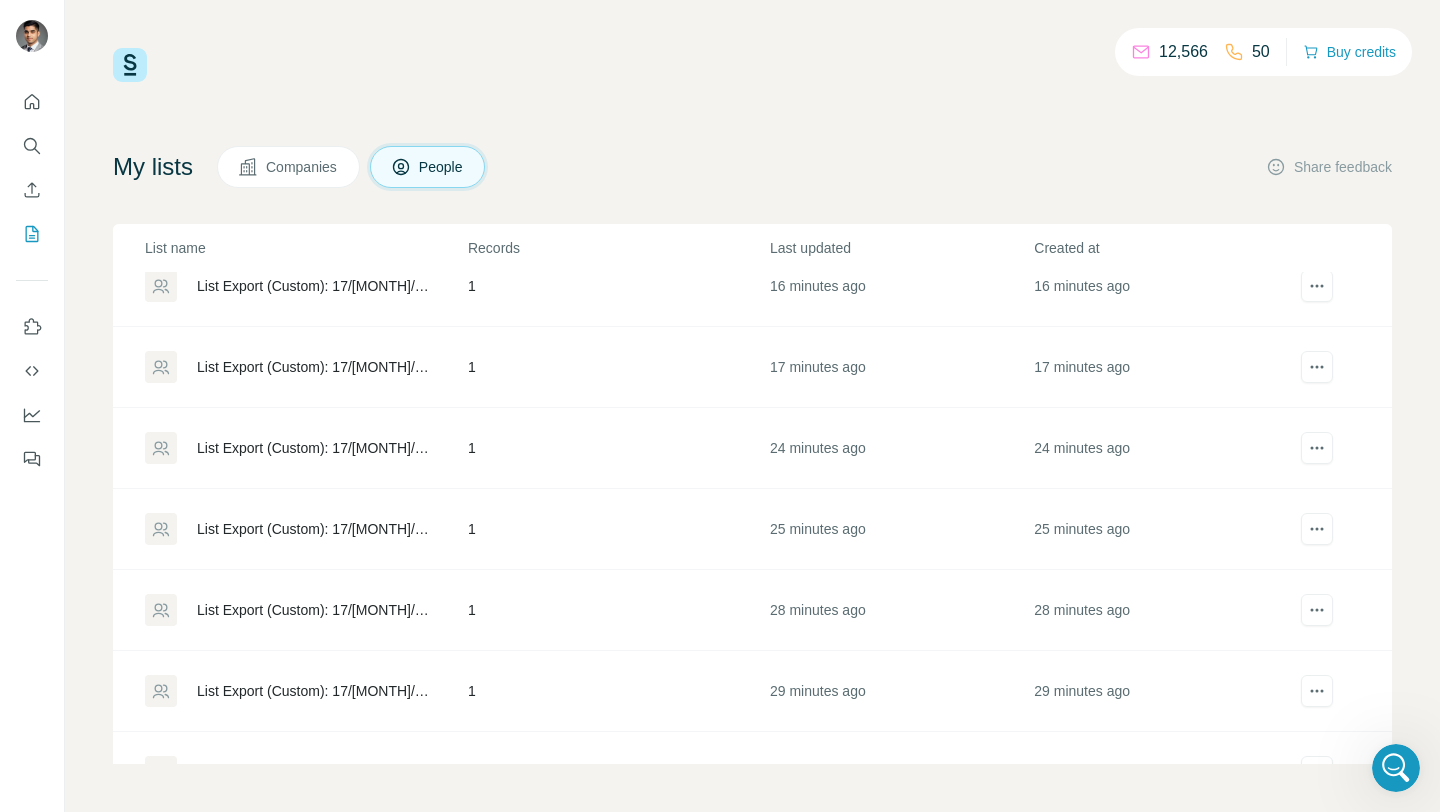 scroll, scrollTop: 195, scrollLeft: 0, axis: vertical 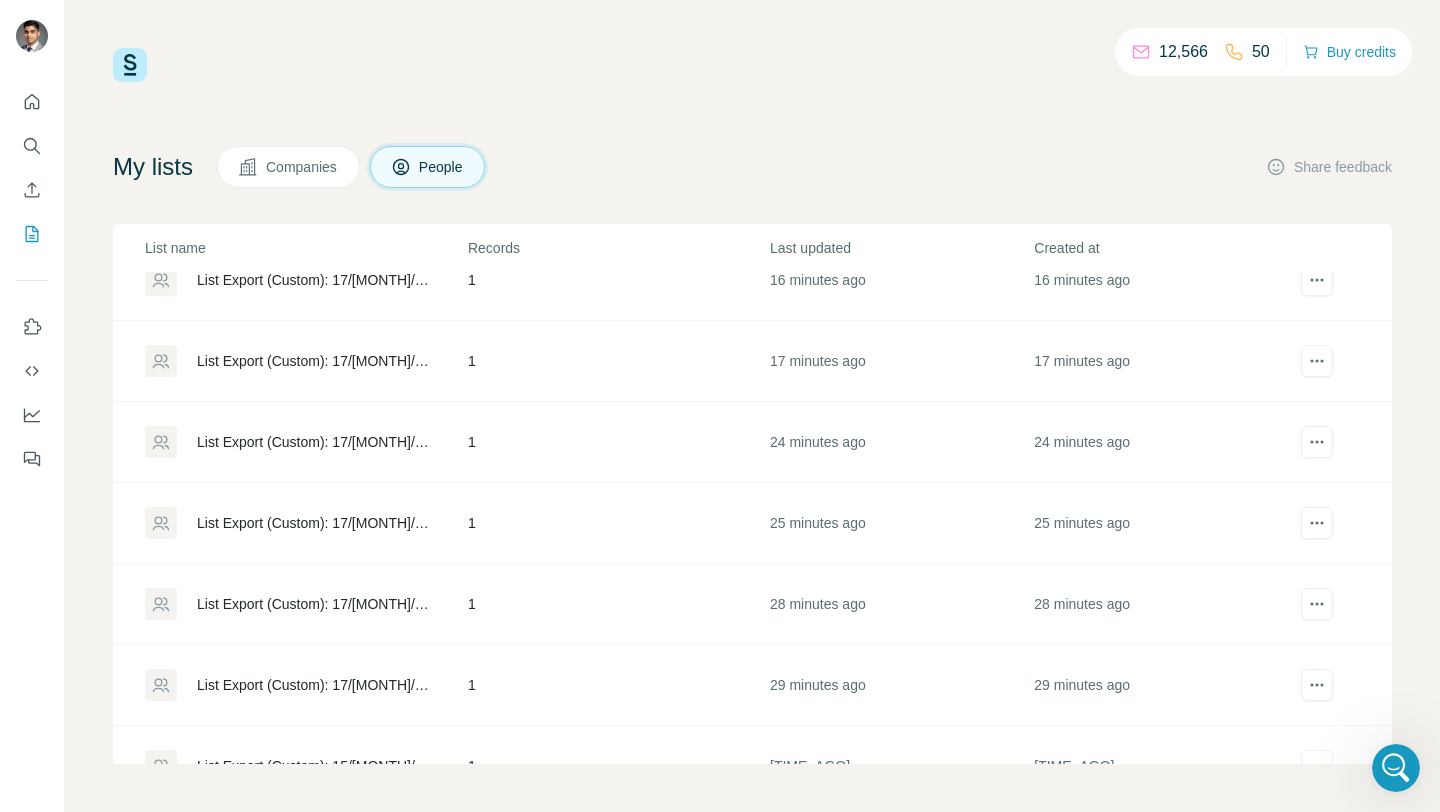 click on "List Export (Custom): 17/07/2025 14:54" at bounding box center (315, 361) 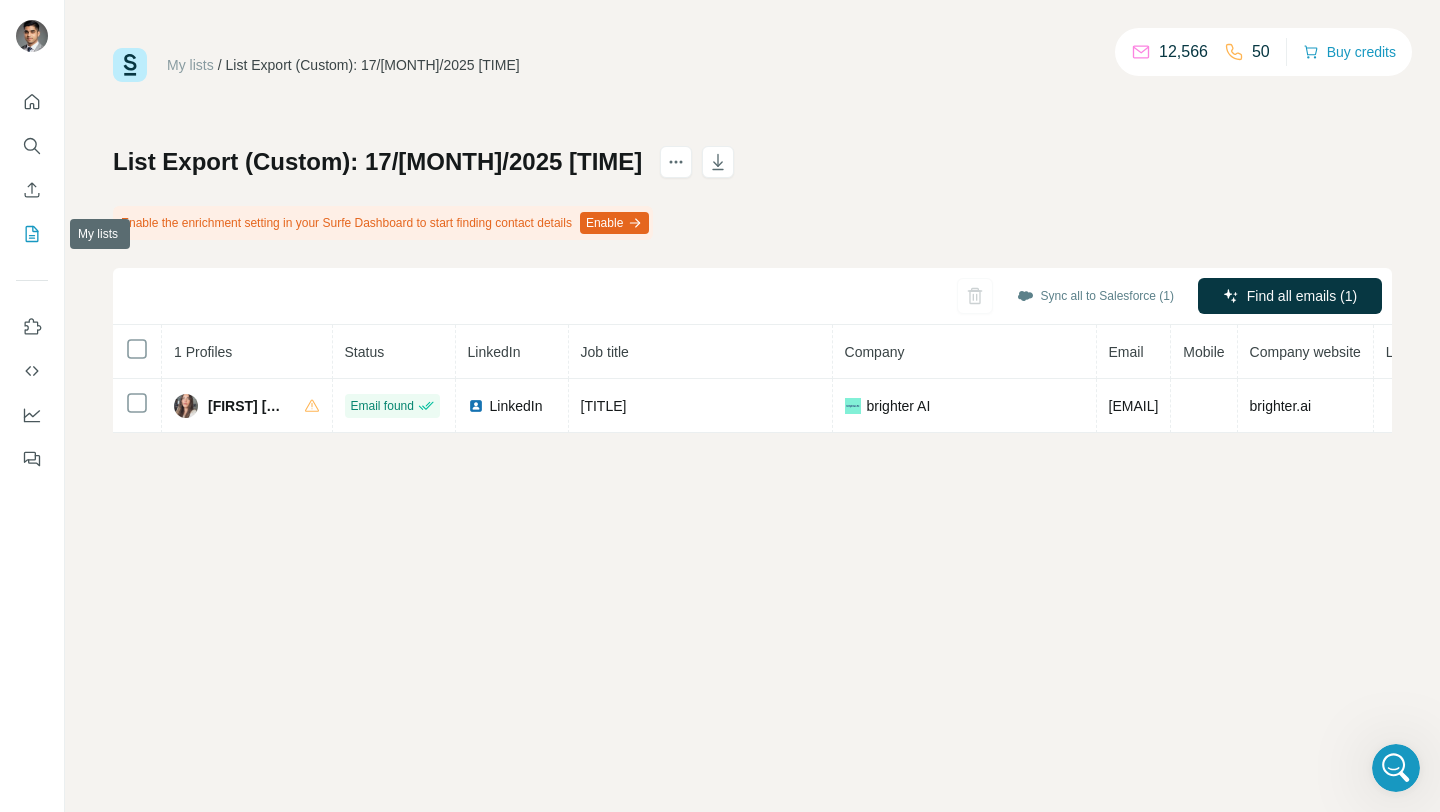 click 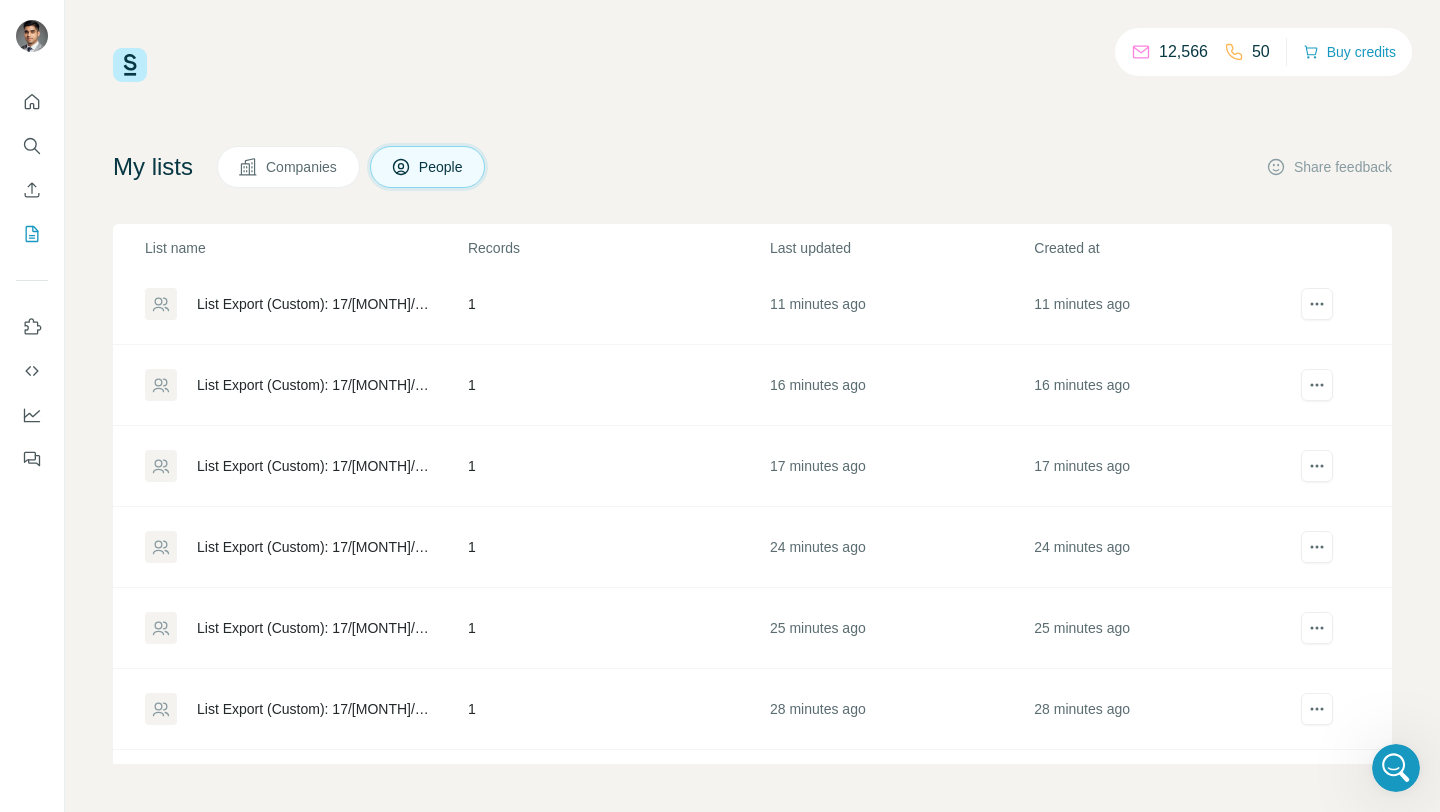 scroll, scrollTop: 118, scrollLeft: 0, axis: vertical 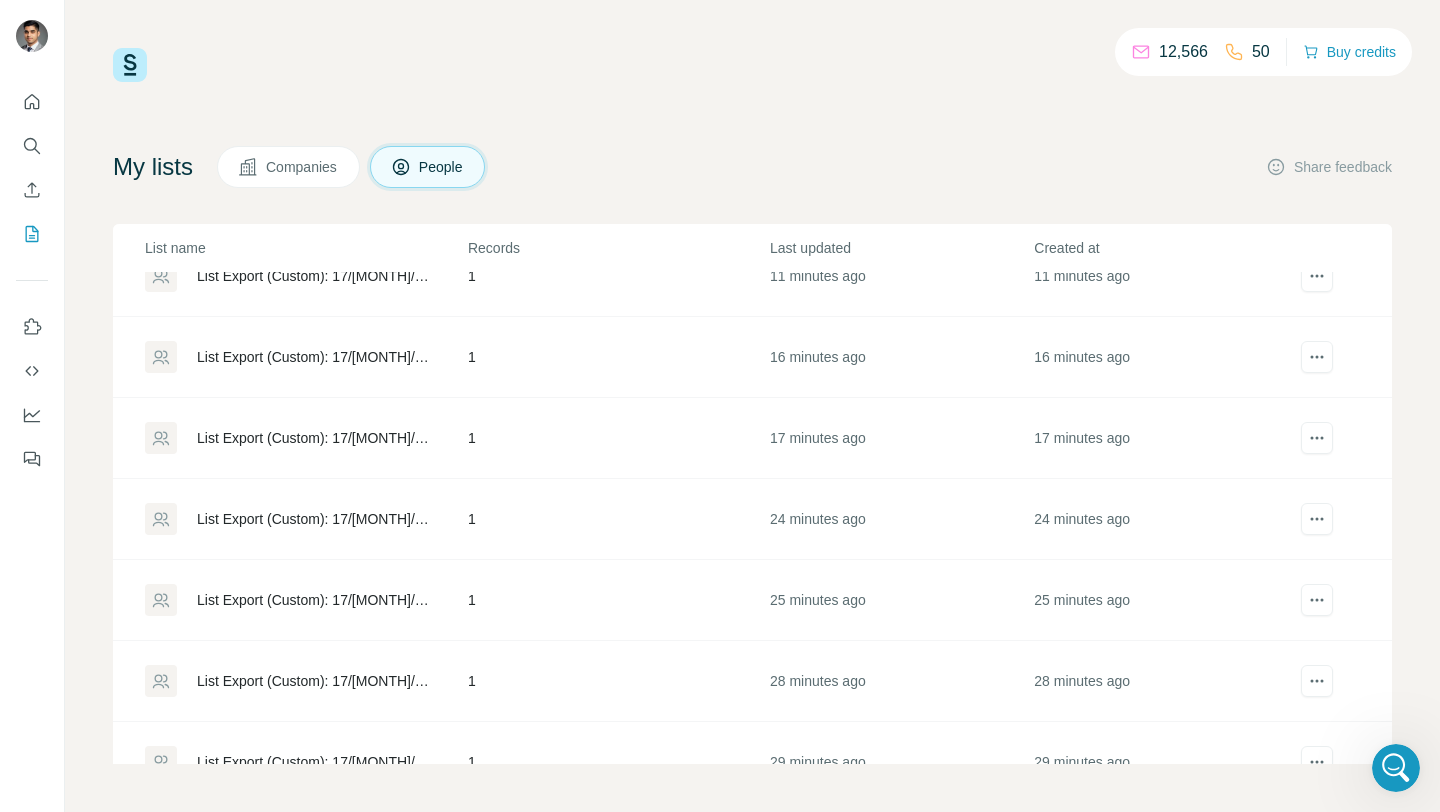 click on "List Export (Custom): 17/07/2025 14:47" at bounding box center [315, 519] 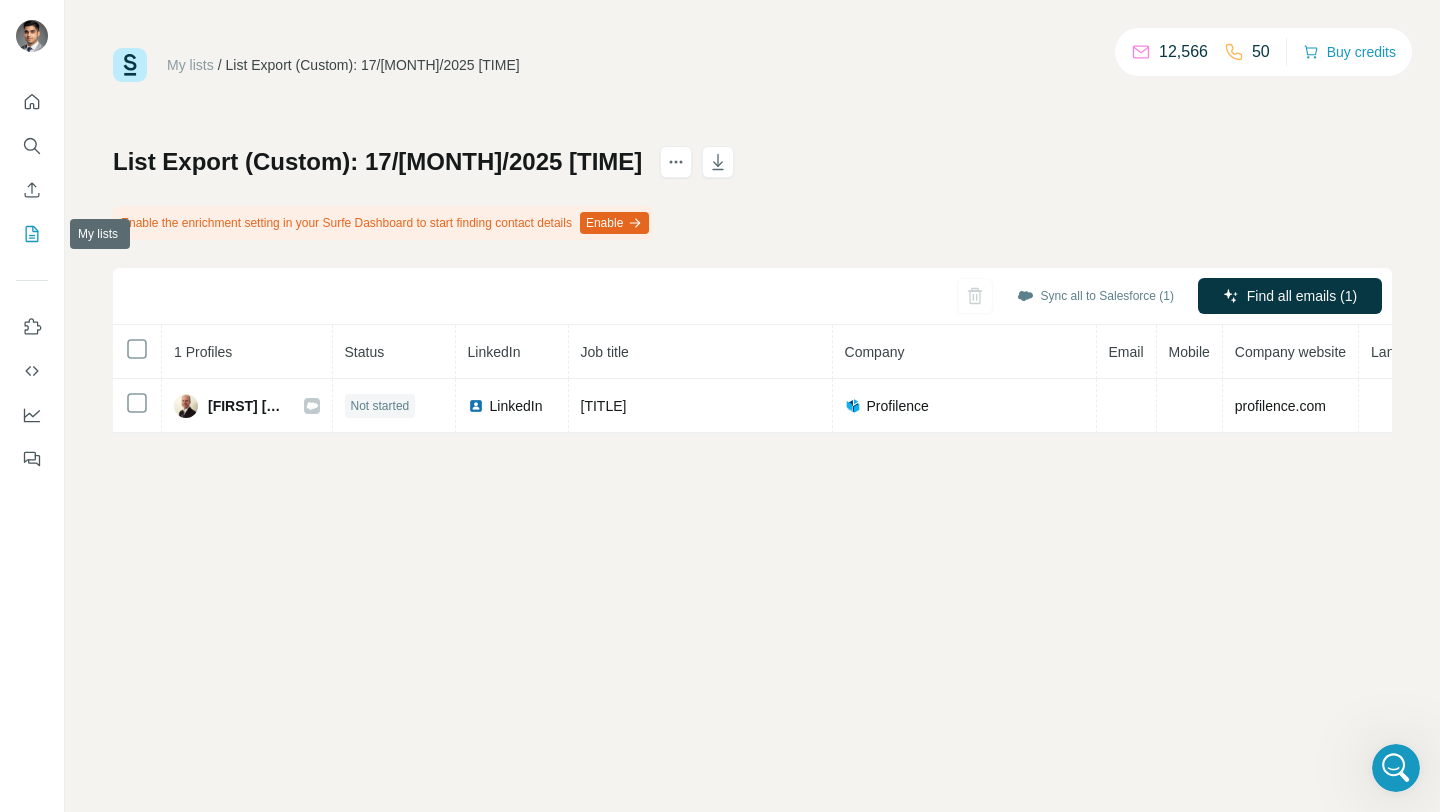 click 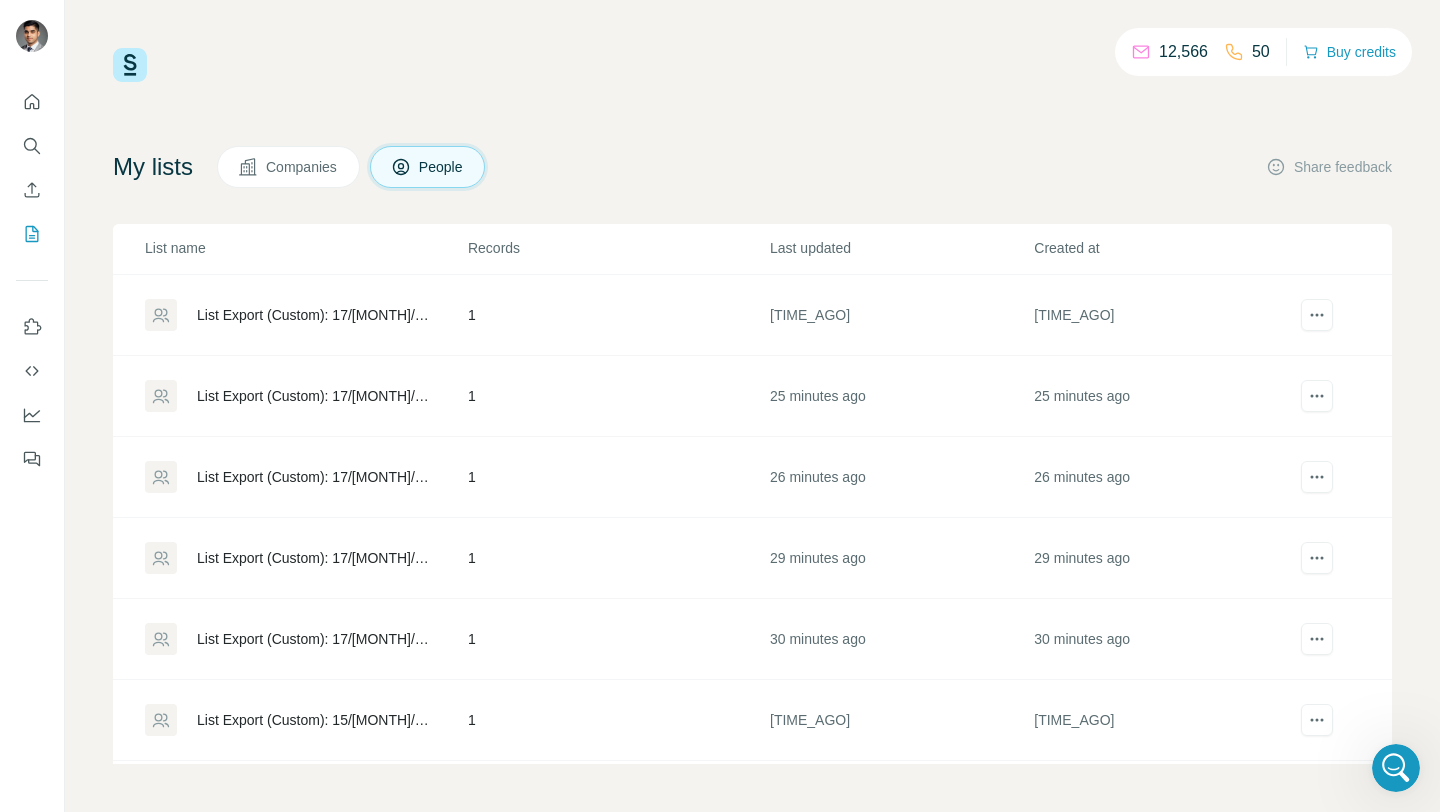 scroll, scrollTop: 319, scrollLeft: 0, axis: vertical 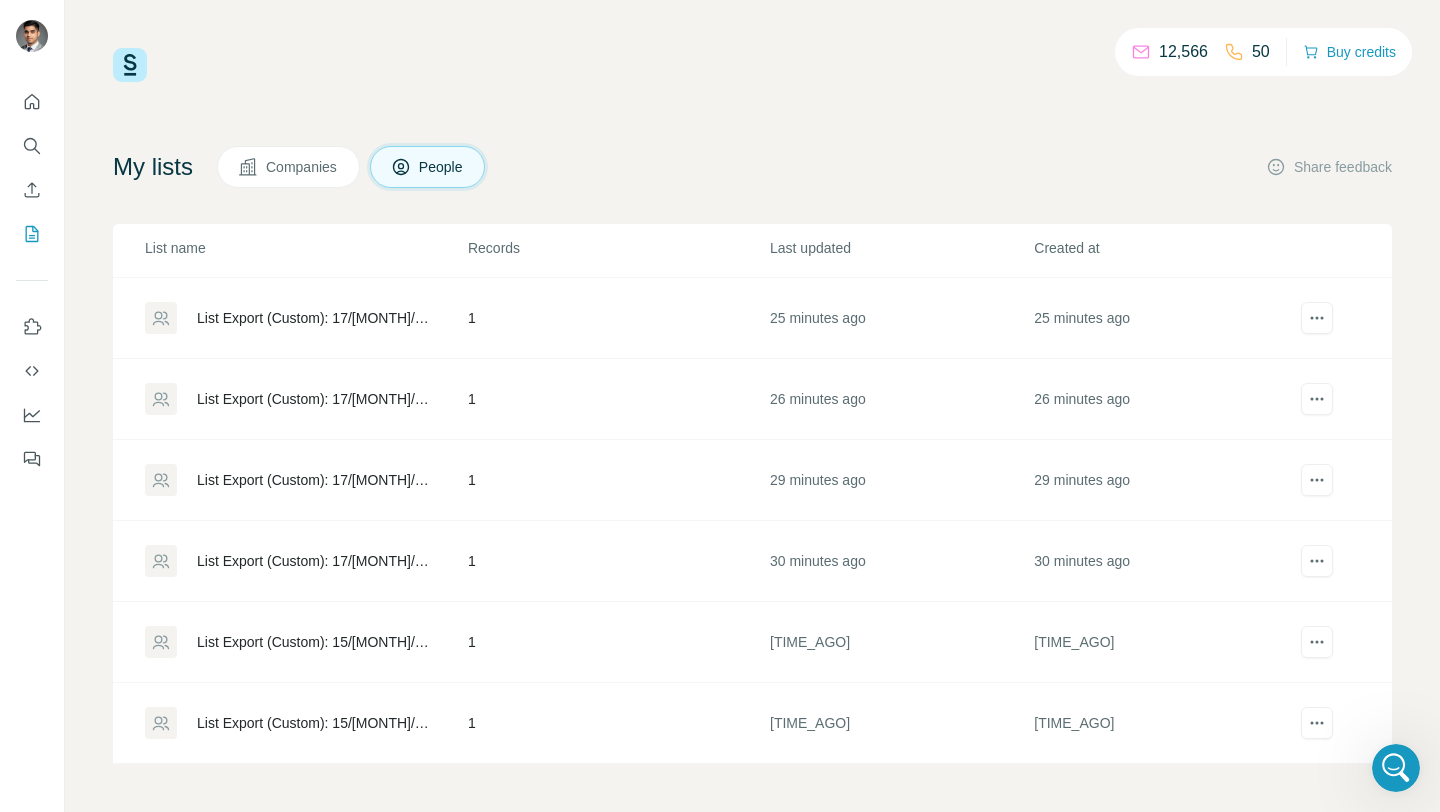 click on "List Export (Custom): 17/07/2025 14:43" at bounding box center (315, 480) 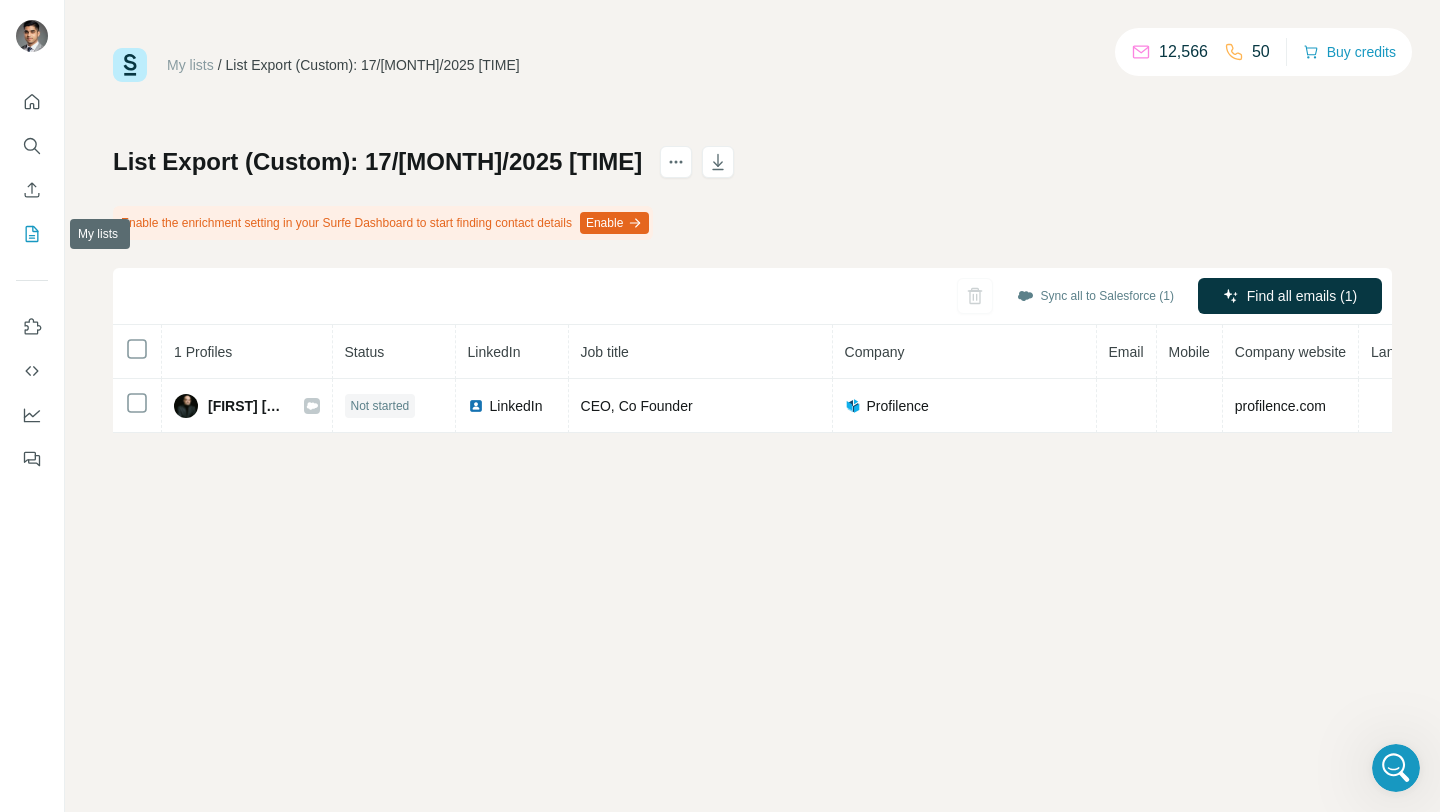click 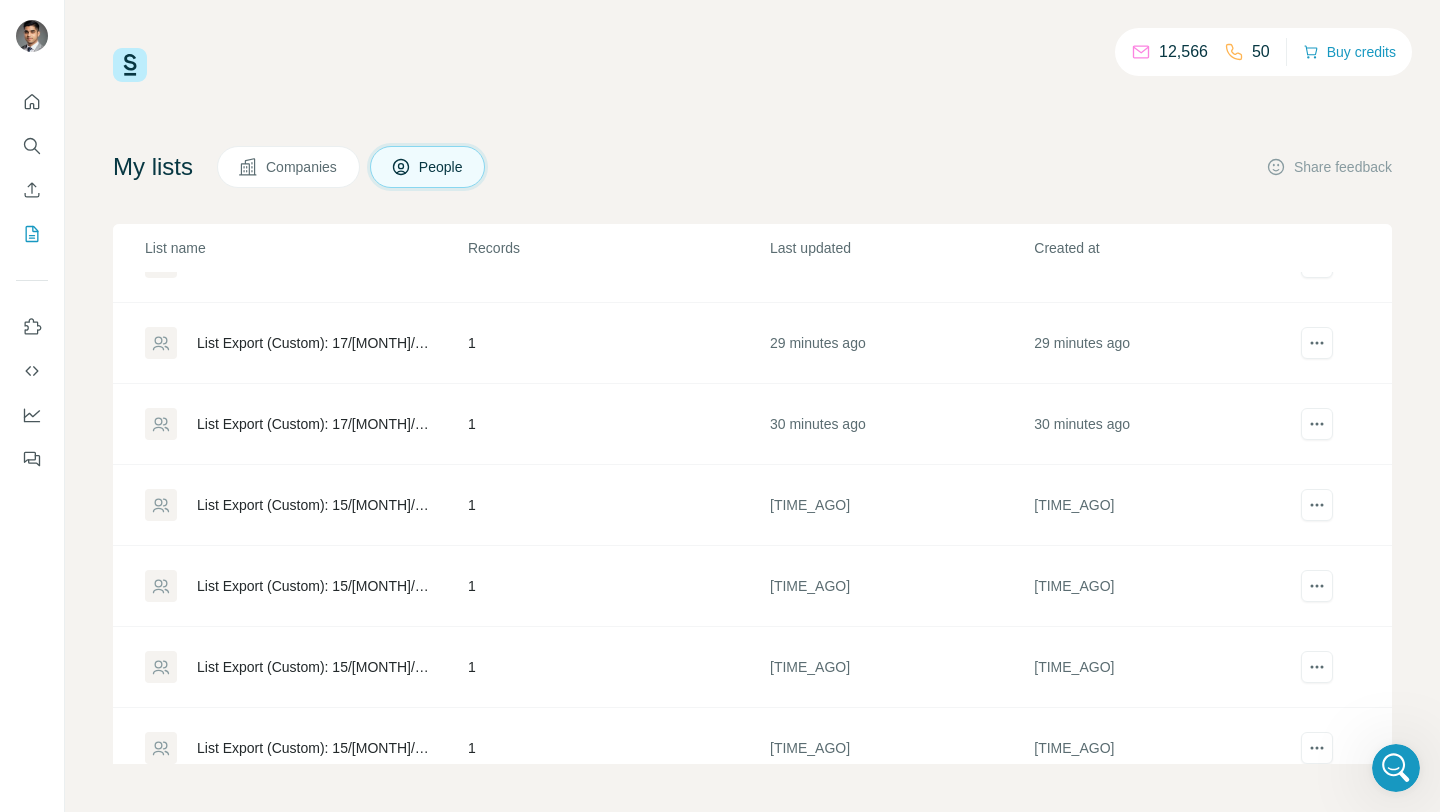 scroll, scrollTop: 447, scrollLeft: 0, axis: vertical 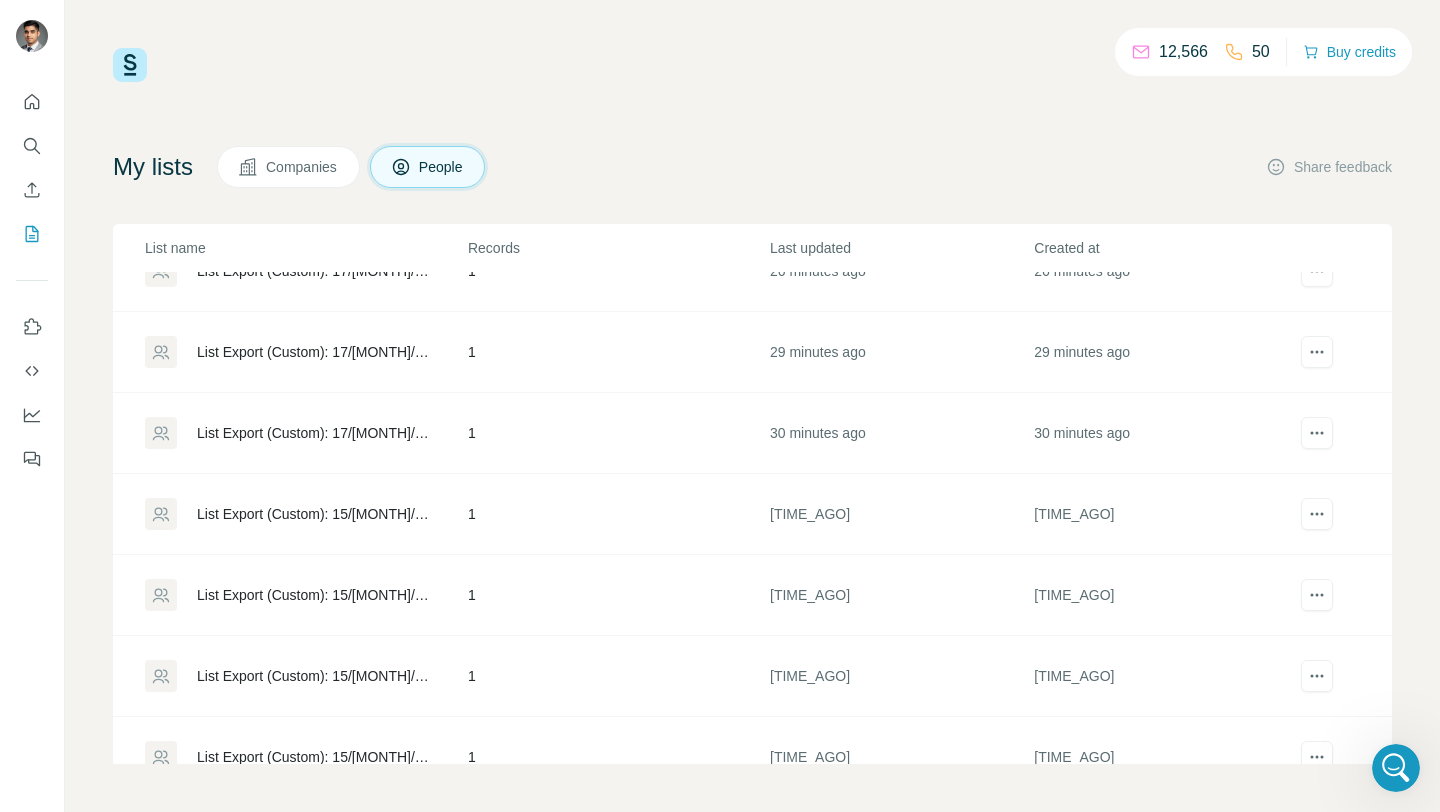 click on "List Export (Custom): 17/07/2025 14:42" at bounding box center [315, 433] 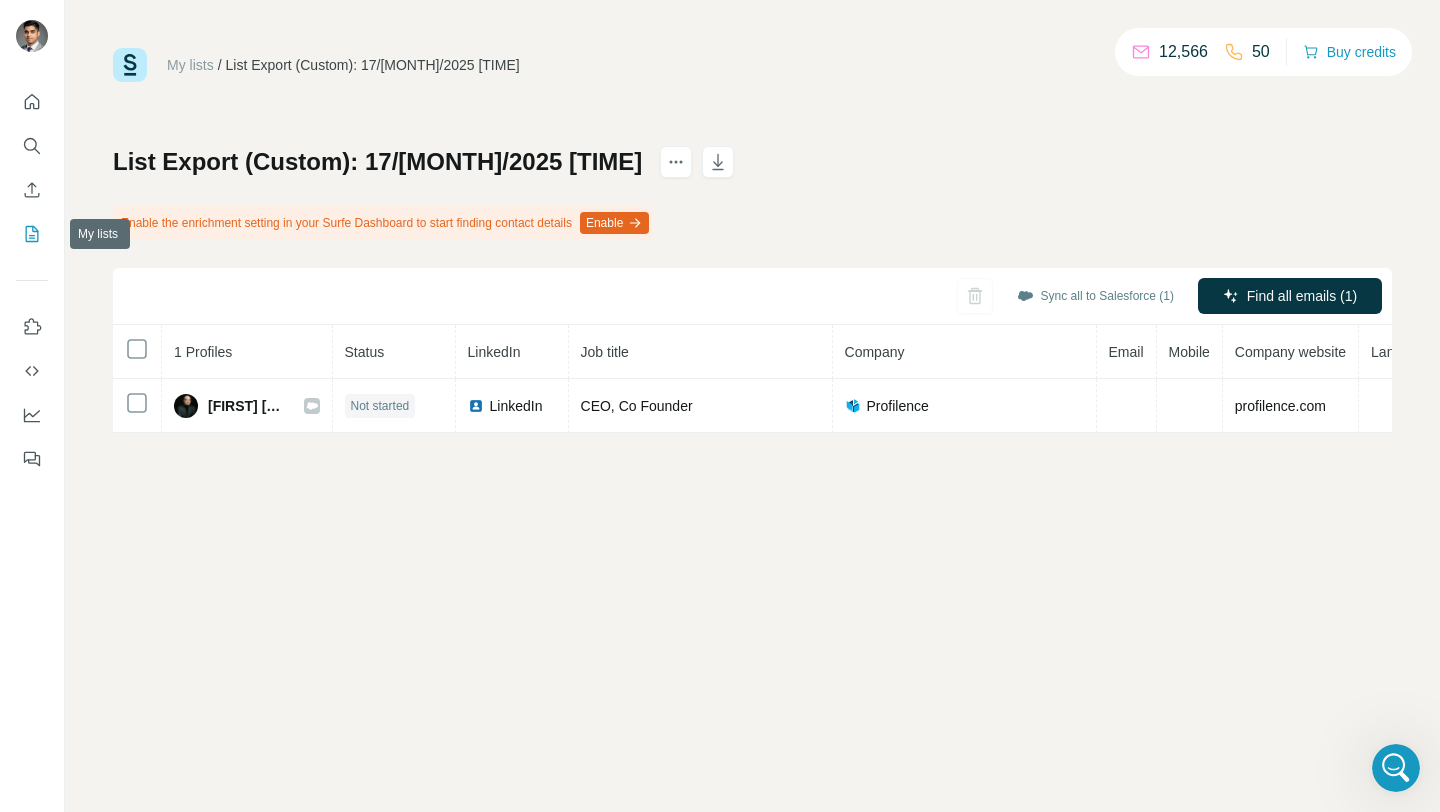 click 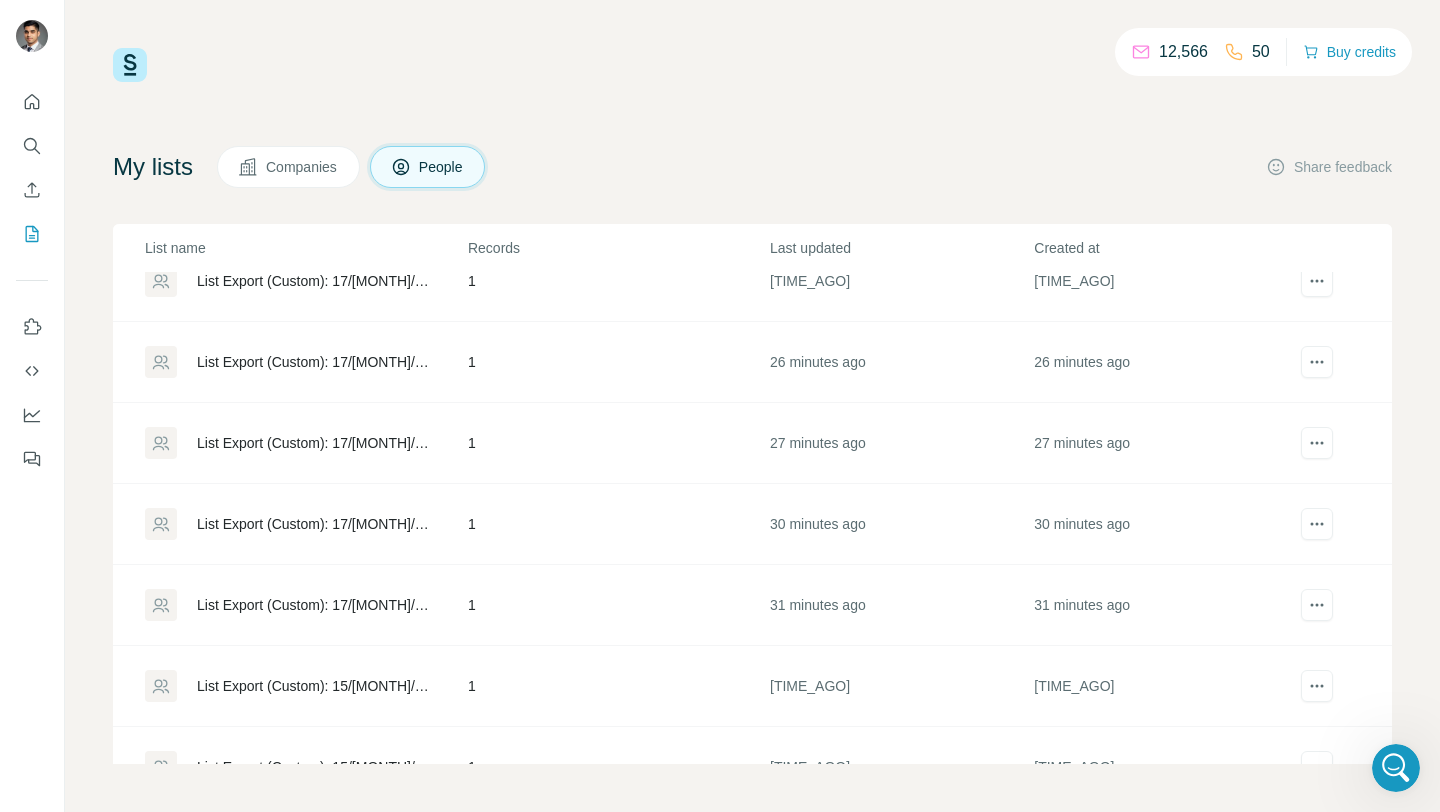 scroll, scrollTop: 274, scrollLeft: 0, axis: vertical 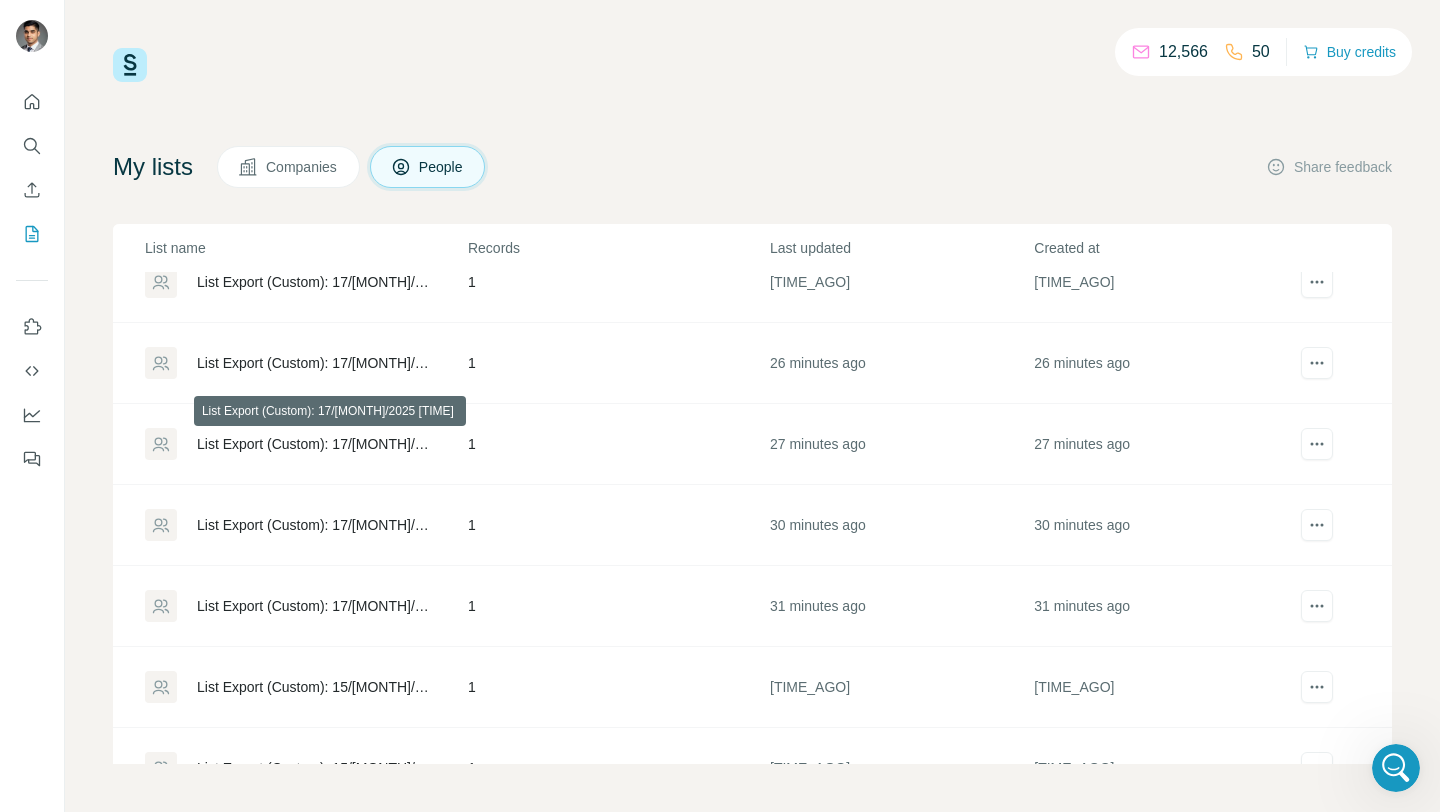 click on "List Export (Custom): 17/07/2025 14:46" at bounding box center [315, 444] 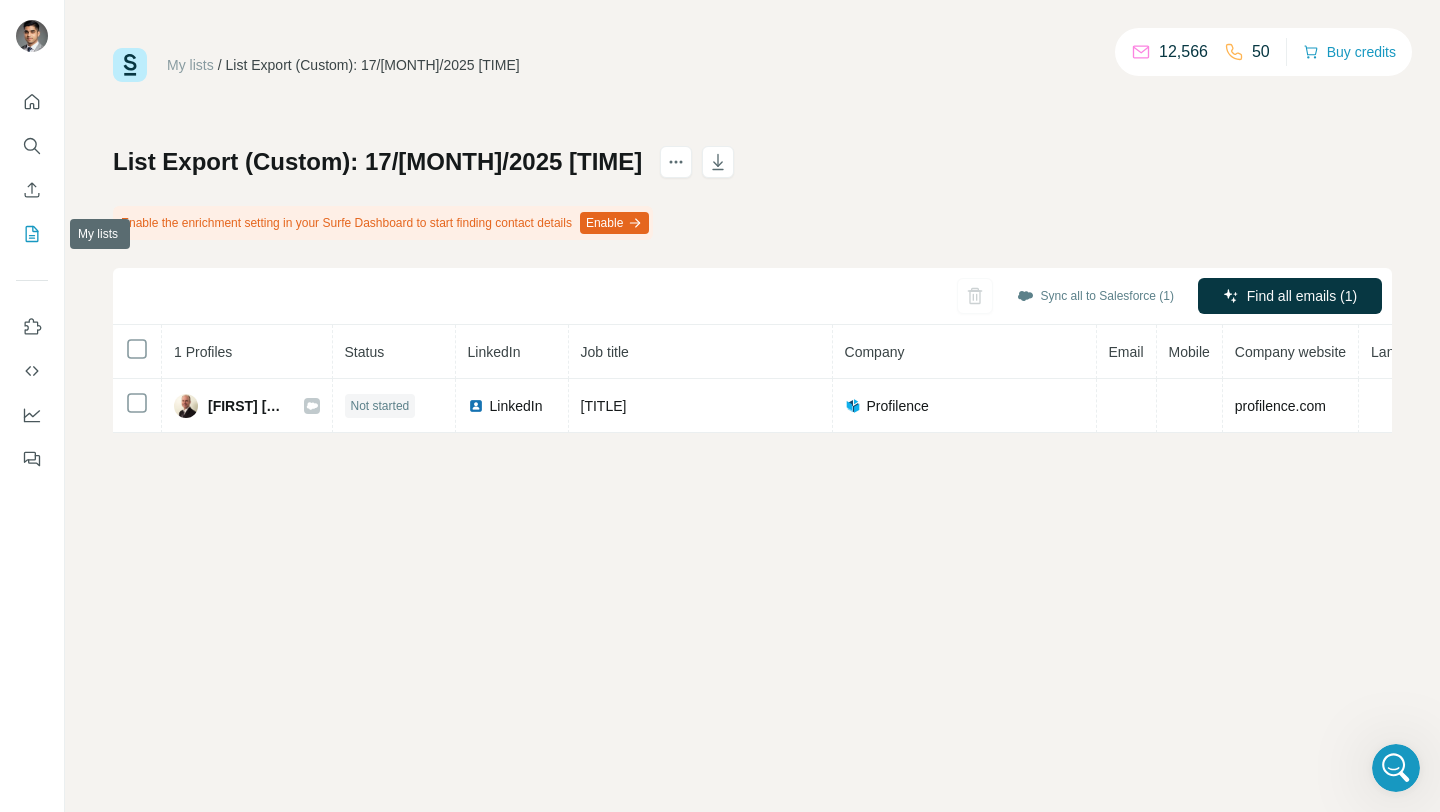 click 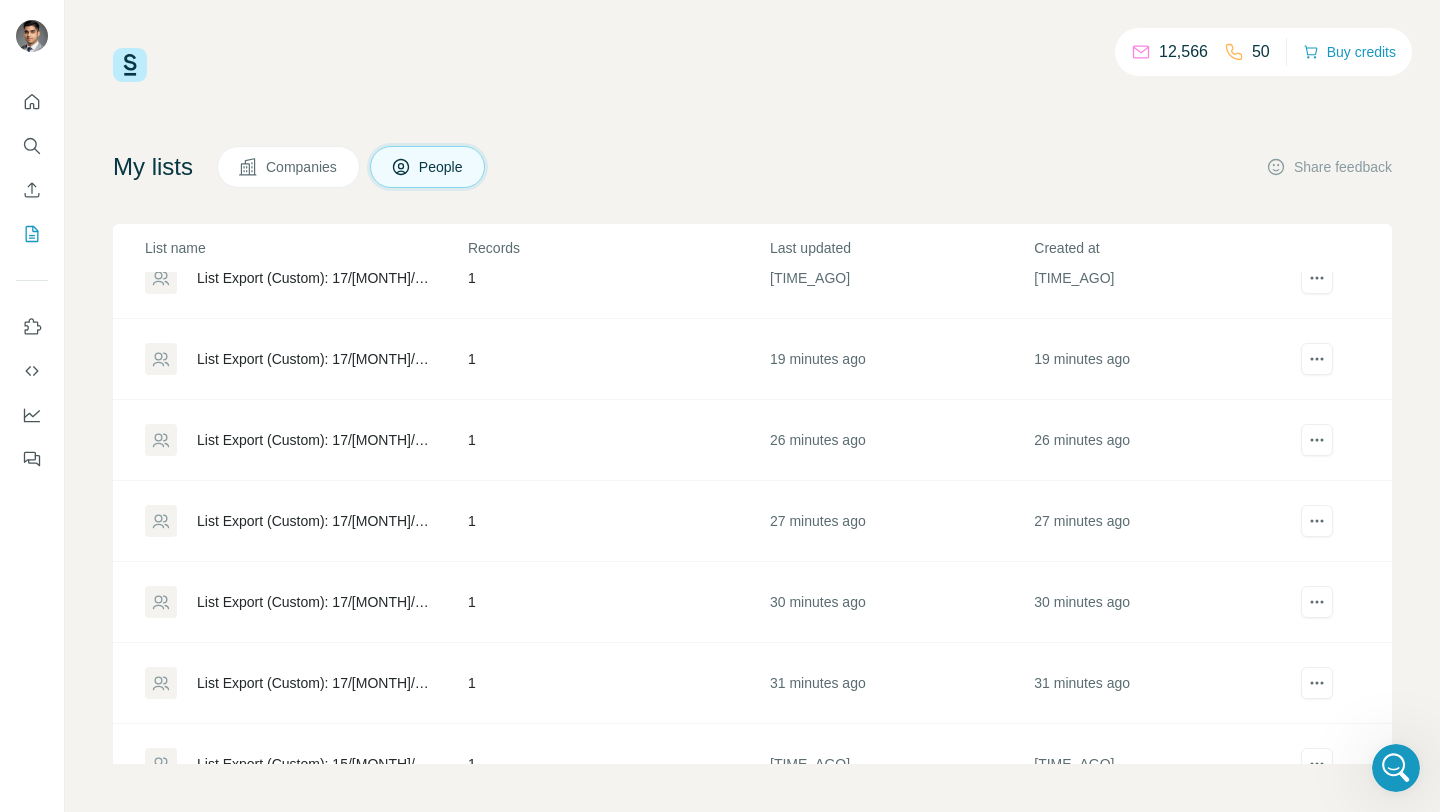 scroll, scrollTop: 159, scrollLeft: 0, axis: vertical 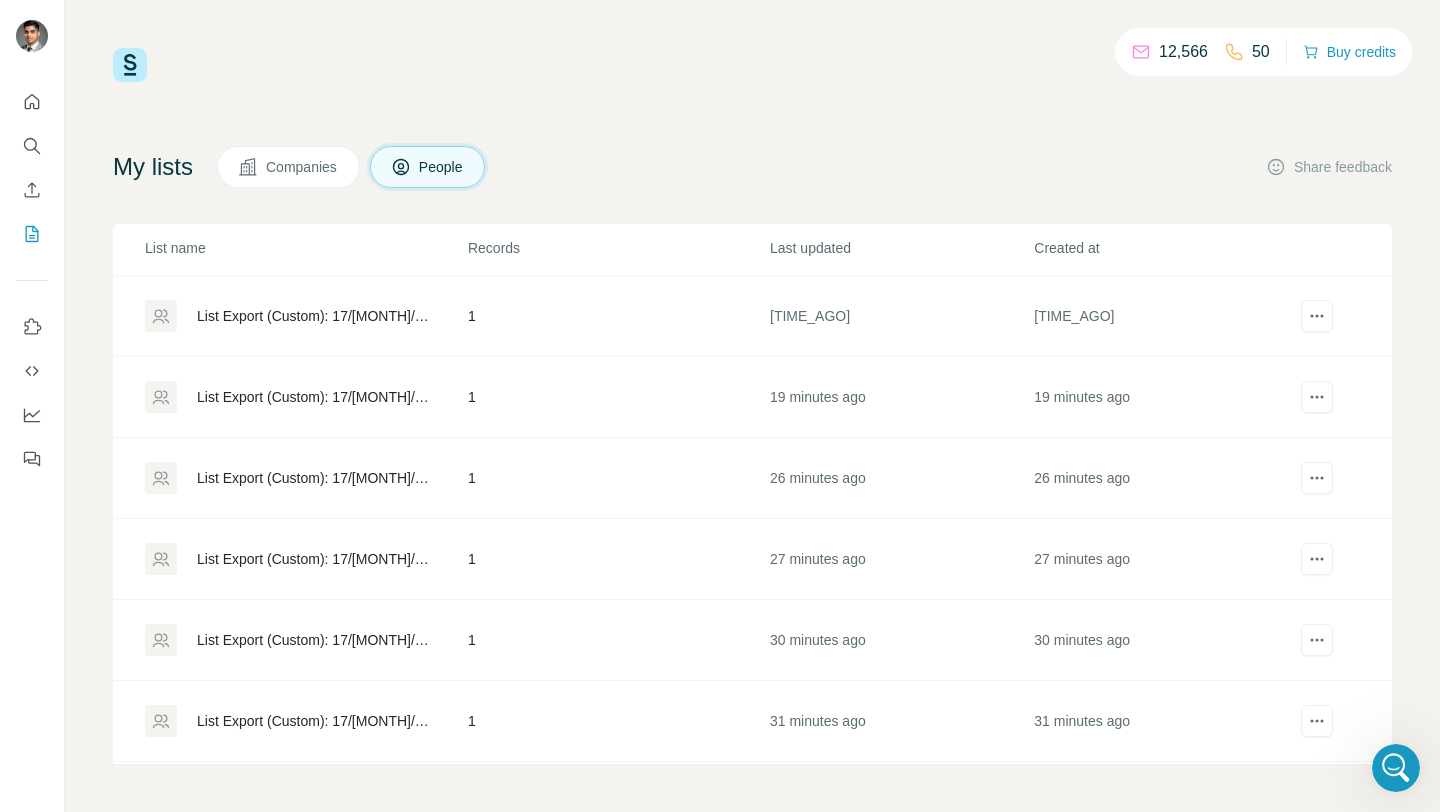click on "List Export (Custom): 17/07/2025 14:47" at bounding box center (315, 478) 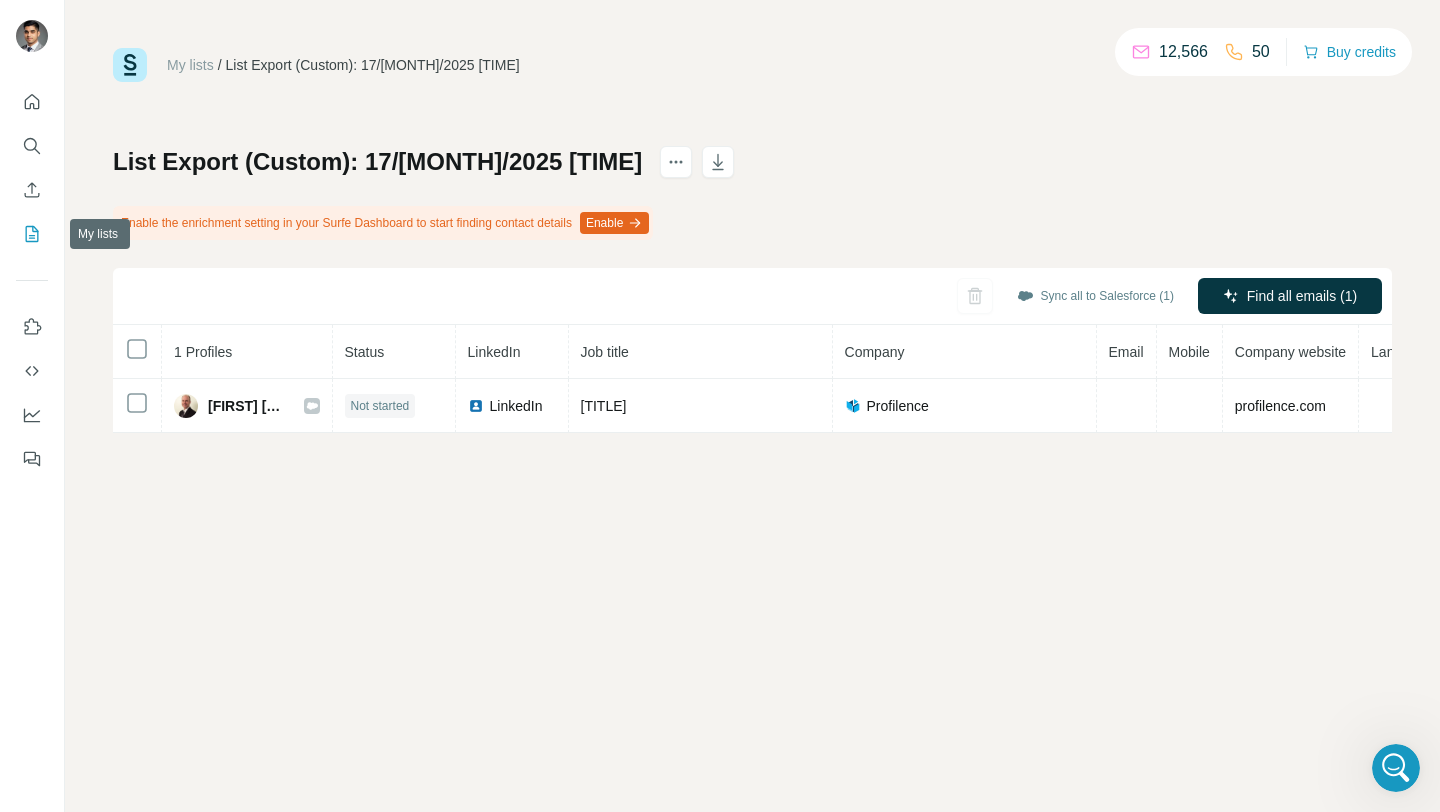 click 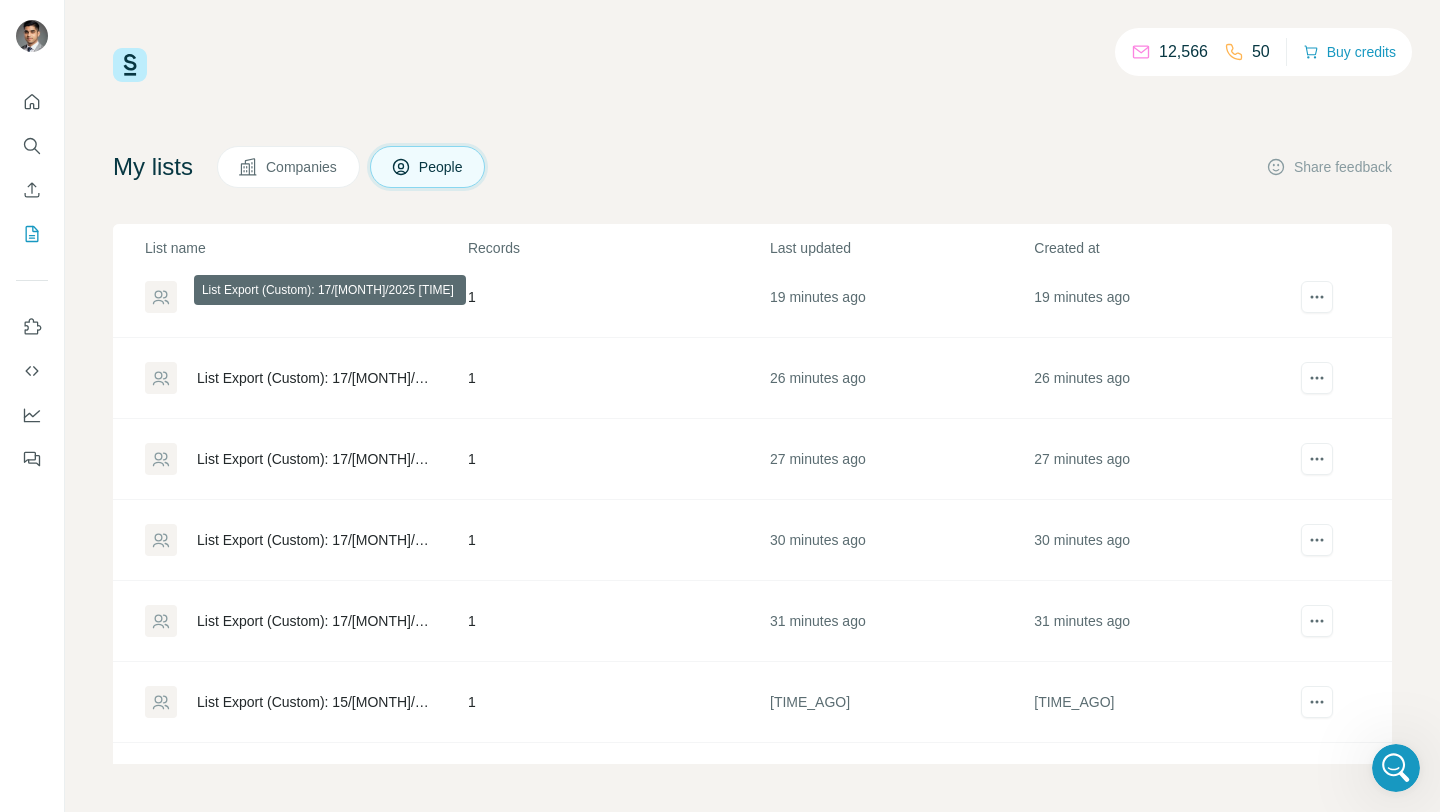 scroll, scrollTop: 229, scrollLeft: 0, axis: vertical 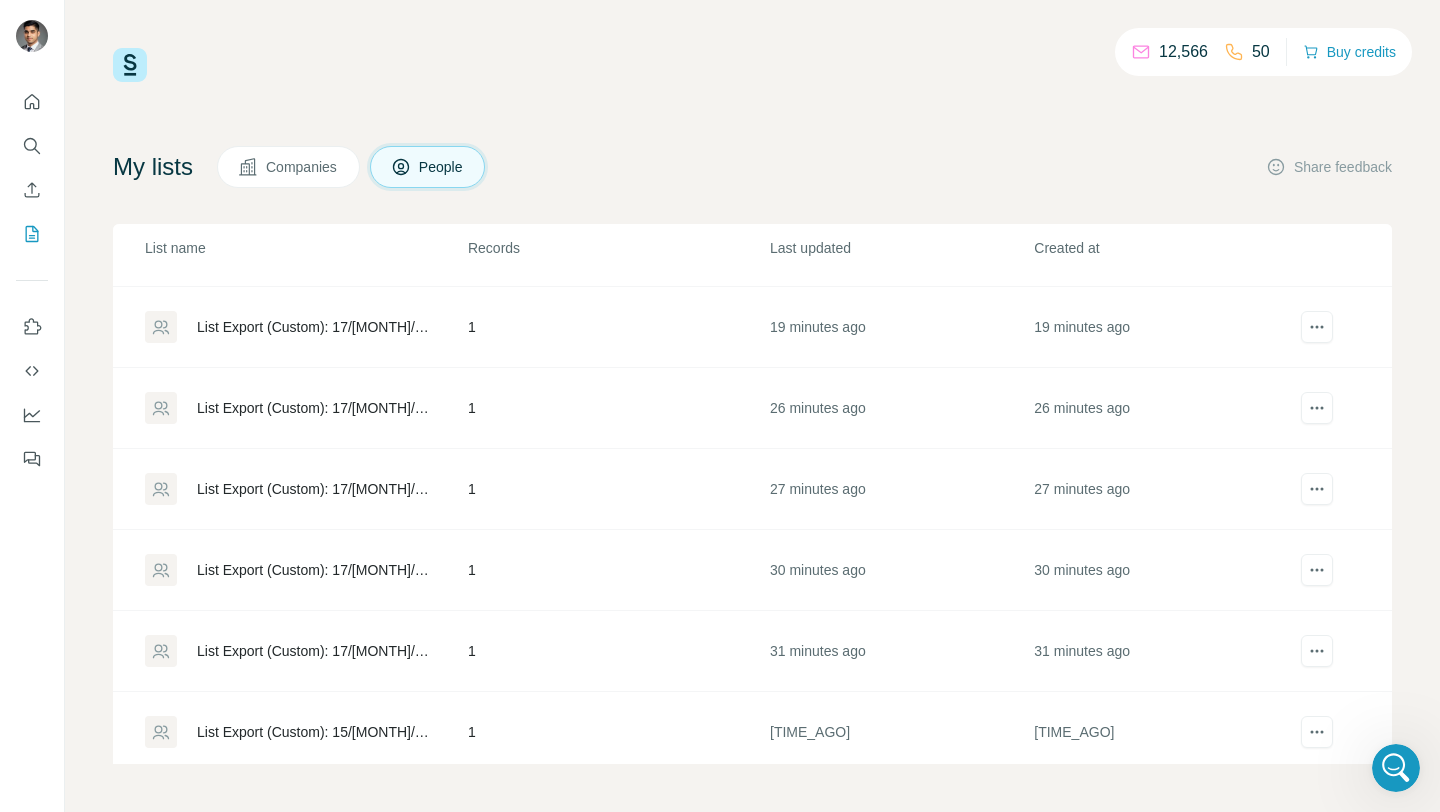 click on "List Export (Custom): 17/07/2025 14:46" at bounding box center [315, 489] 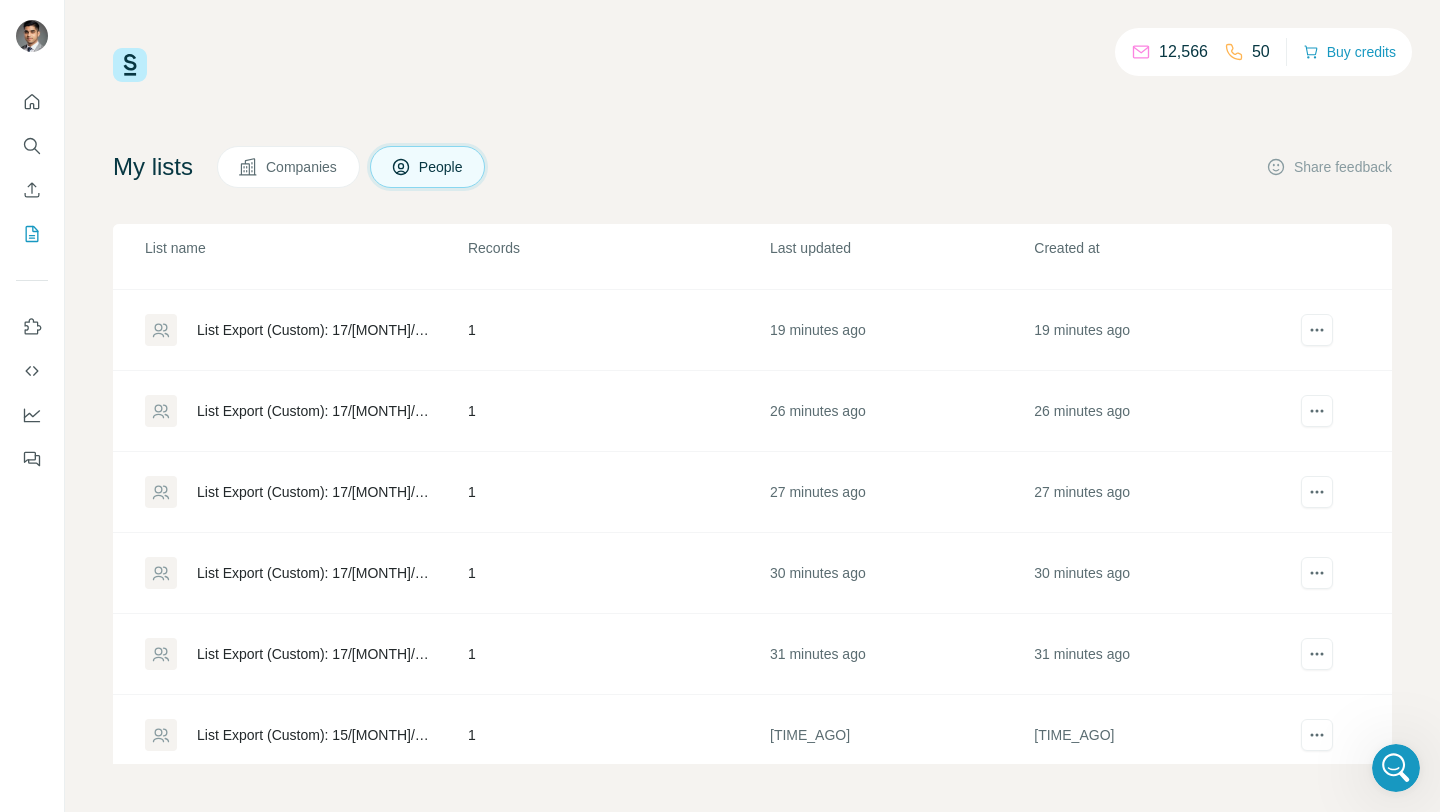 scroll, scrollTop: 206, scrollLeft: 0, axis: vertical 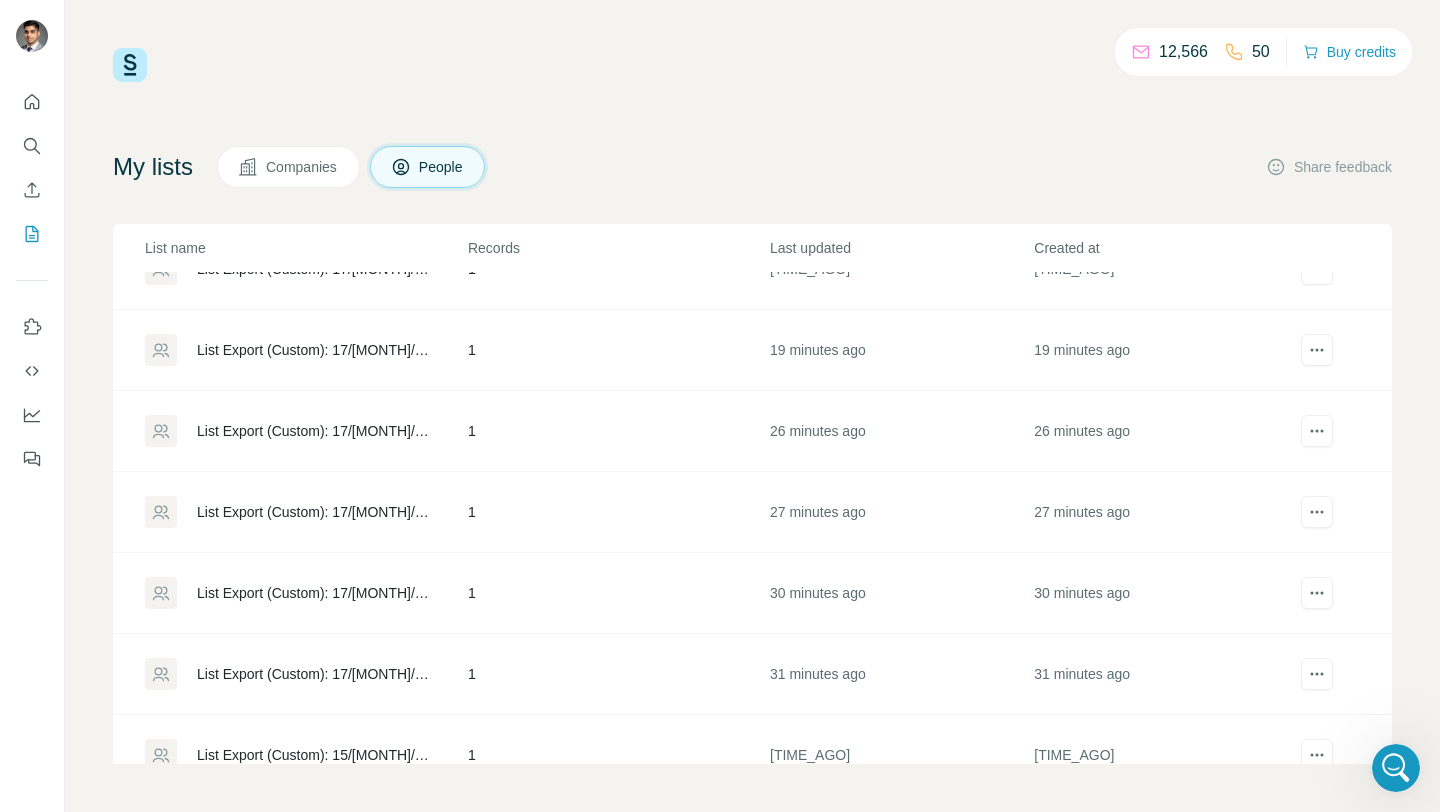 click on "List Export (Custom): 17/07/2025 14:47" at bounding box center [315, 431] 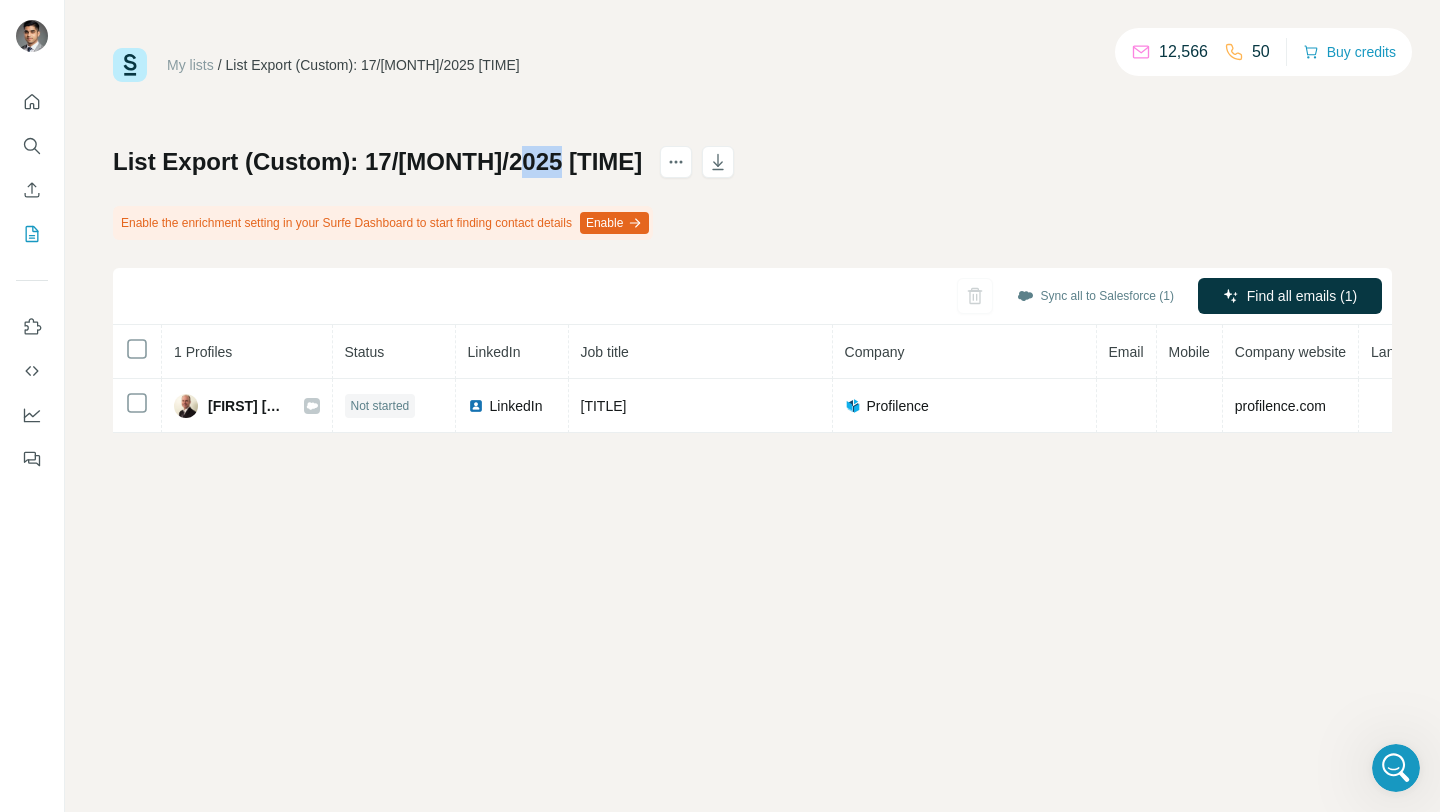 drag, startPoint x: 503, startPoint y: 159, endPoint x: 550, endPoint y: 165, distance: 47.38143 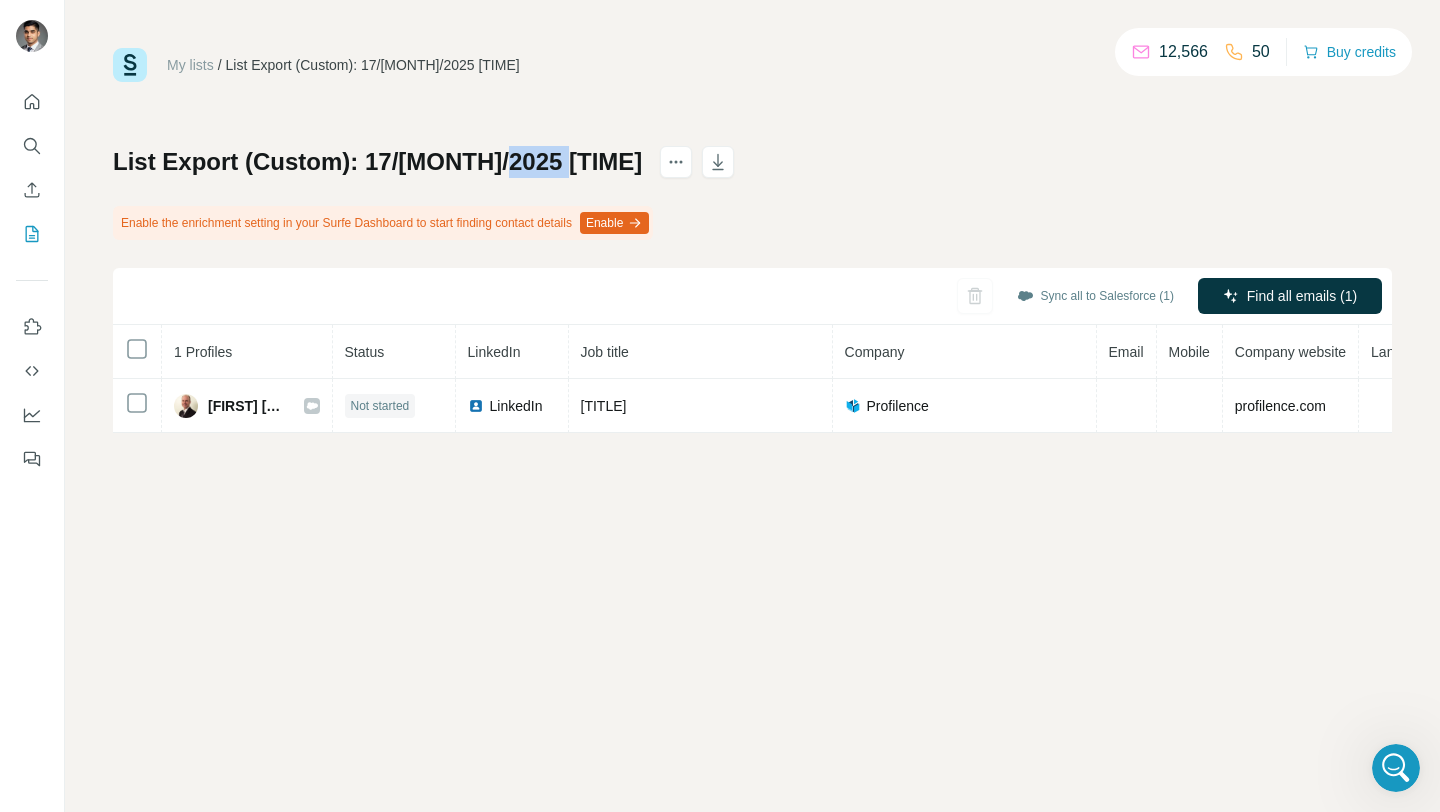 drag, startPoint x: 558, startPoint y: 165, endPoint x: 502, endPoint y: 158, distance: 56.435802 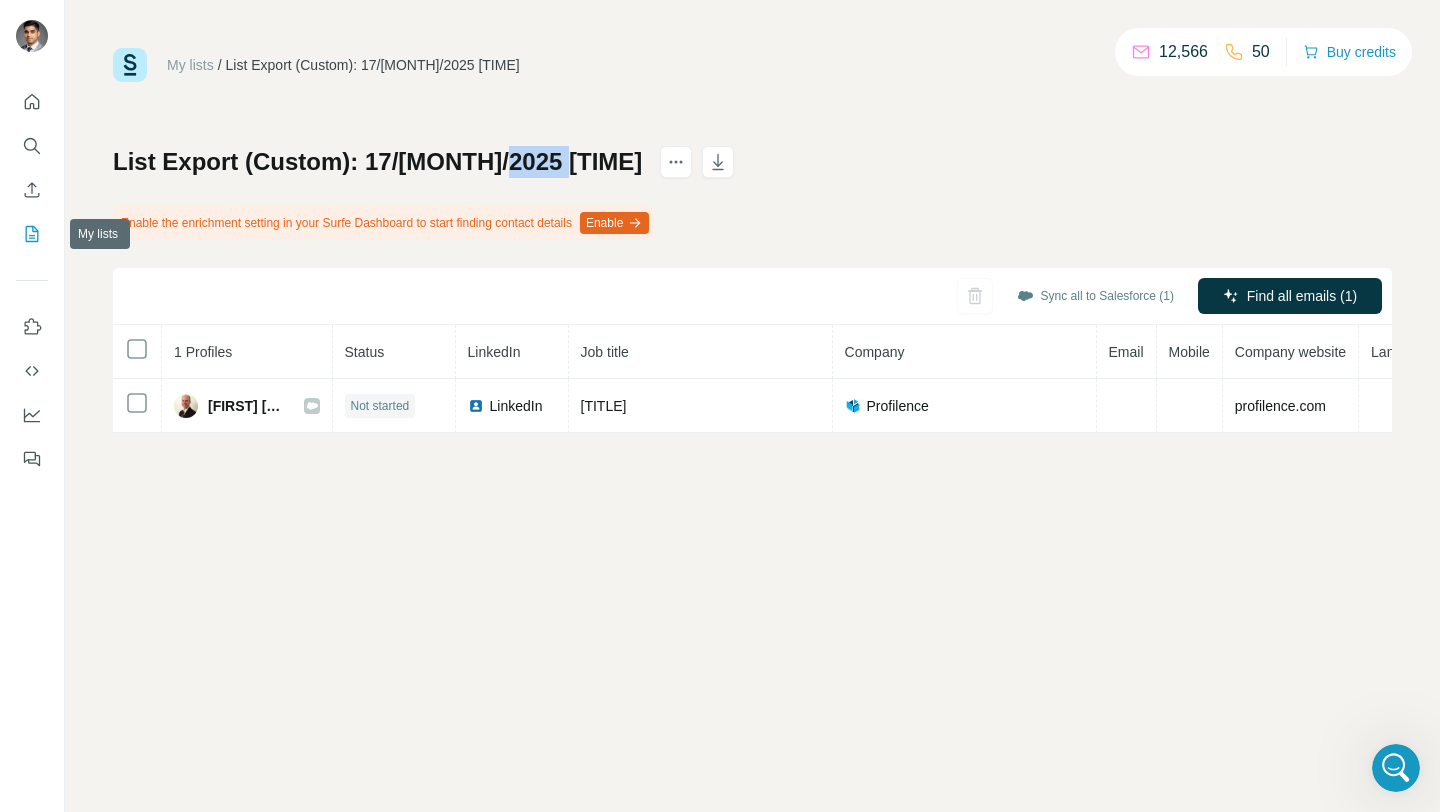 click 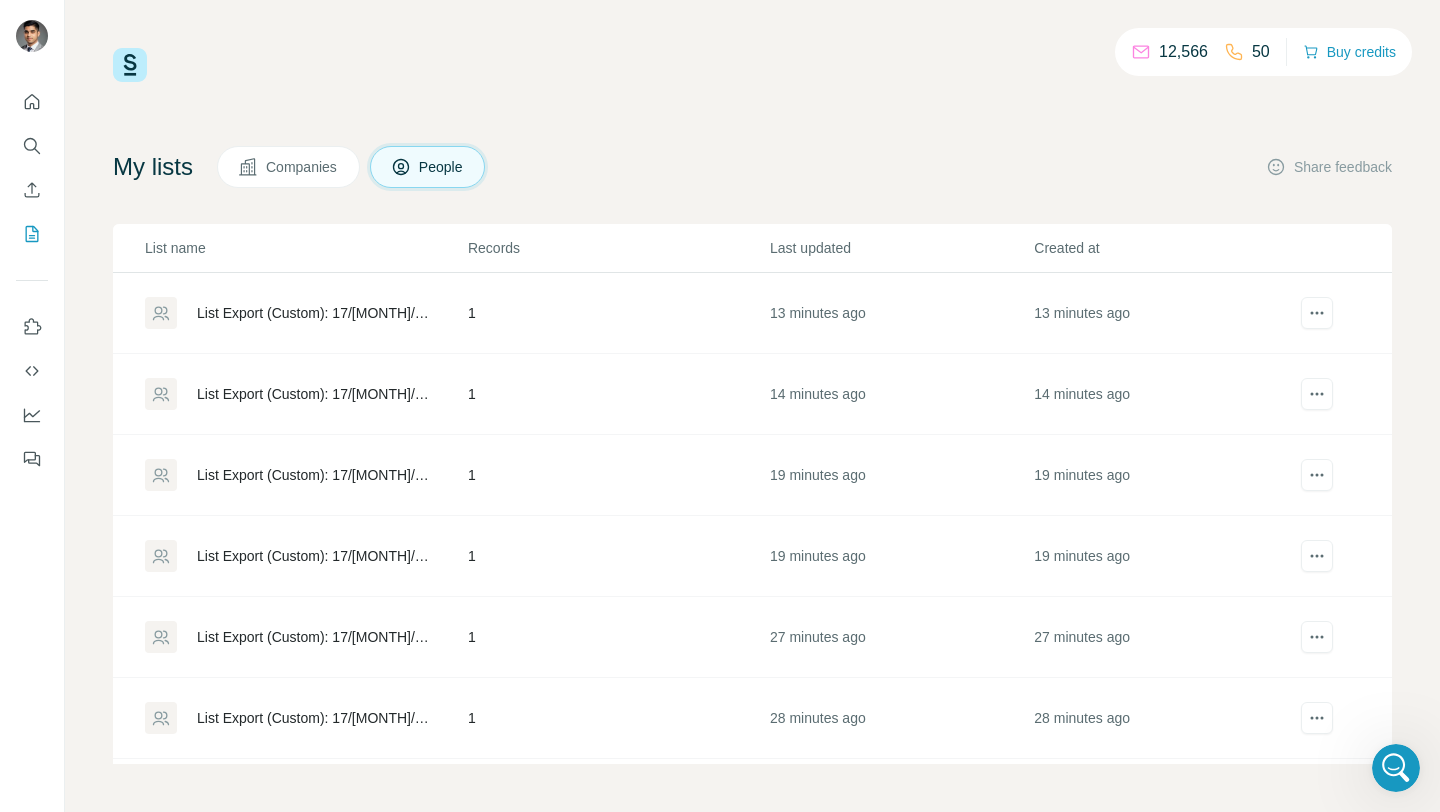 scroll, scrollTop: 42, scrollLeft: 0, axis: vertical 